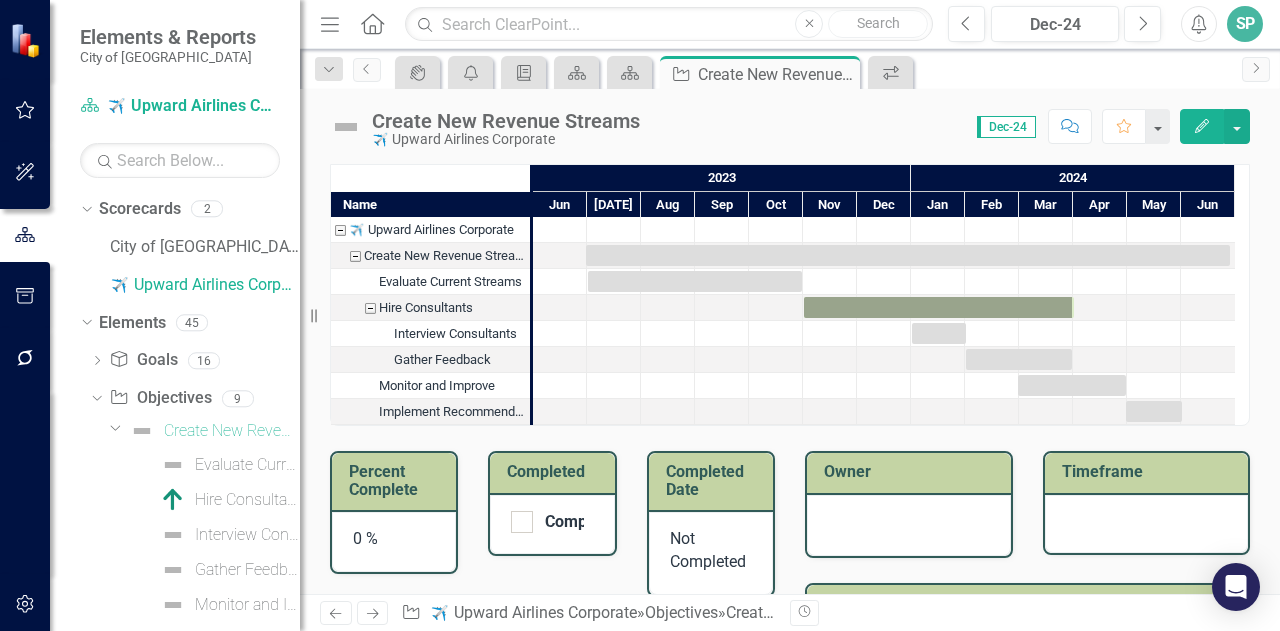 scroll, scrollTop: 0, scrollLeft: 0, axis: both 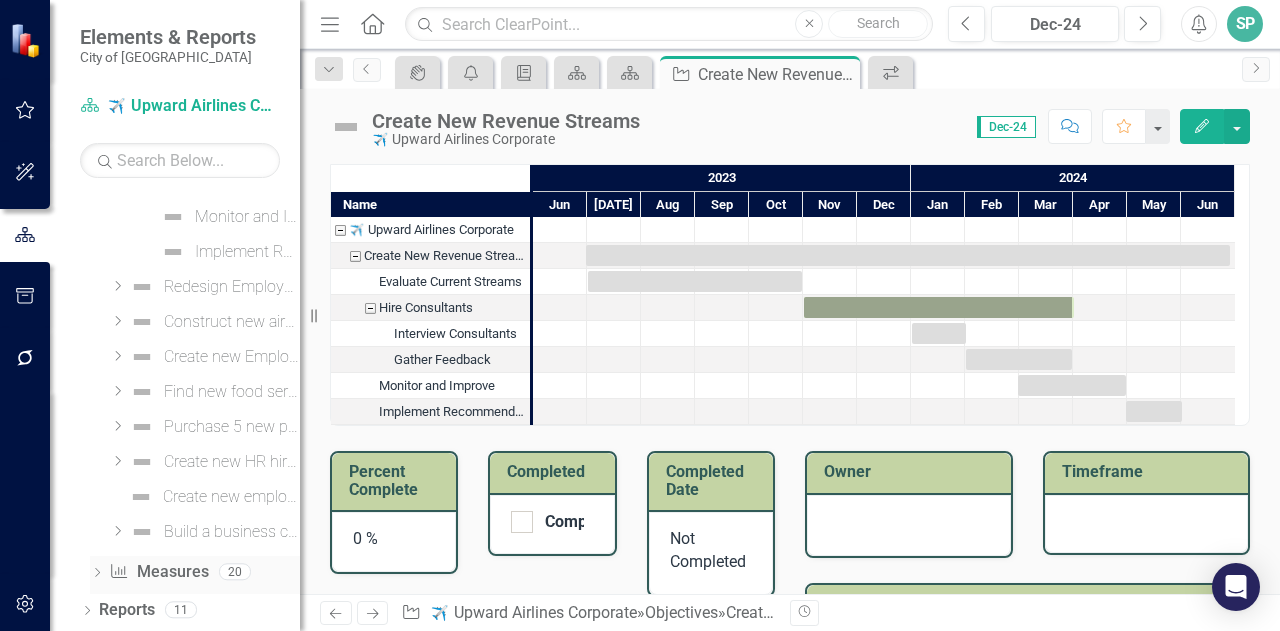 click on "Dropdown" at bounding box center (97, 574) 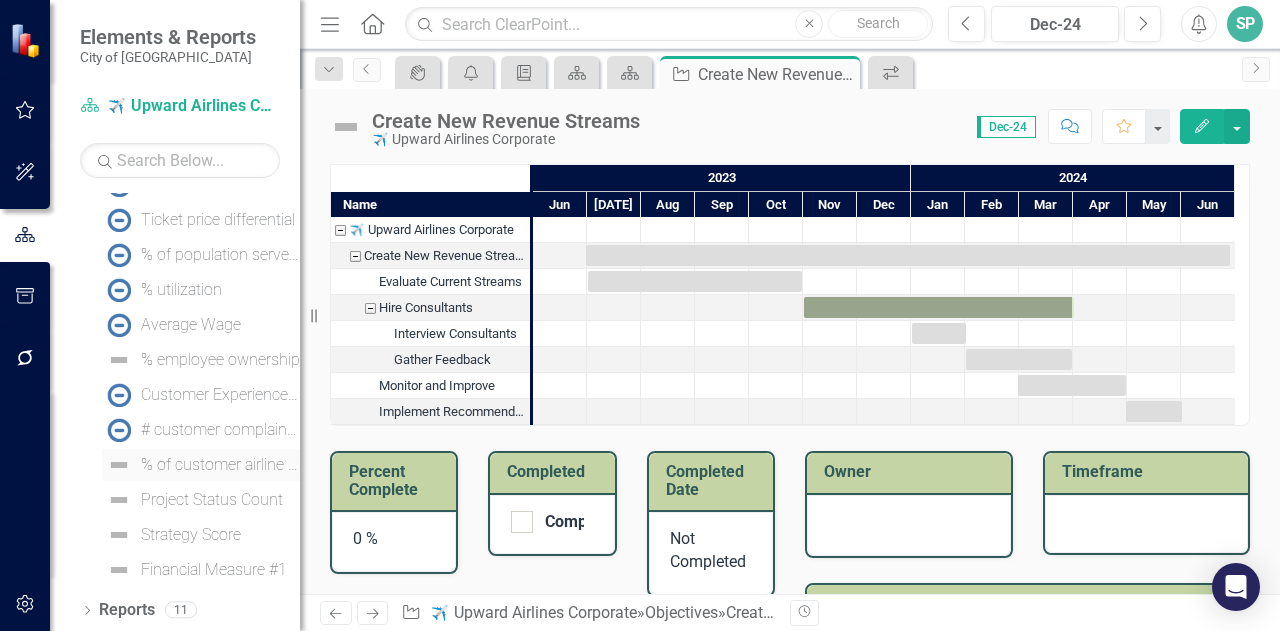 click on "% of customer airline travel with us" at bounding box center [201, 465] 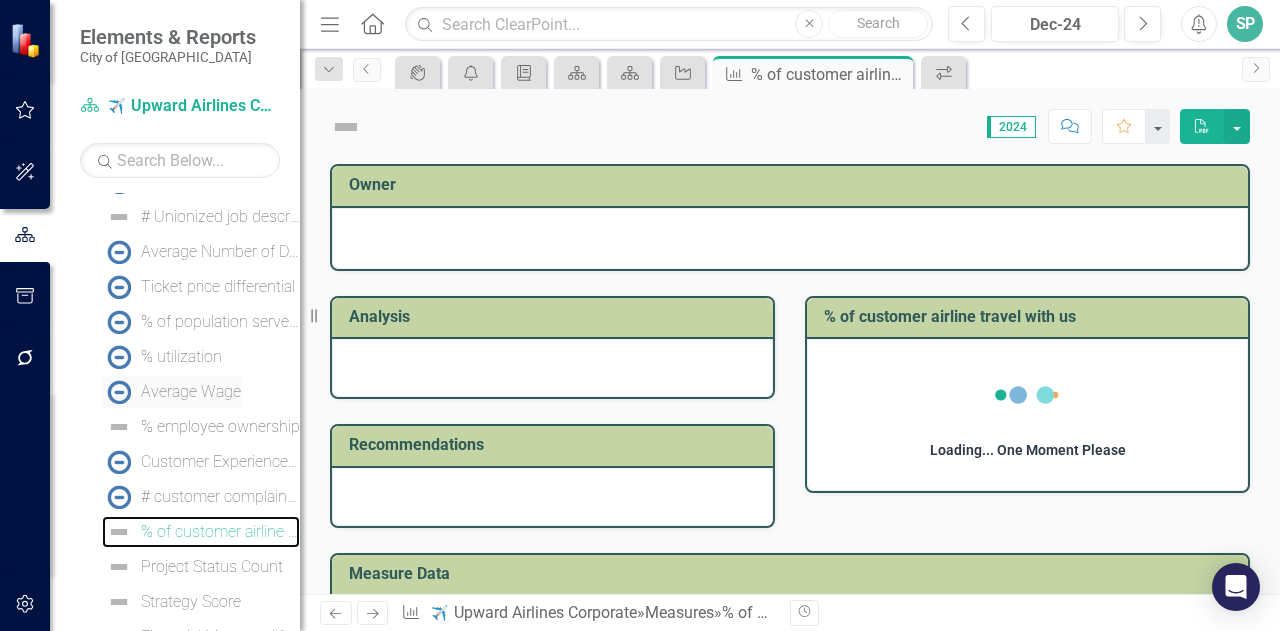 scroll, scrollTop: 413, scrollLeft: 0, axis: vertical 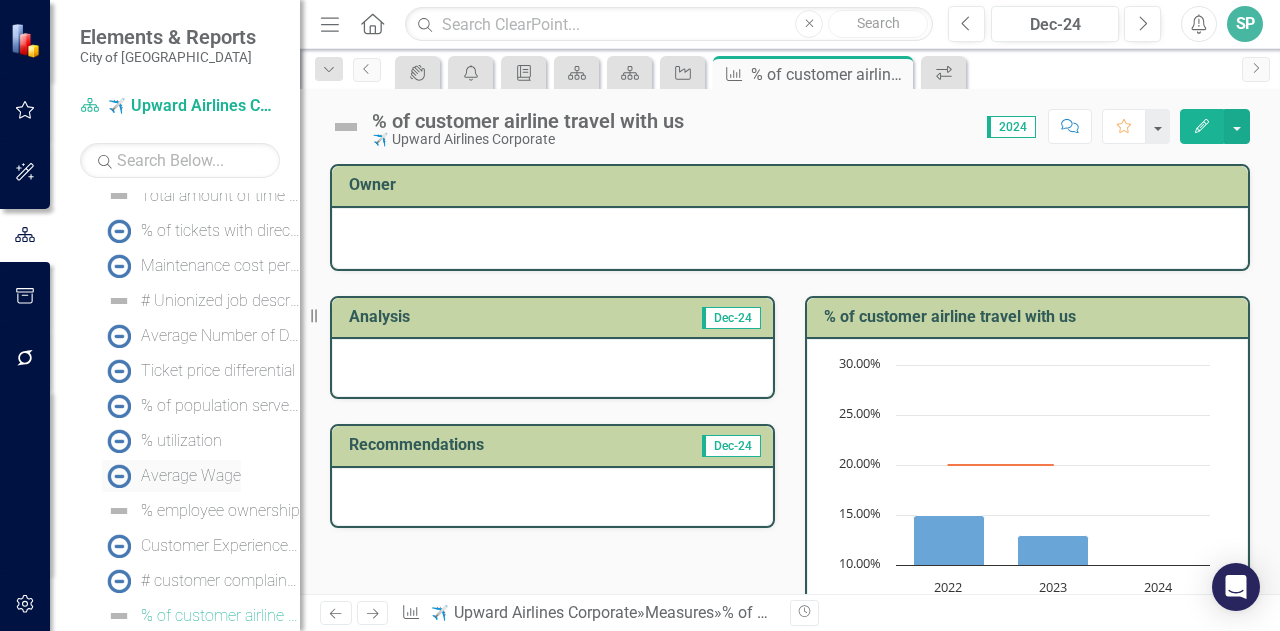 click on "Average Wage" at bounding box center (191, 476) 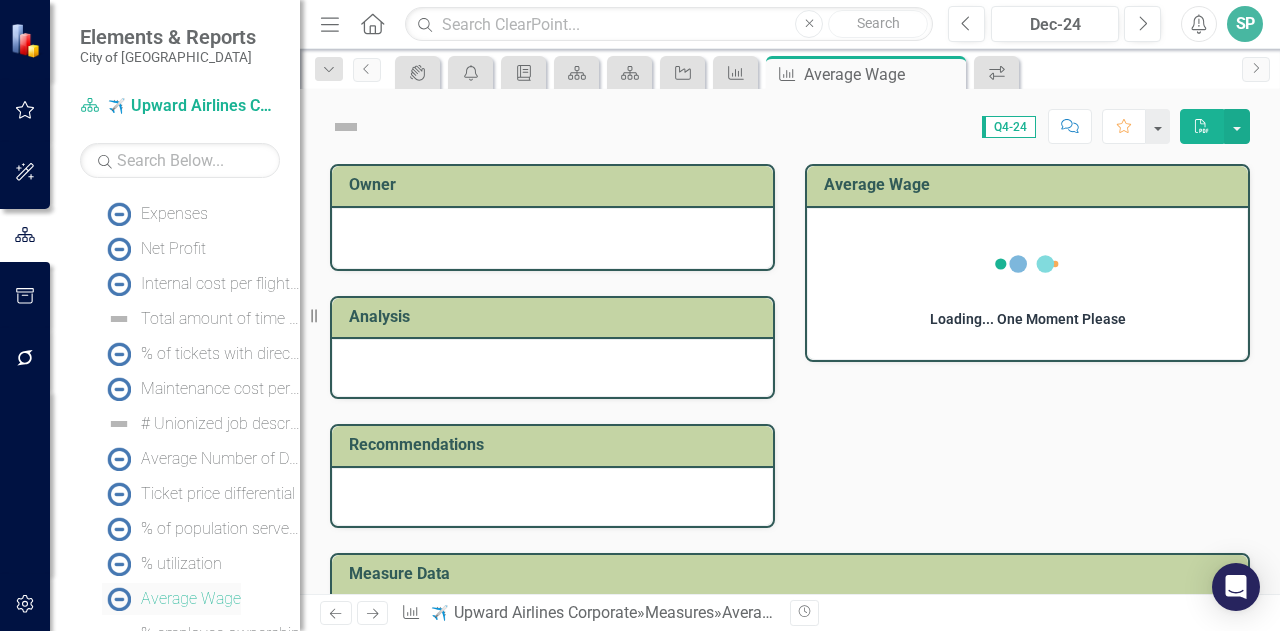 scroll, scrollTop: 273, scrollLeft: 0, axis: vertical 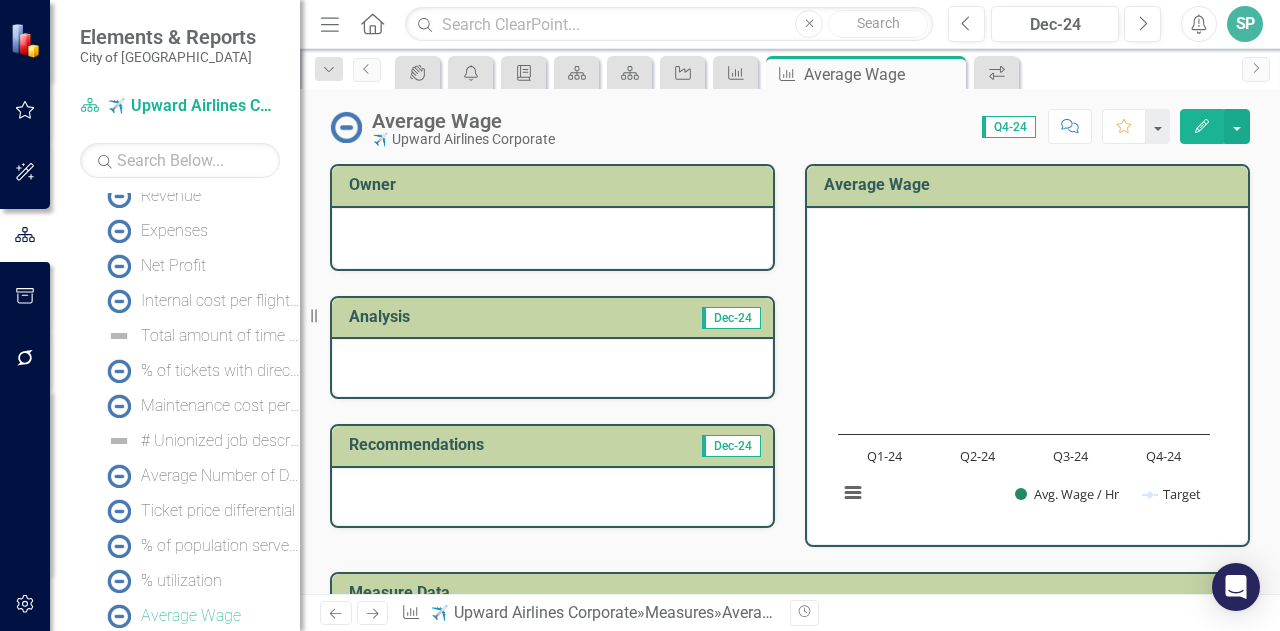 click at bounding box center (552, 238) 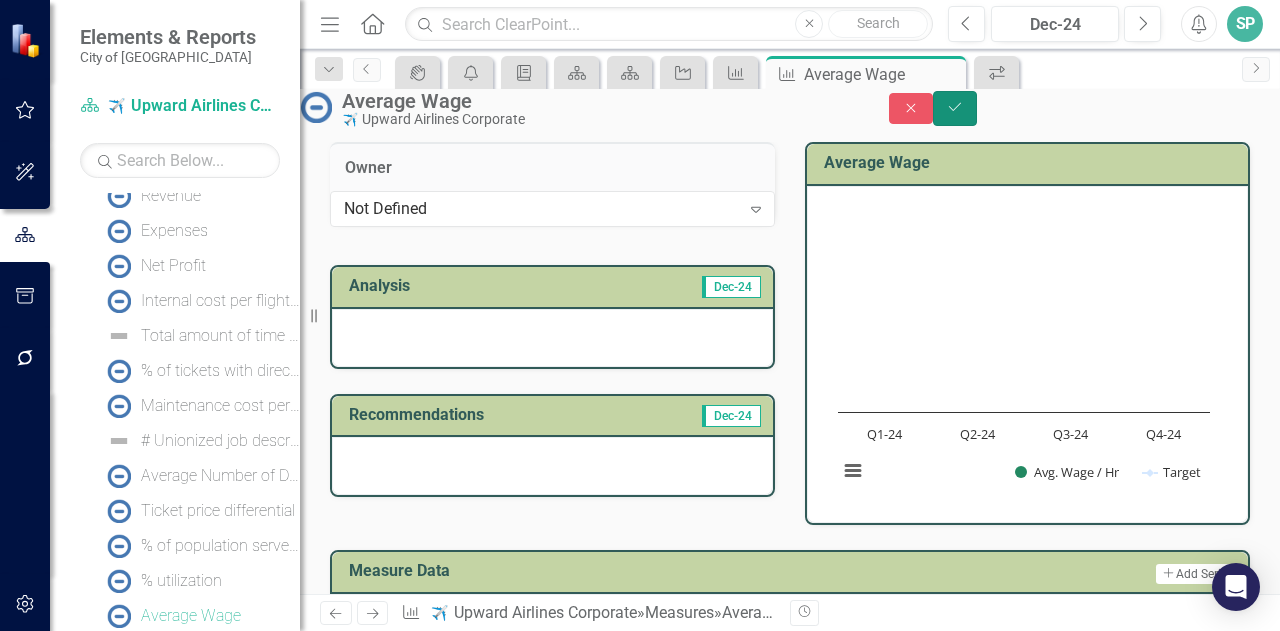 click on "Save" 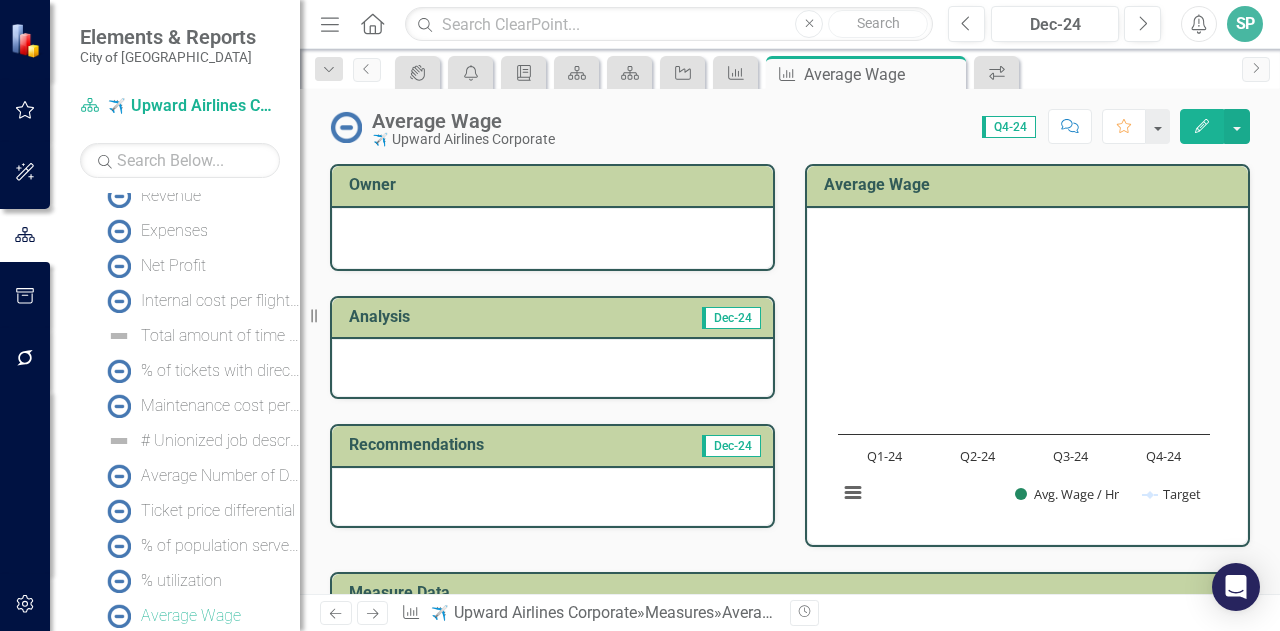 click 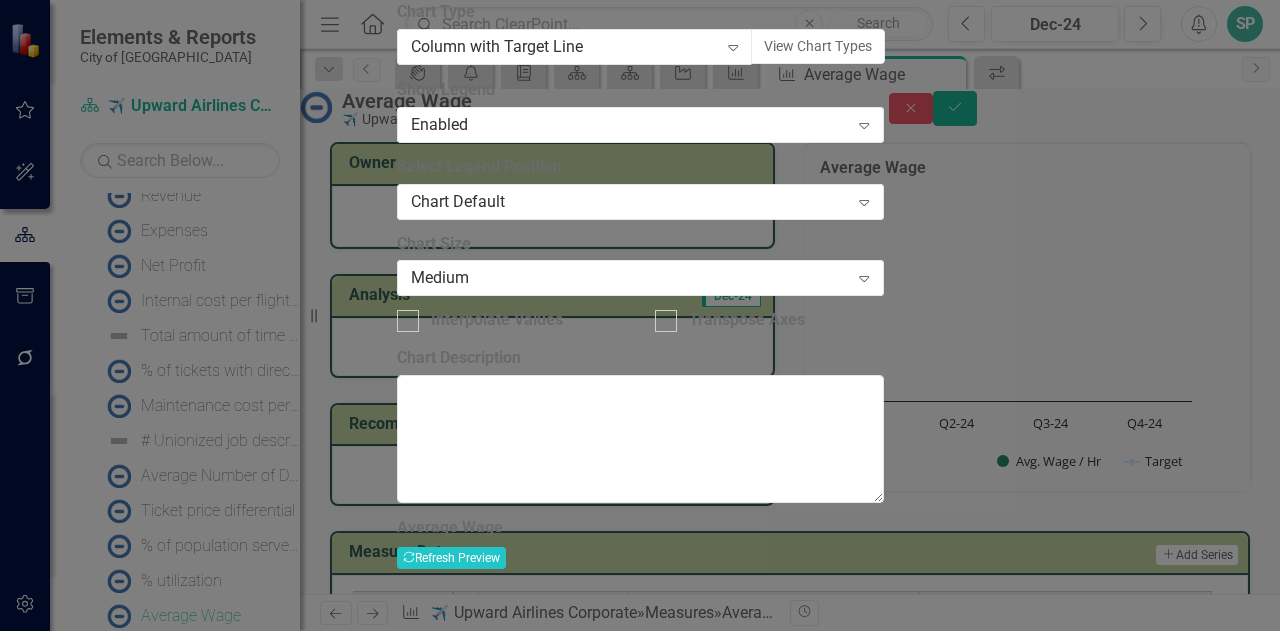 click on "Close" 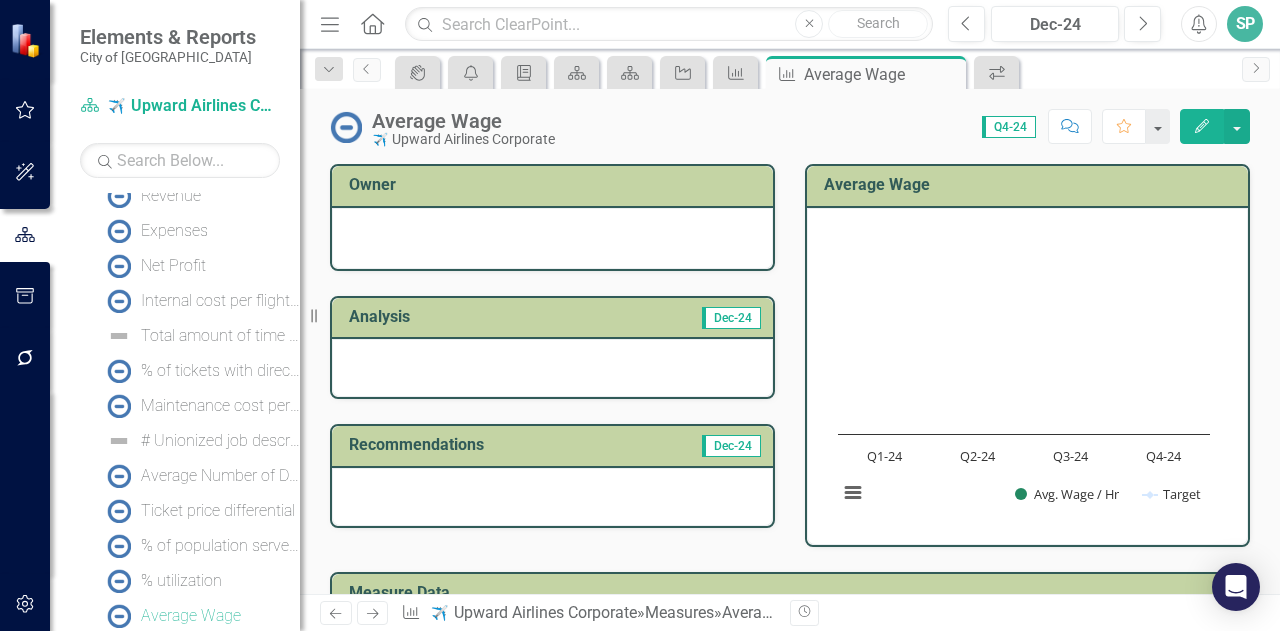 click on "Q4-24" at bounding box center [1009, 127] 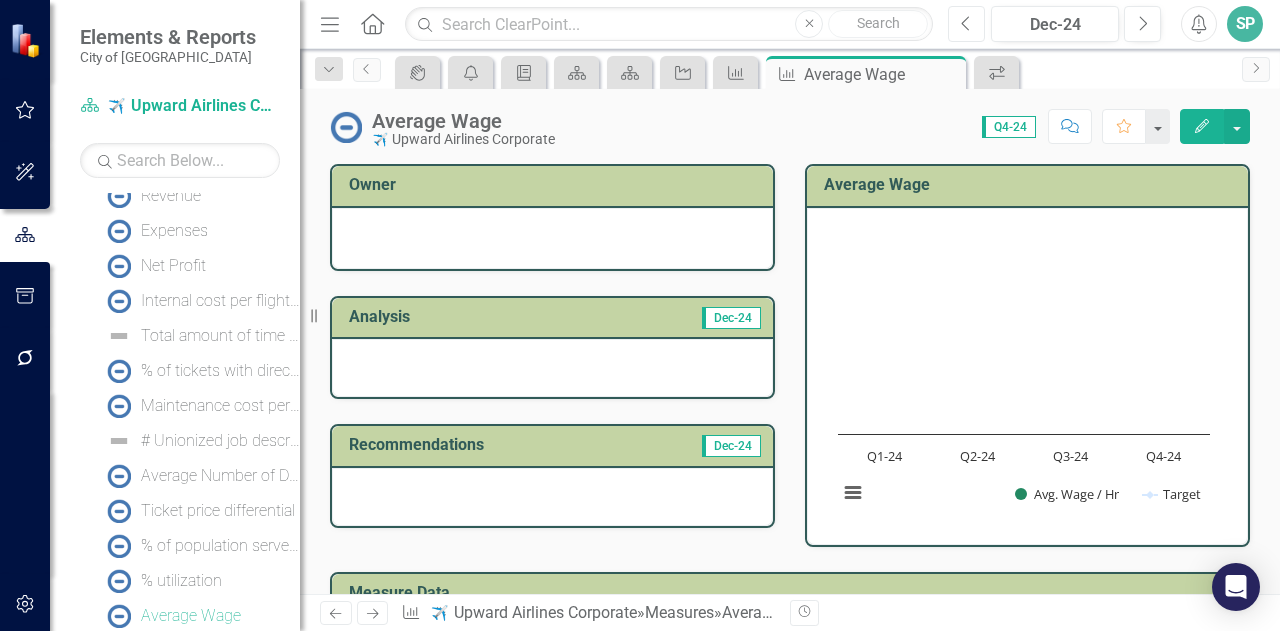 click on "Previous" at bounding box center [966, 24] 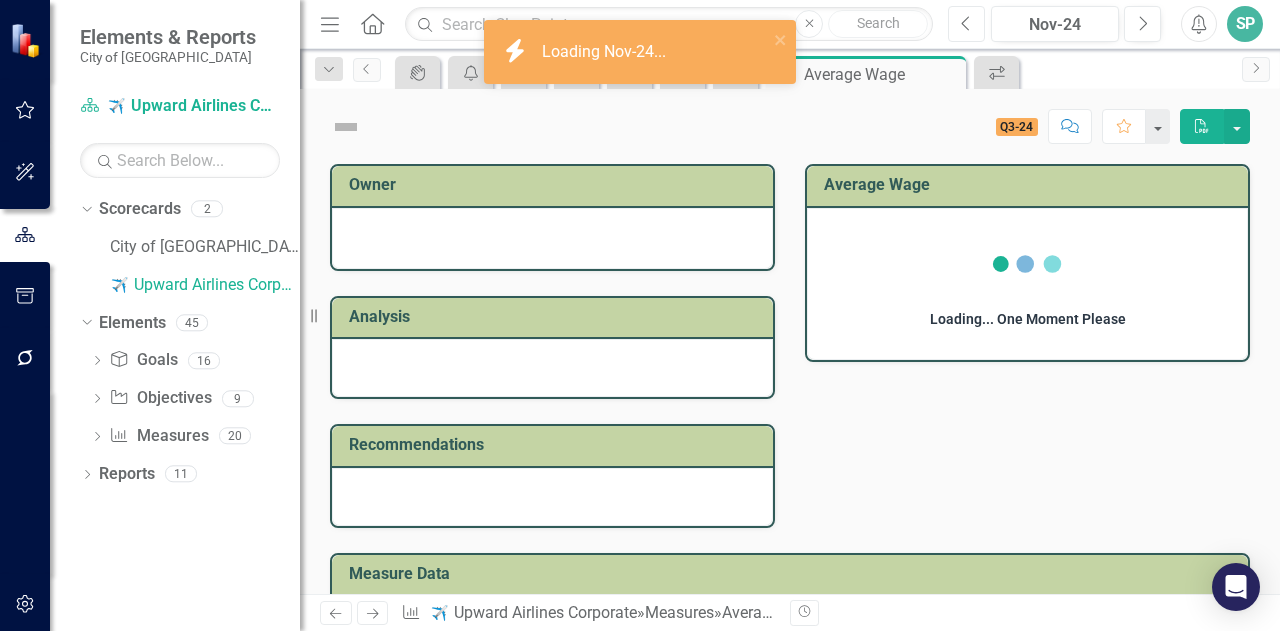 scroll, scrollTop: 0, scrollLeft: 0, axis: both 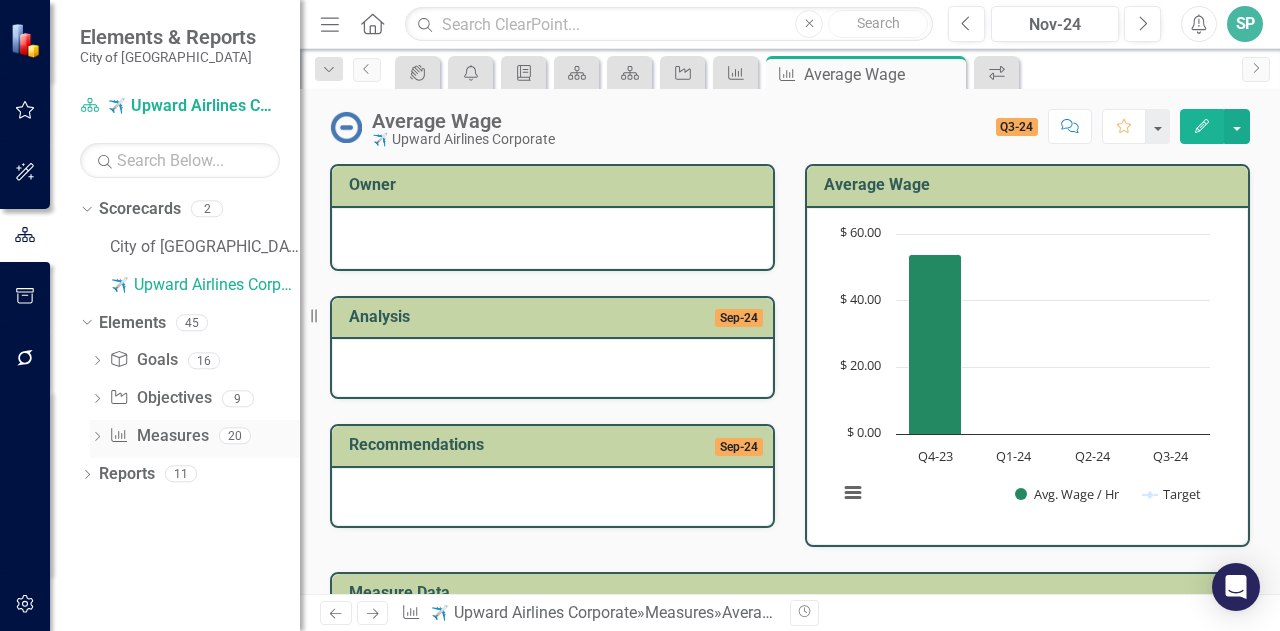 click on "Dropdown" at bounding box center (97, 438) 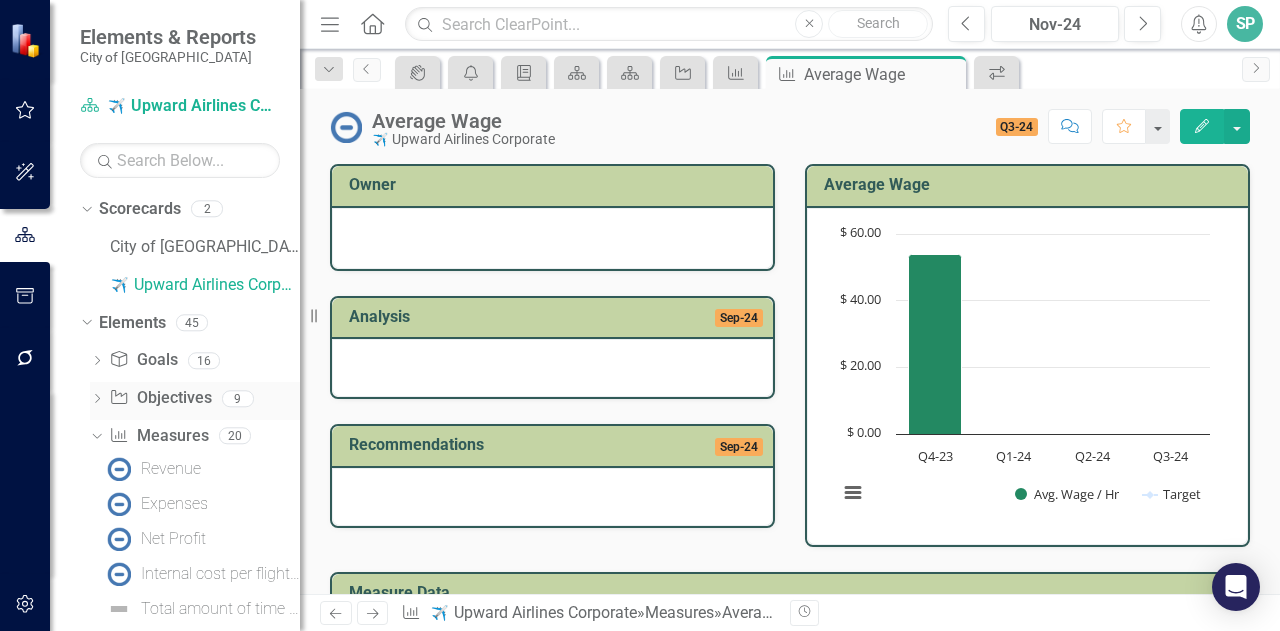 click on "Dropdown Objective Objectives 9" at bounding box center [195, 401] 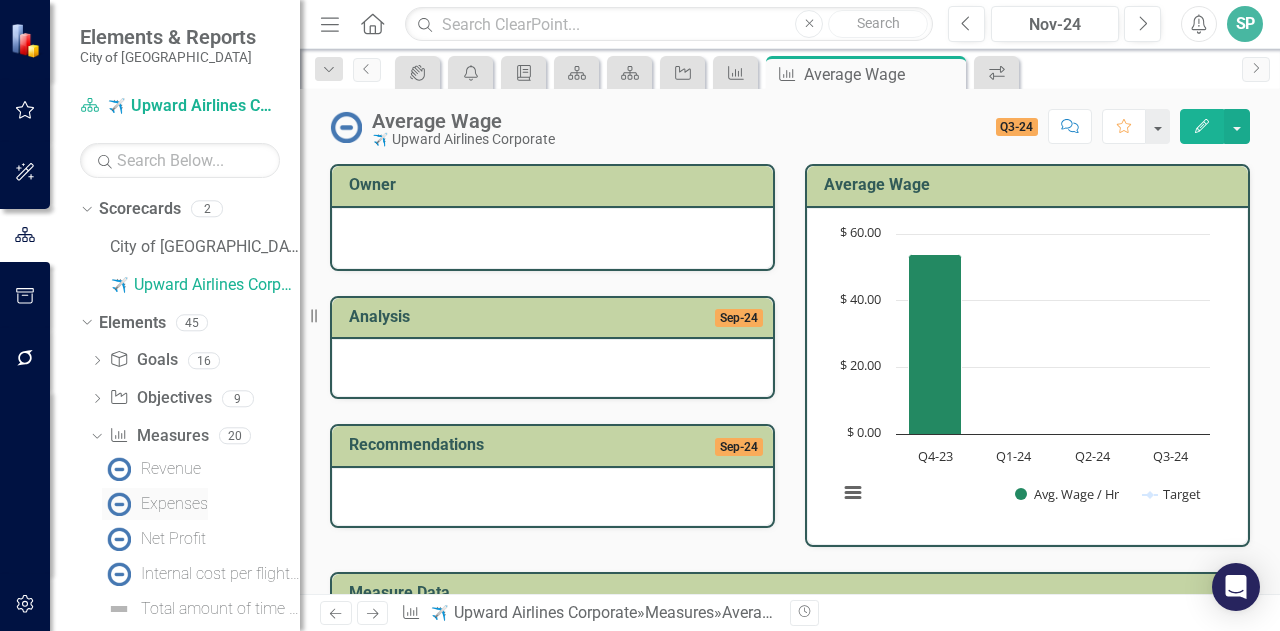 click at bounding box center (119, 504) 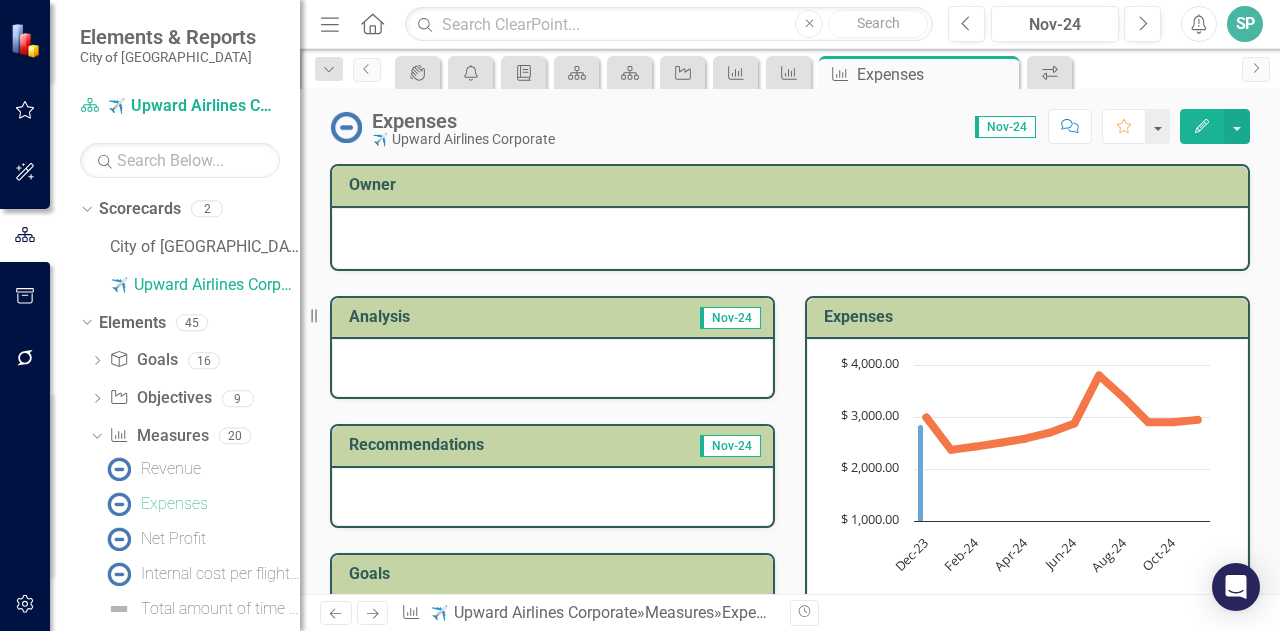 click at bounding box center [552, 368] 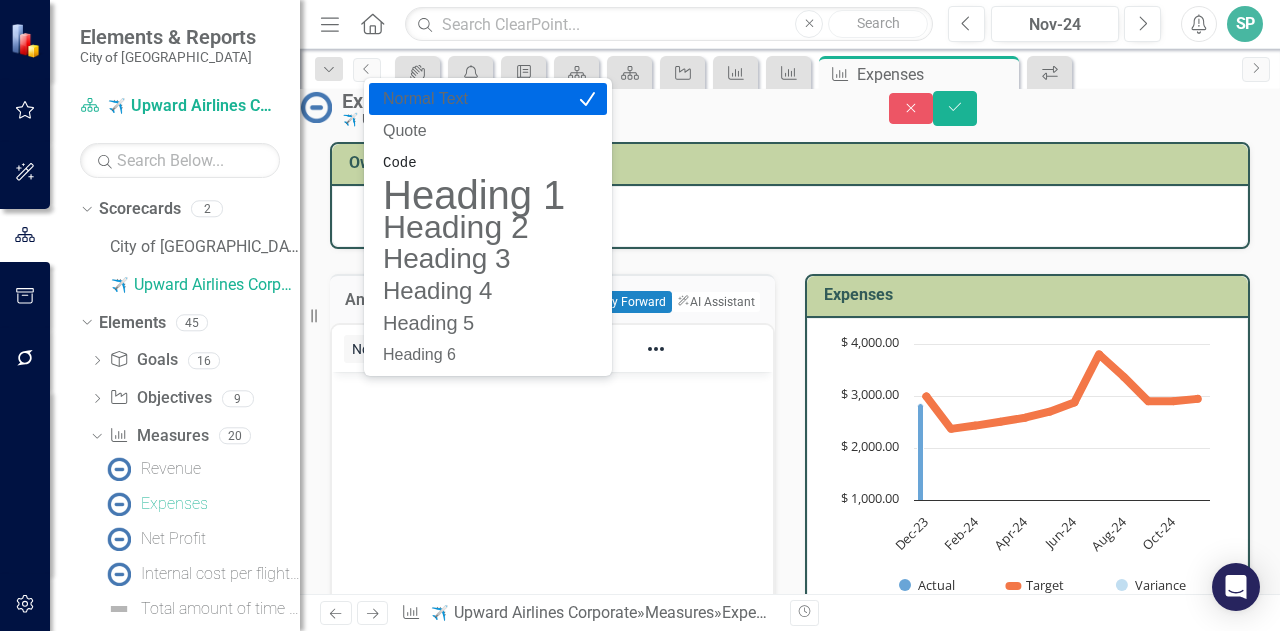 scroll, scrollTop: 0, scrollLeft: 0, axis: both 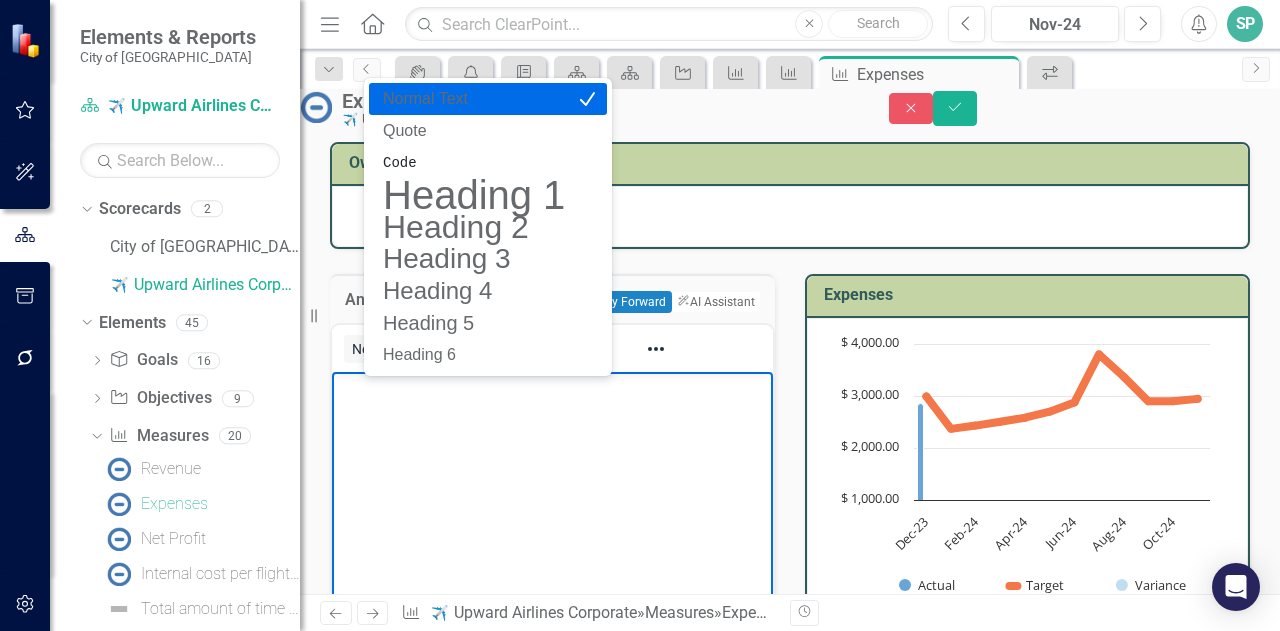 click at bounding box center [552, 388] 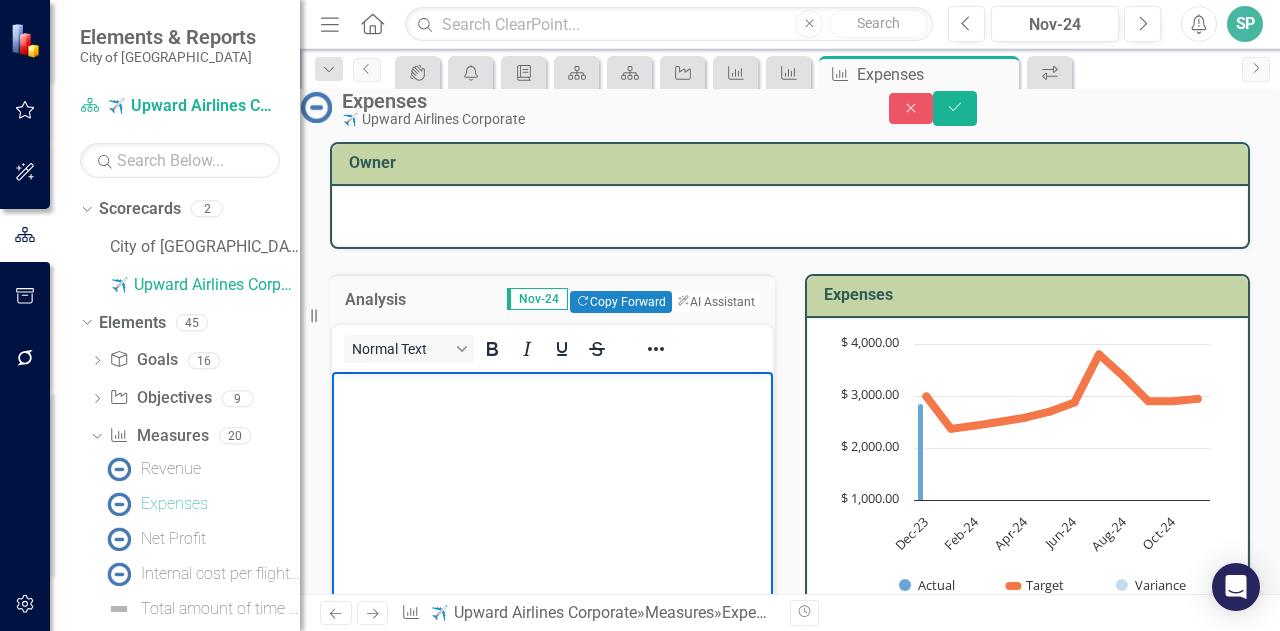 type 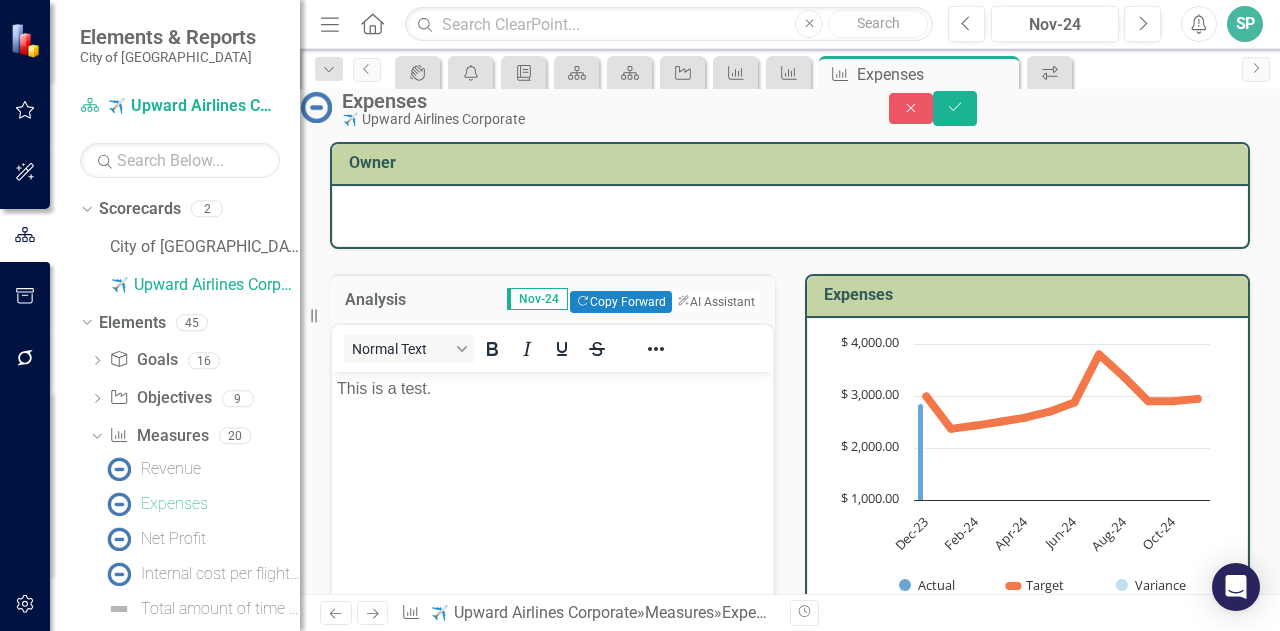 click at bounding box center [790, 214] 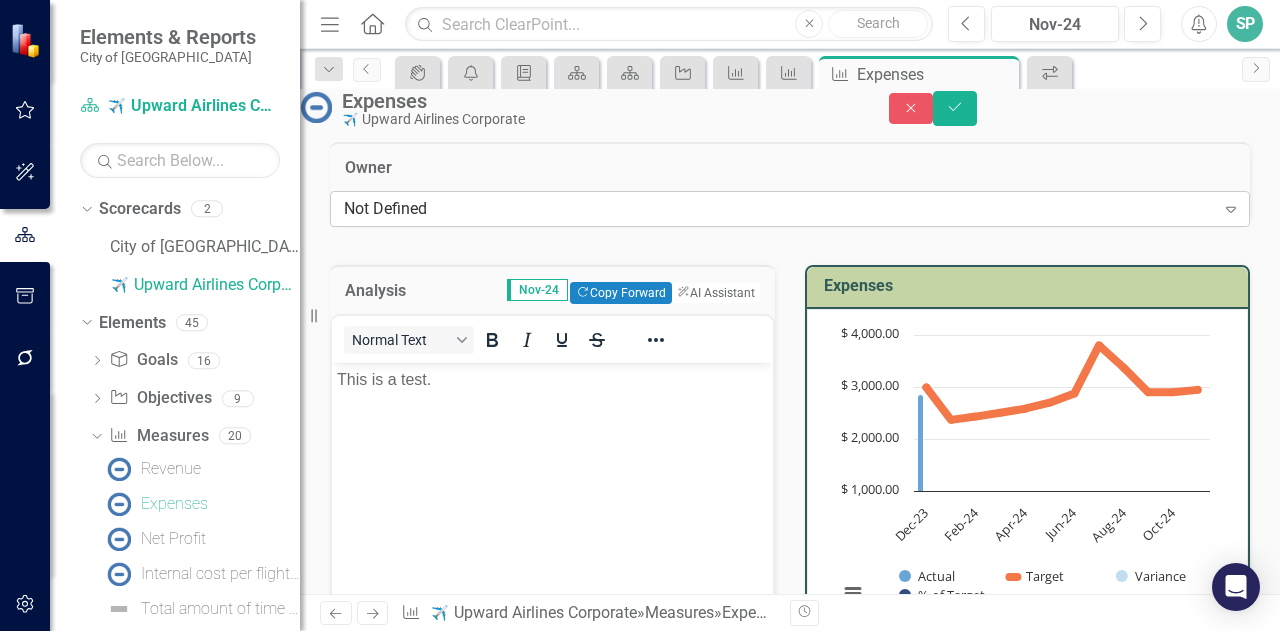 click on "Not Defined" at bounding box center [779, 209] 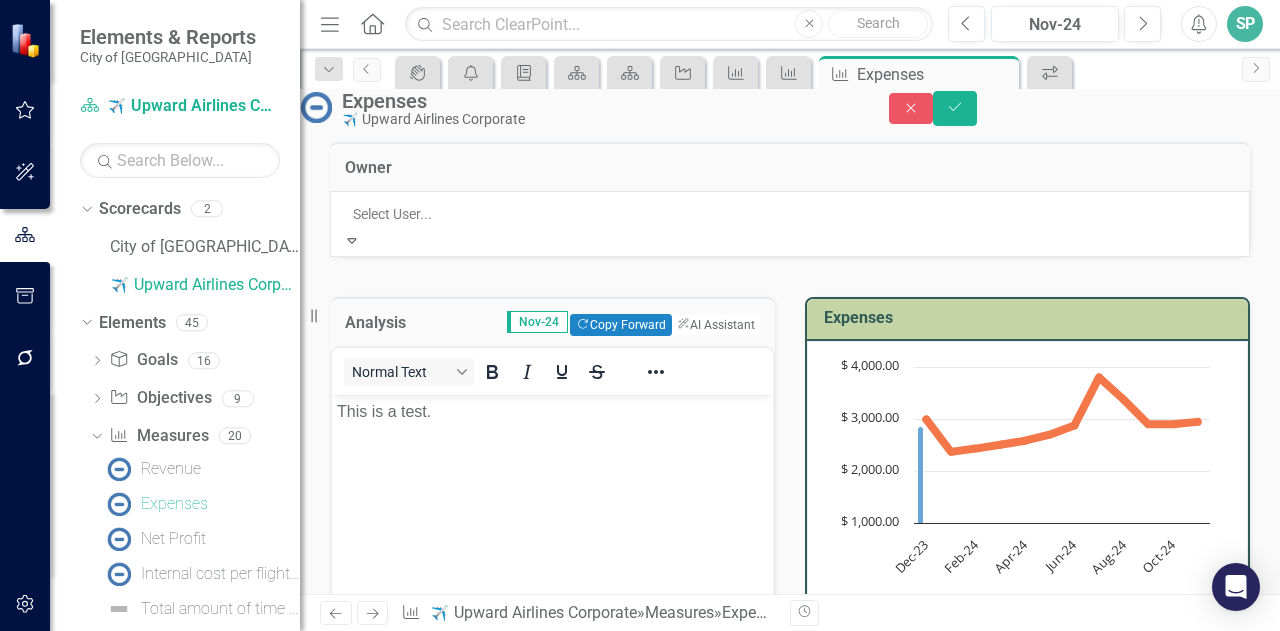 click on "[PERSON_NAME]" at bounding box center (640, 688) 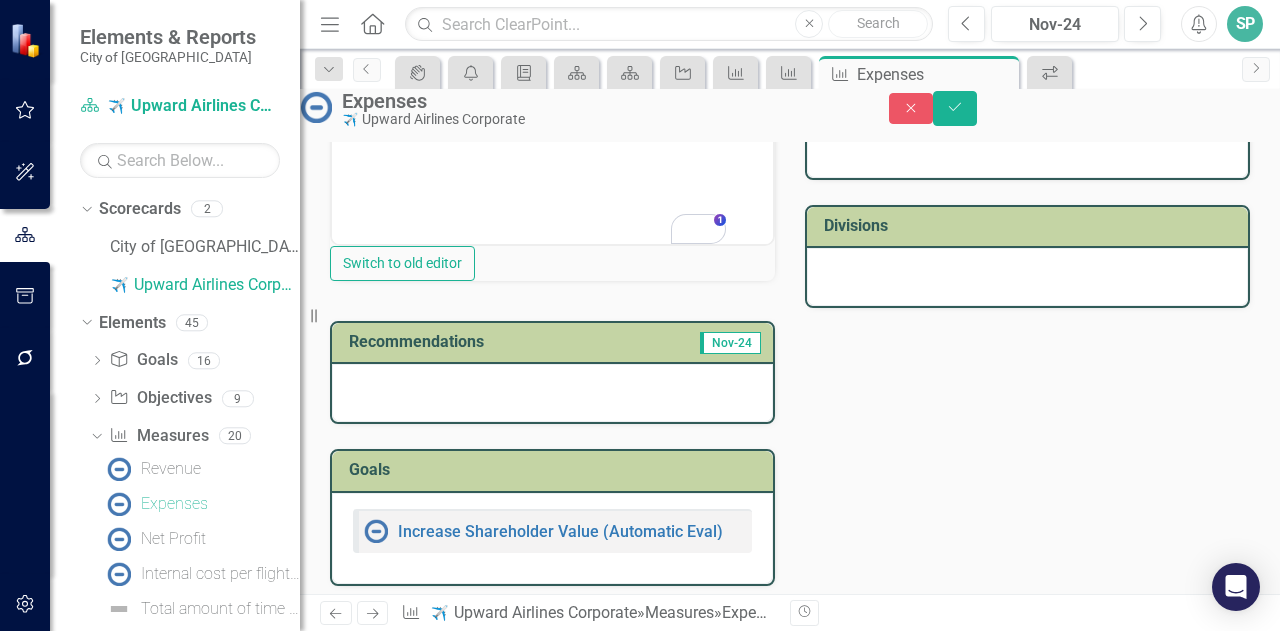 scroll, scrollTop: 500, scrollLeft: 0, axis: vertical 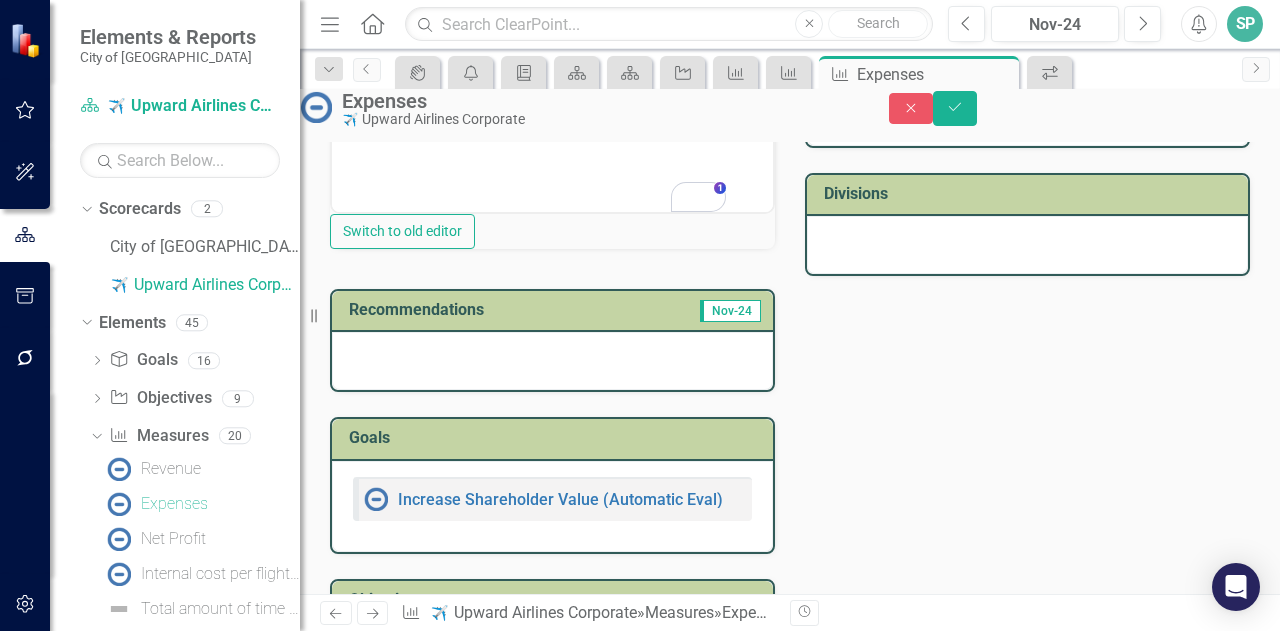 click at bounding box center [552, 361] 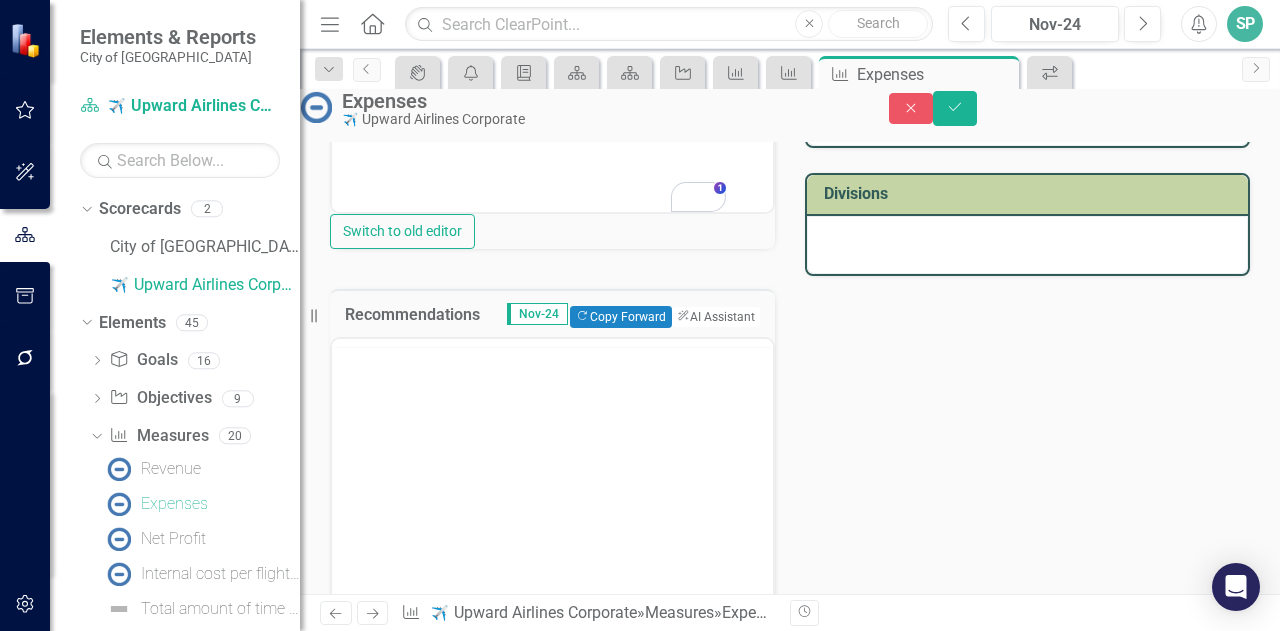 scroll, scrollTop: 0, scrollLeft: 0, axis: both 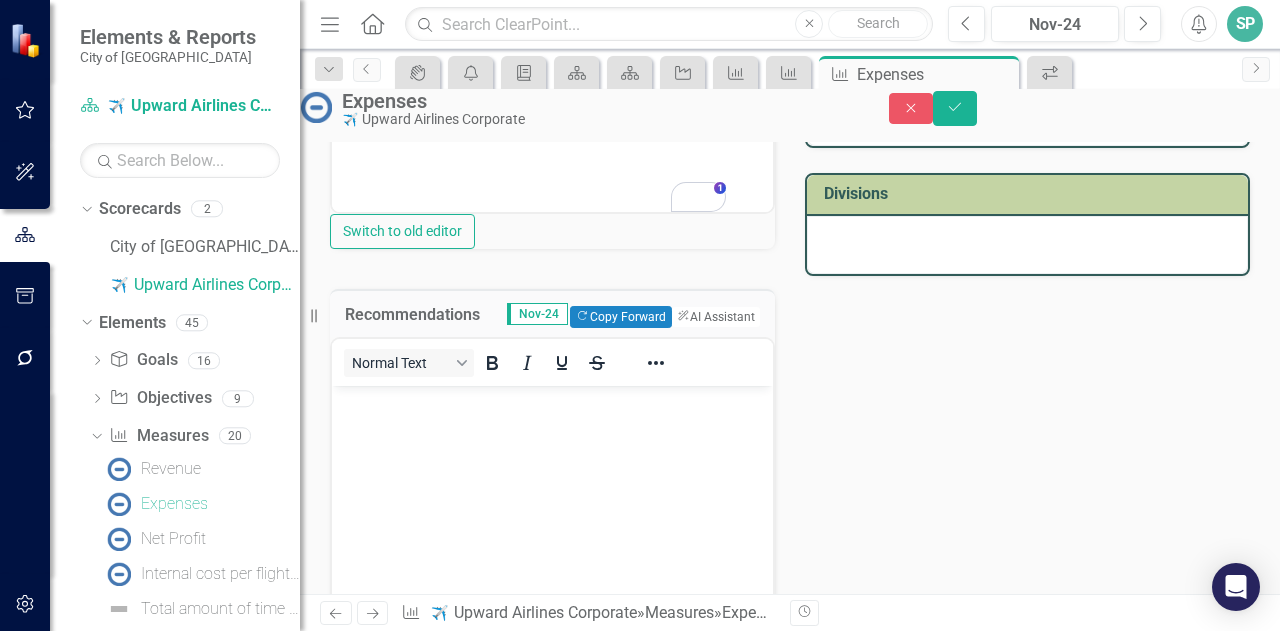 click at bounding box center [552, 403] 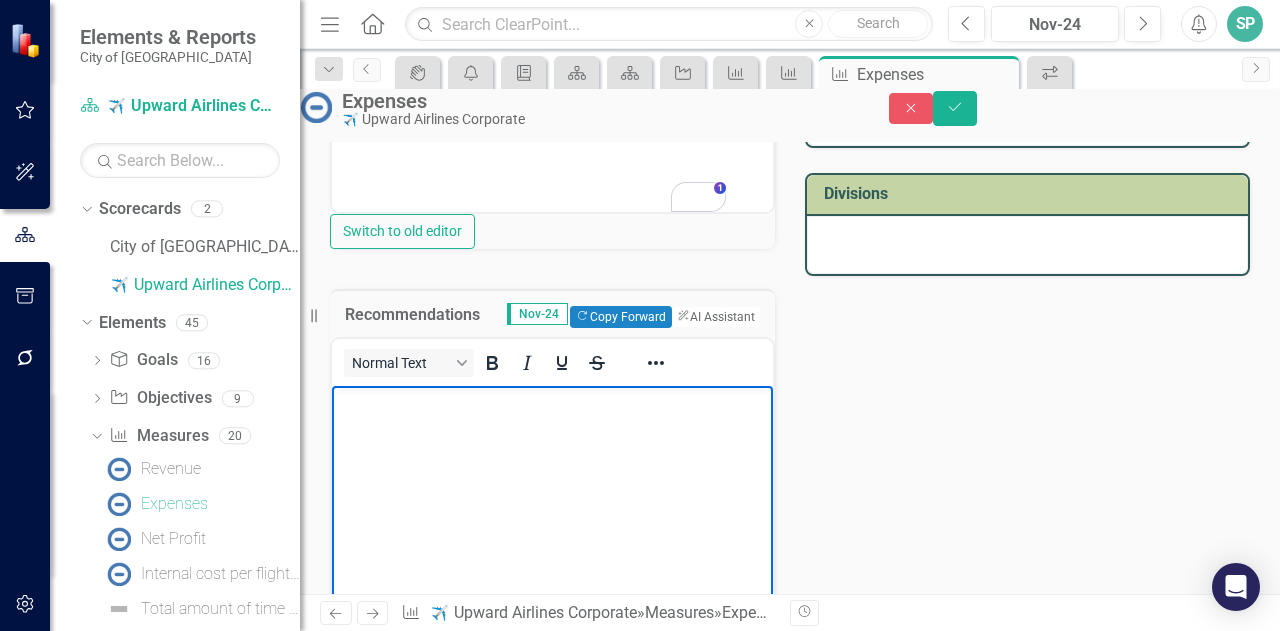 type 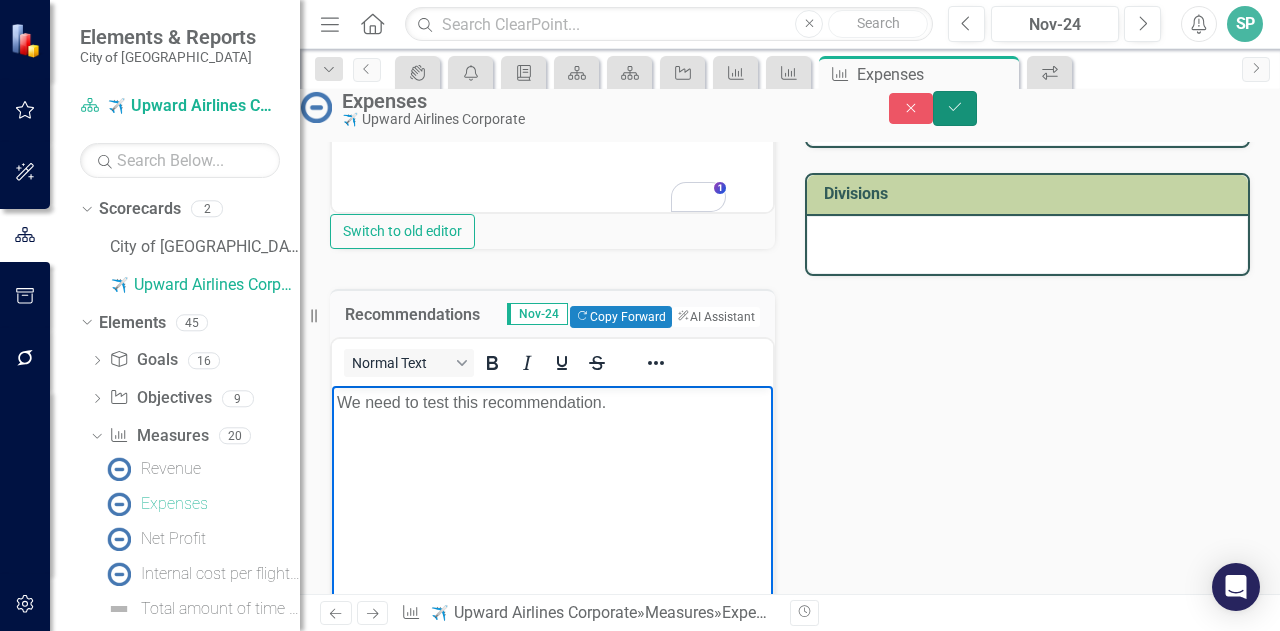 click on "Save" 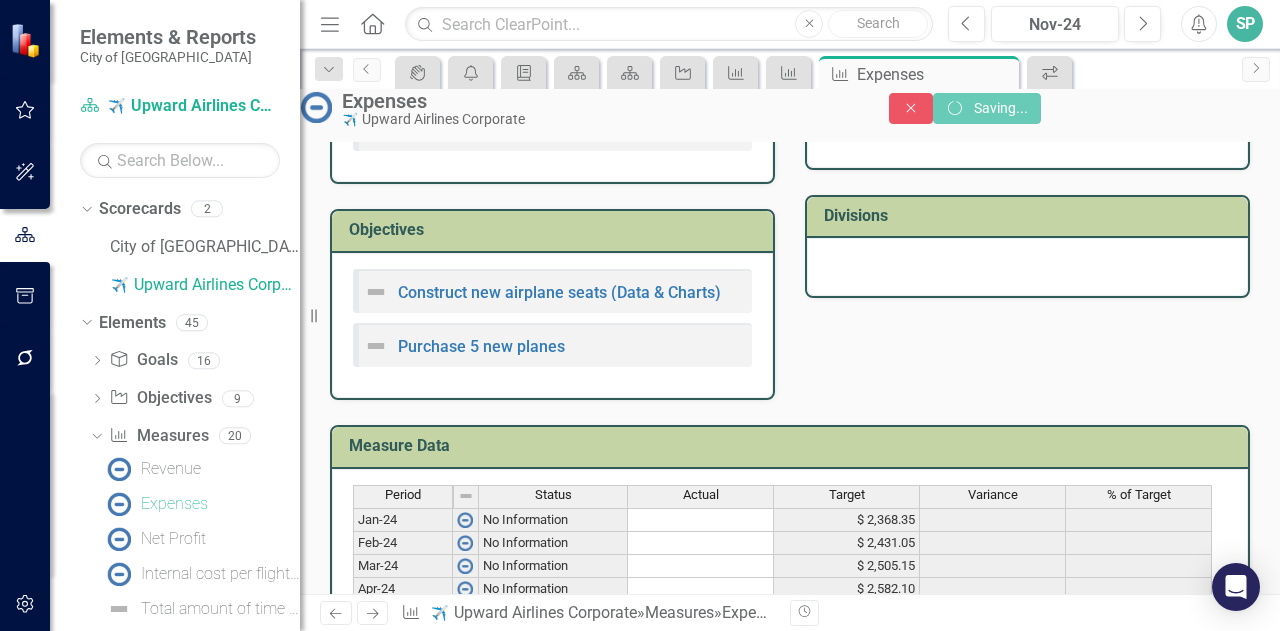 scroll, scrollTop: 230, scrollLeft: 0, axis: vertical 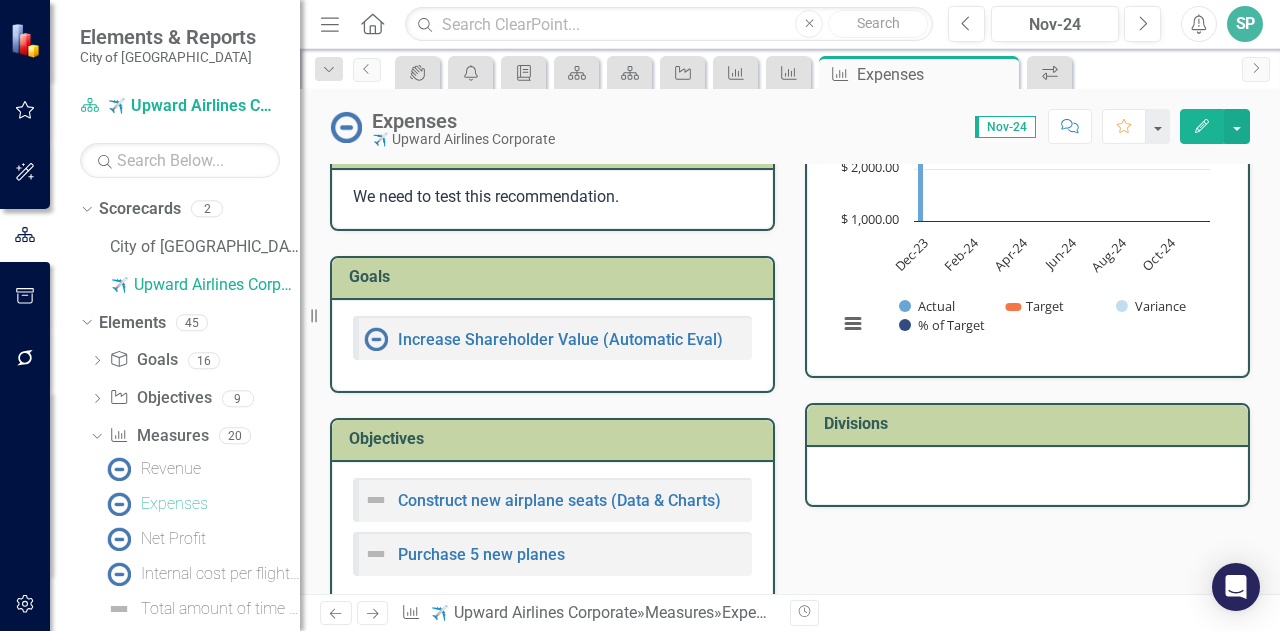 click at bounding box center (1027, 476) 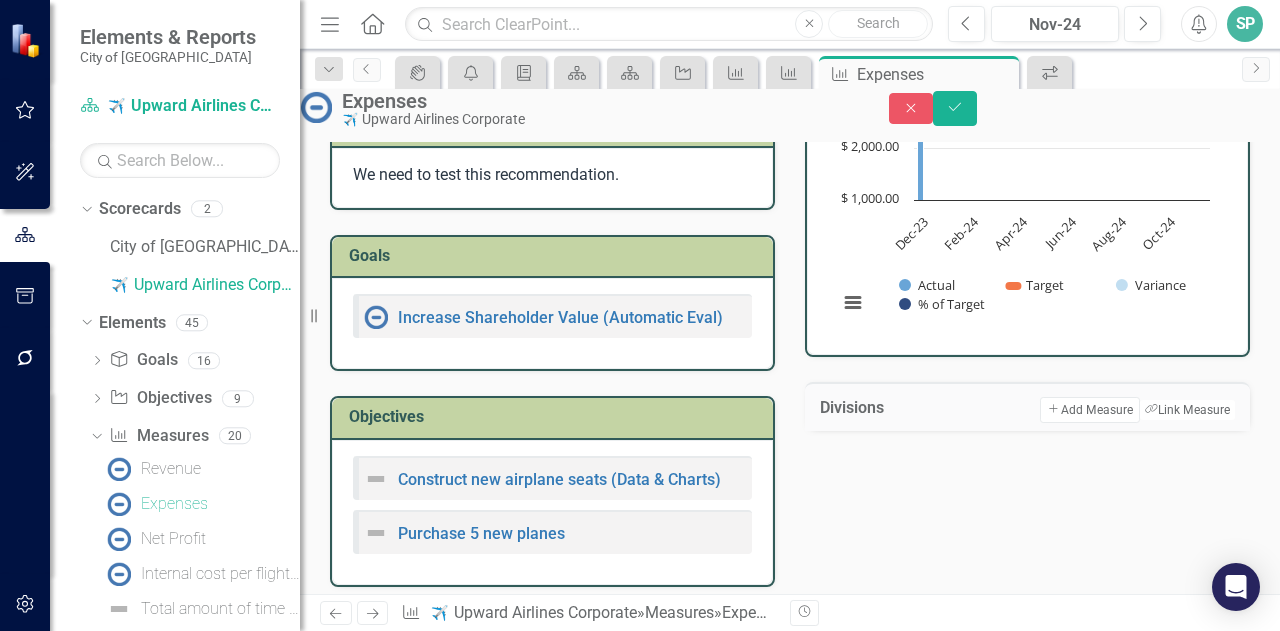 click at bounding box center [1027, 431] 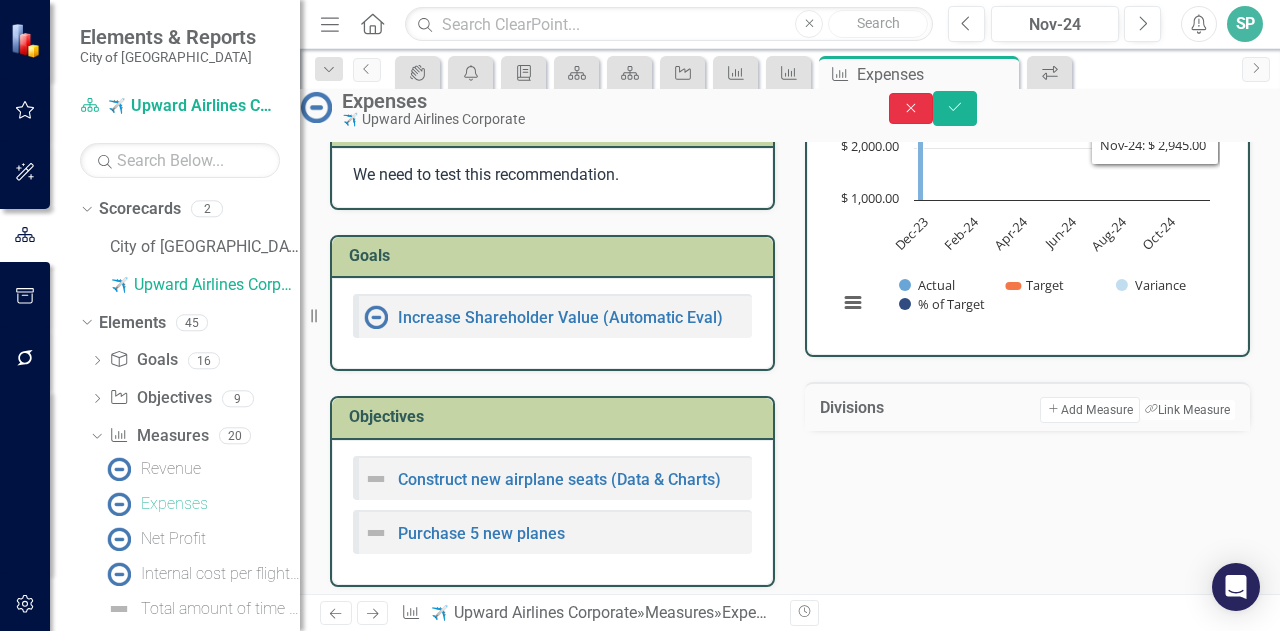 click on "Close" 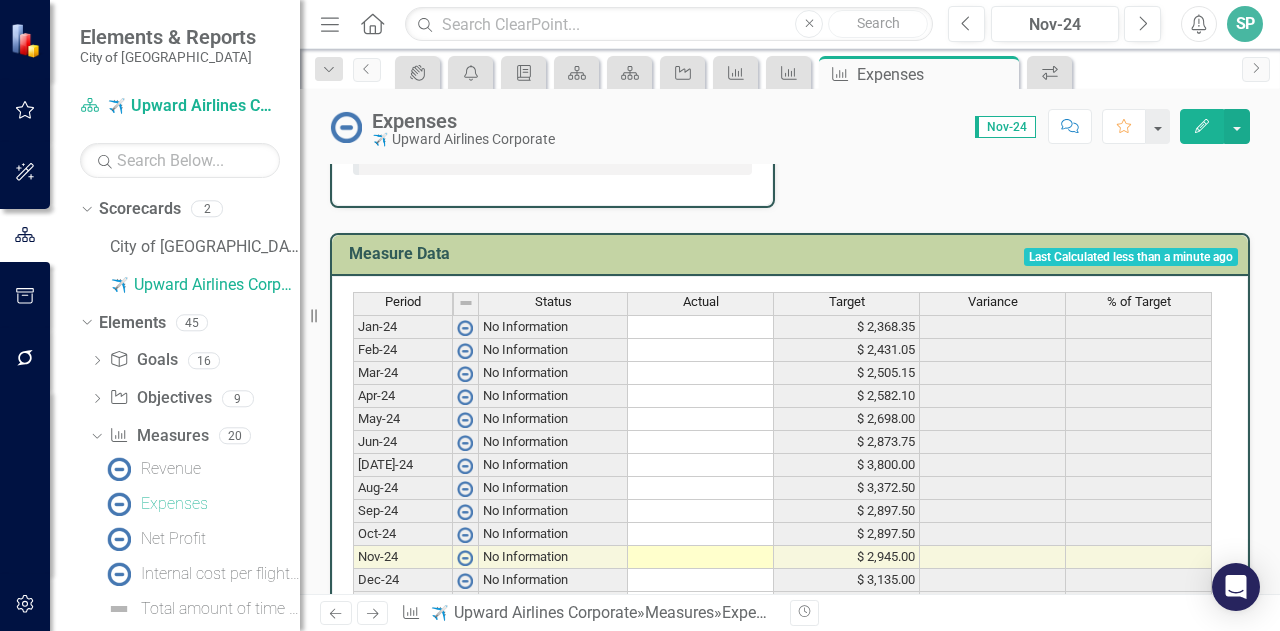 scroll, scrollTop: 900, scrollLeft: 0, axis: vertical 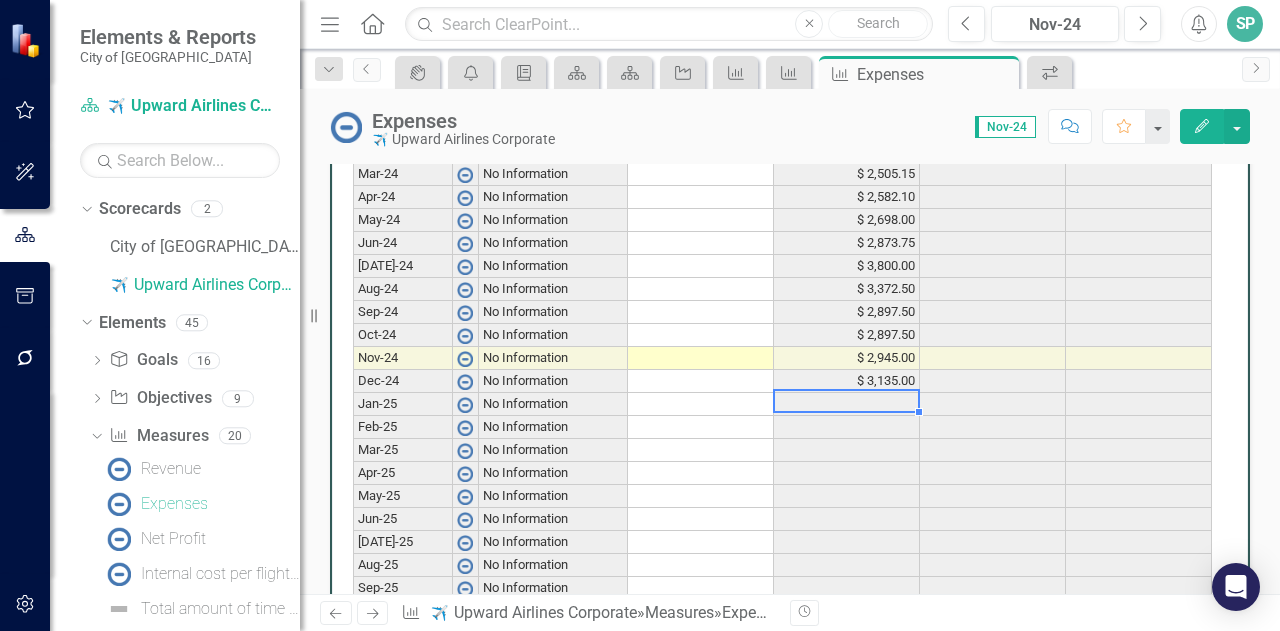 click at bounding box center (847, 404) 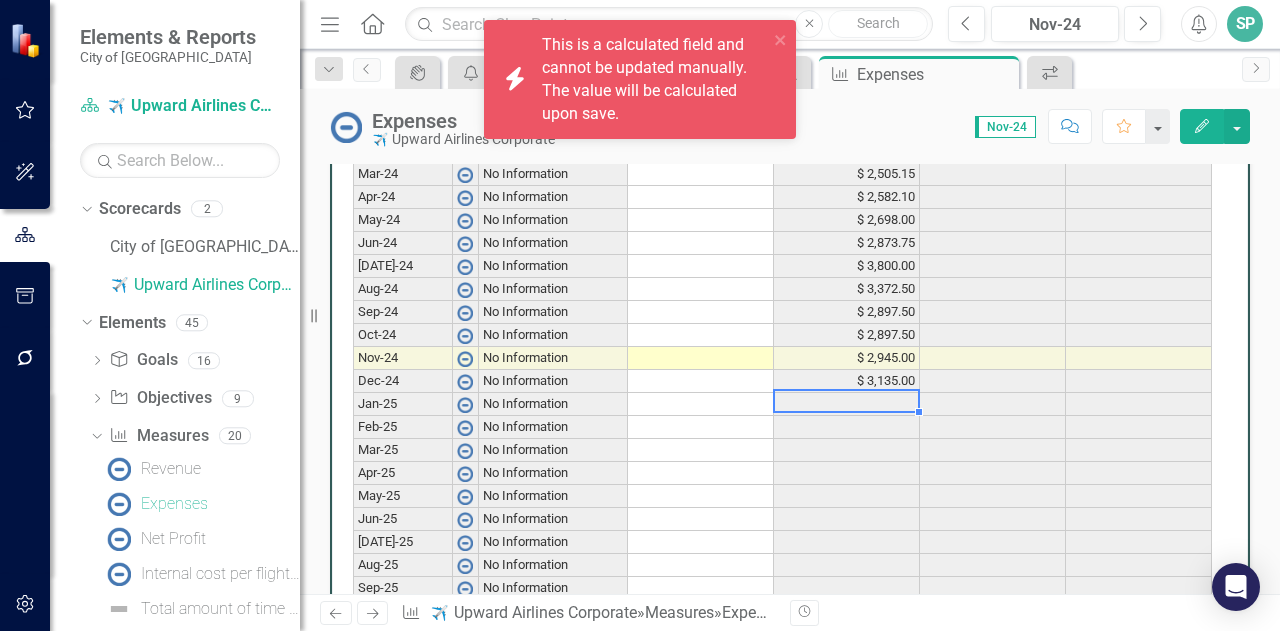 click at bounding box center [847, 404] 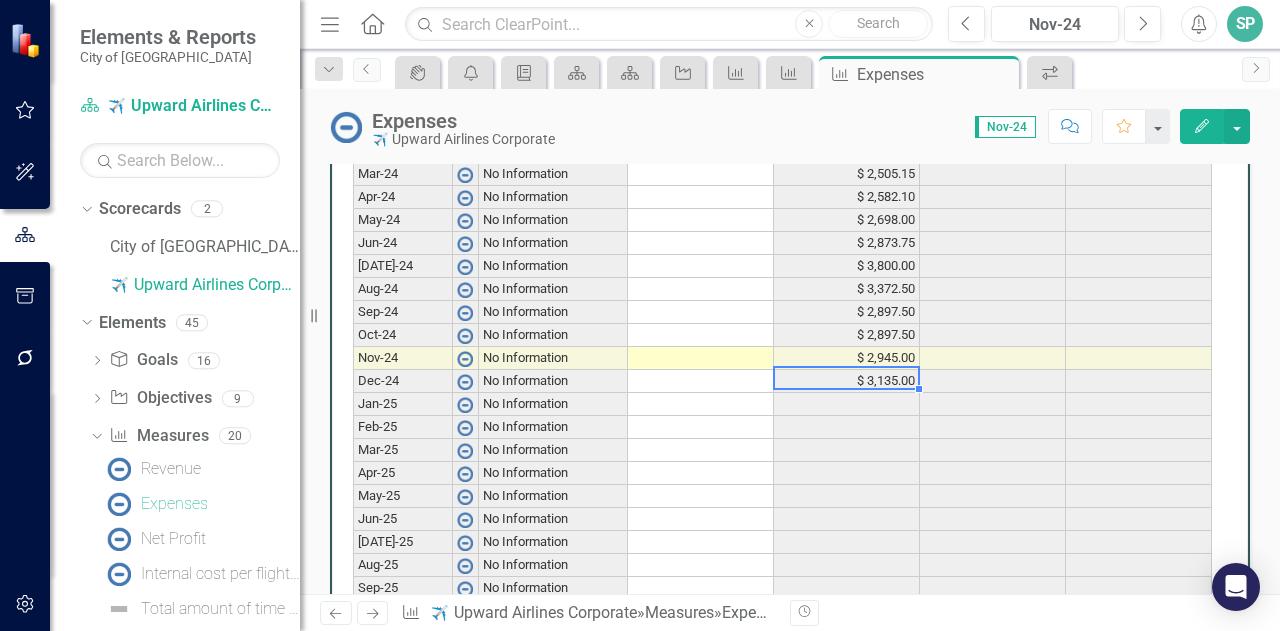 click on "$ 3,135.00" at bounding box center (847, 381) 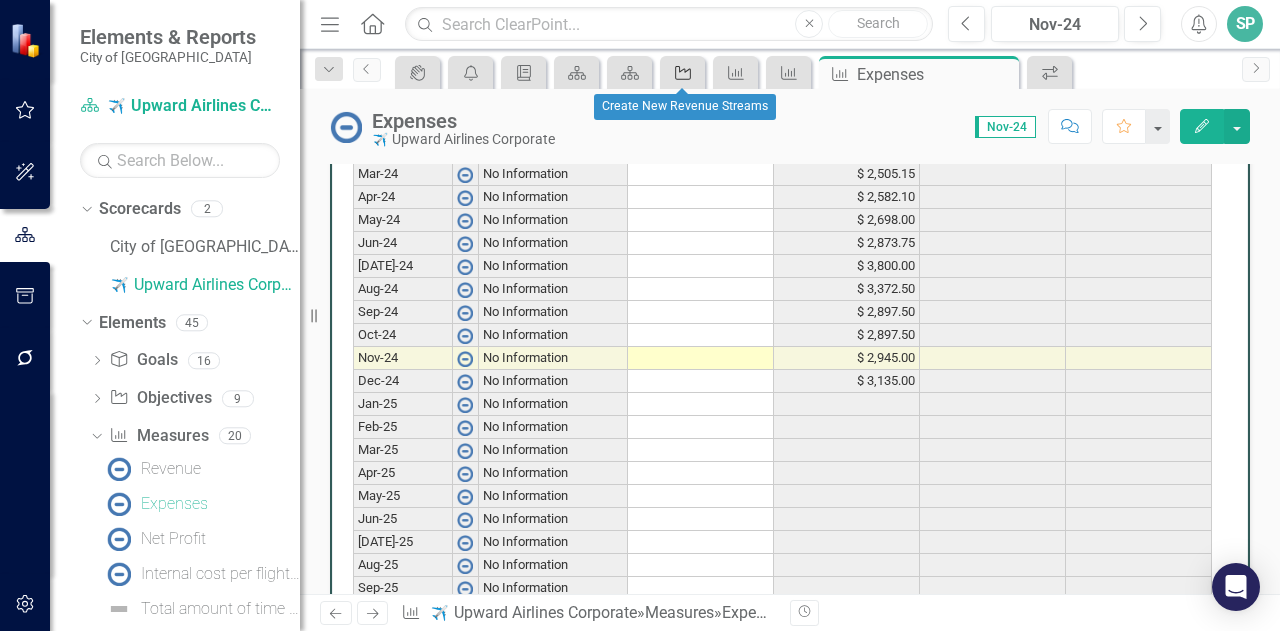 click on "Objective" 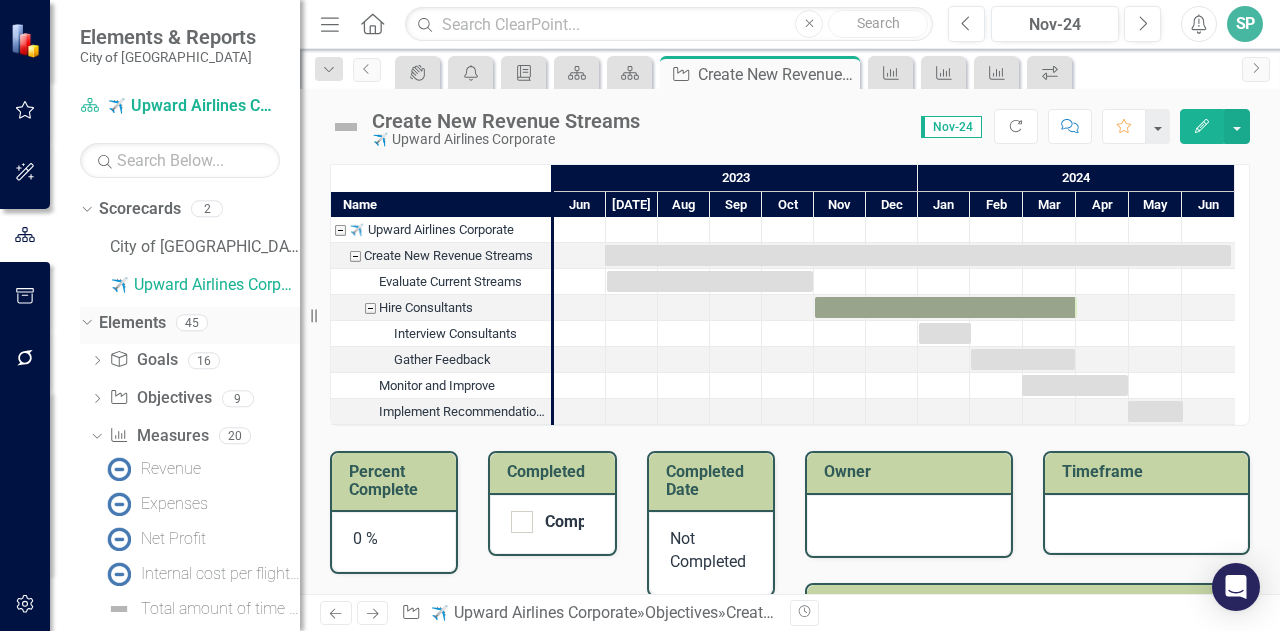 click on "Dropdown" 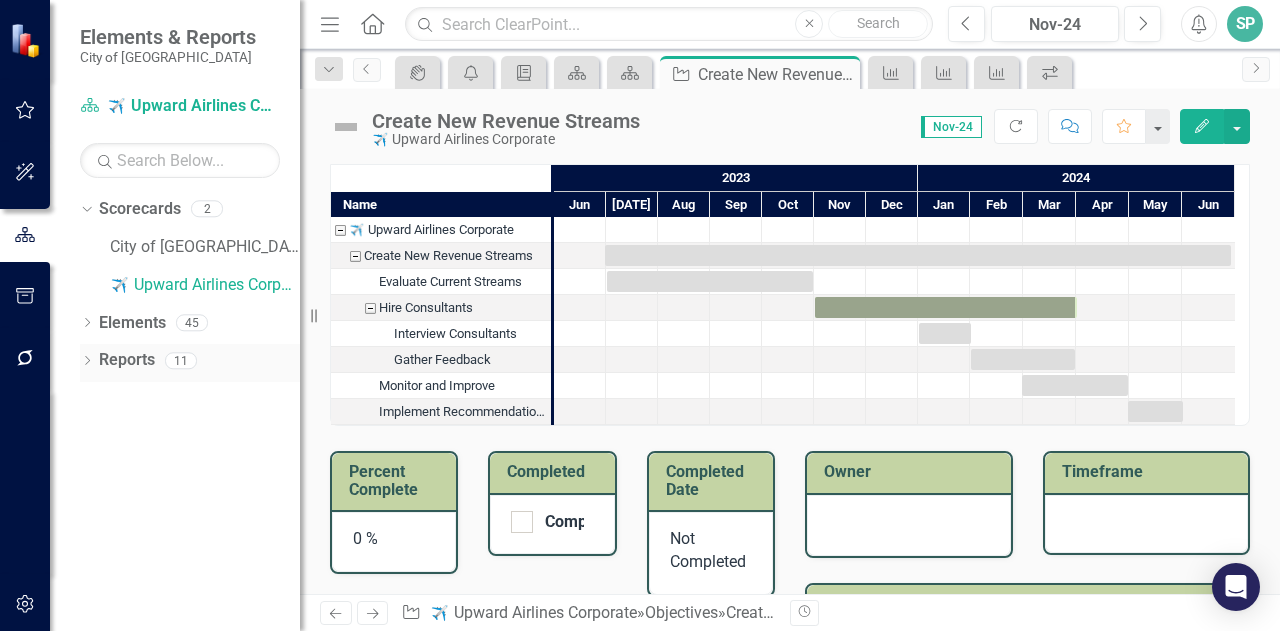 click on "Dropdown" 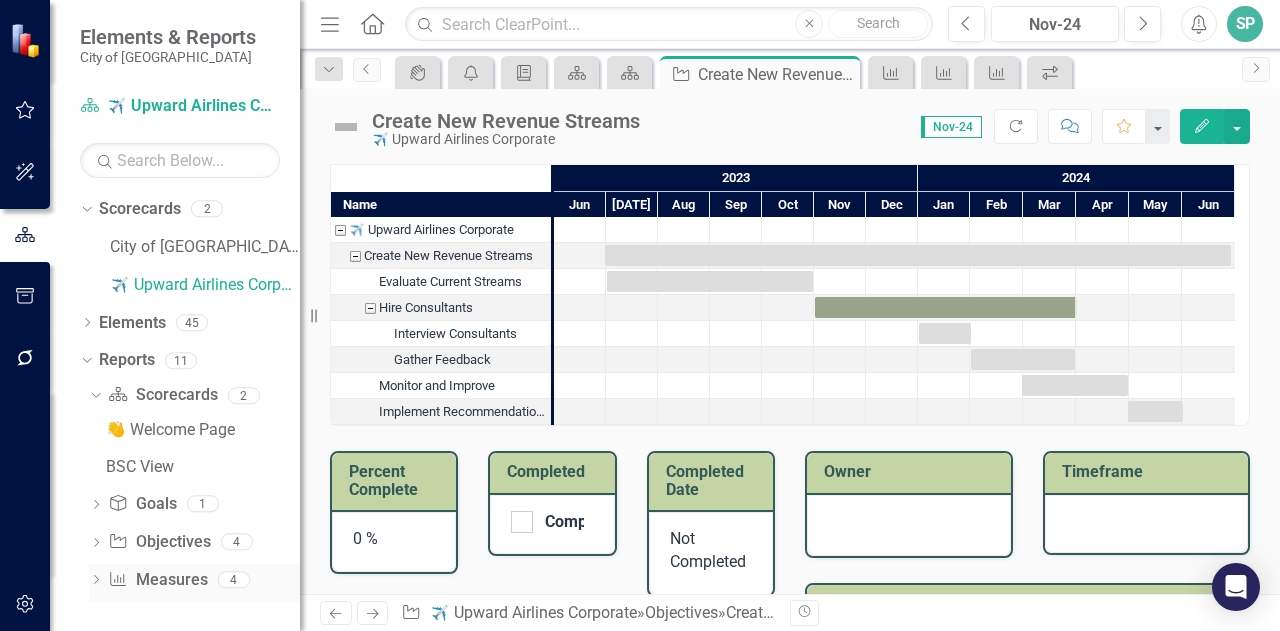 click on "Dropdown" 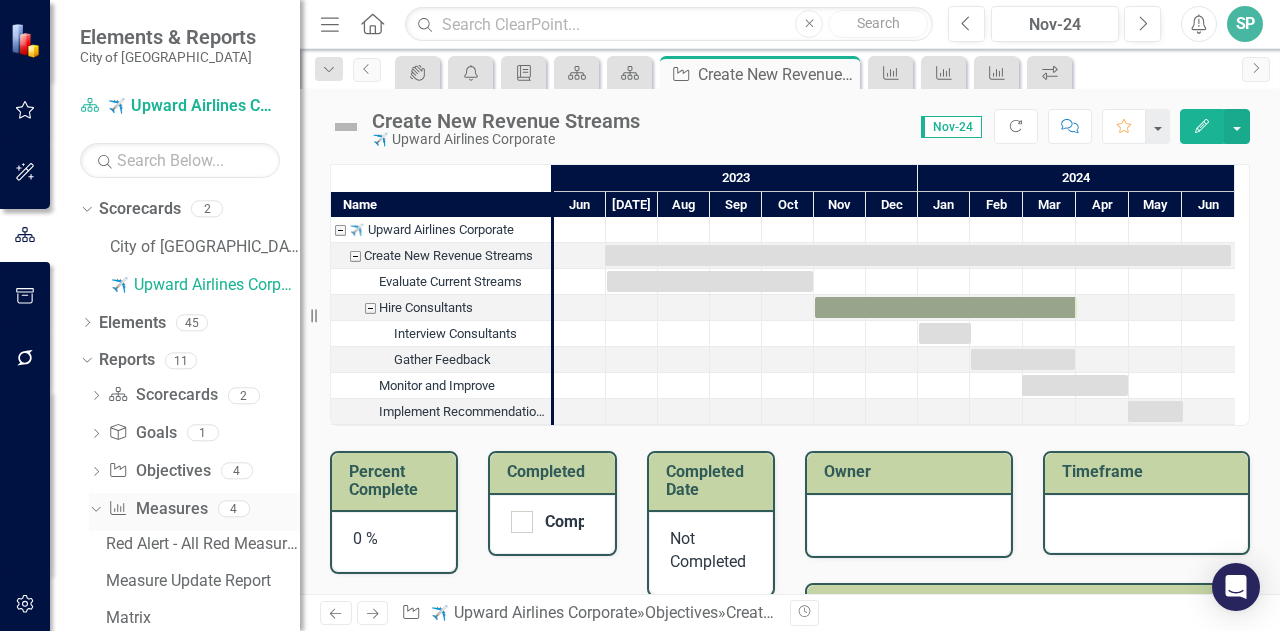 scroll, scrollTop: 74, scrollLeft: 0, axis: vertical 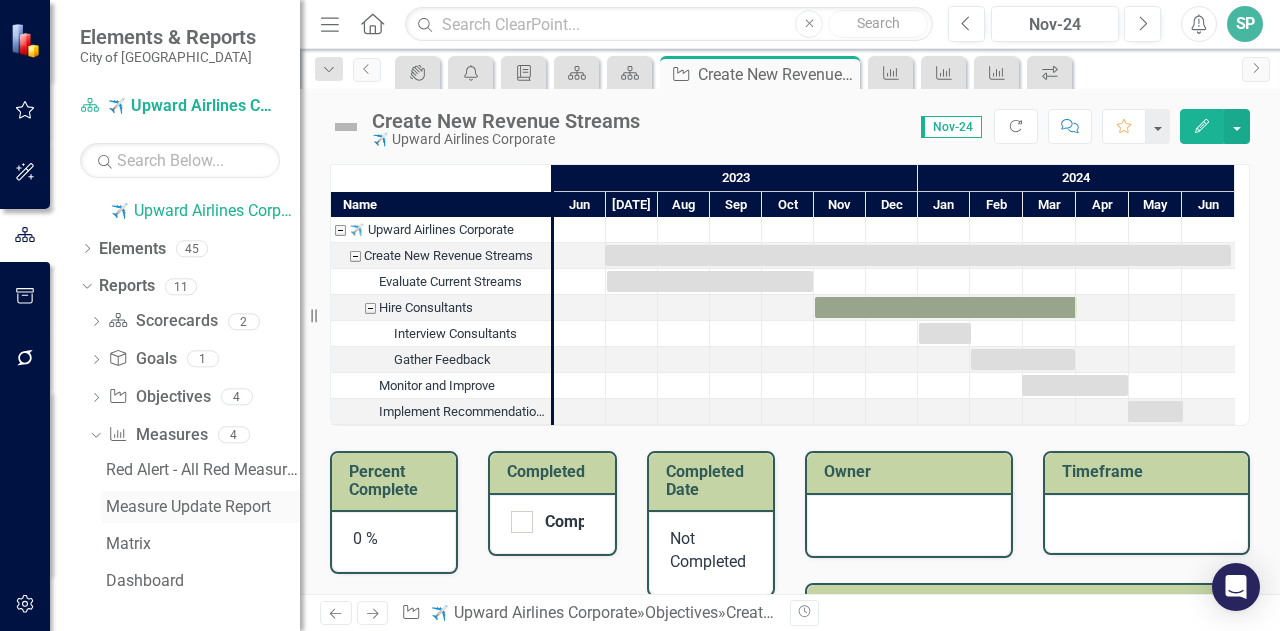 click on "Measure Update Report" at bounding box center (203, 507) 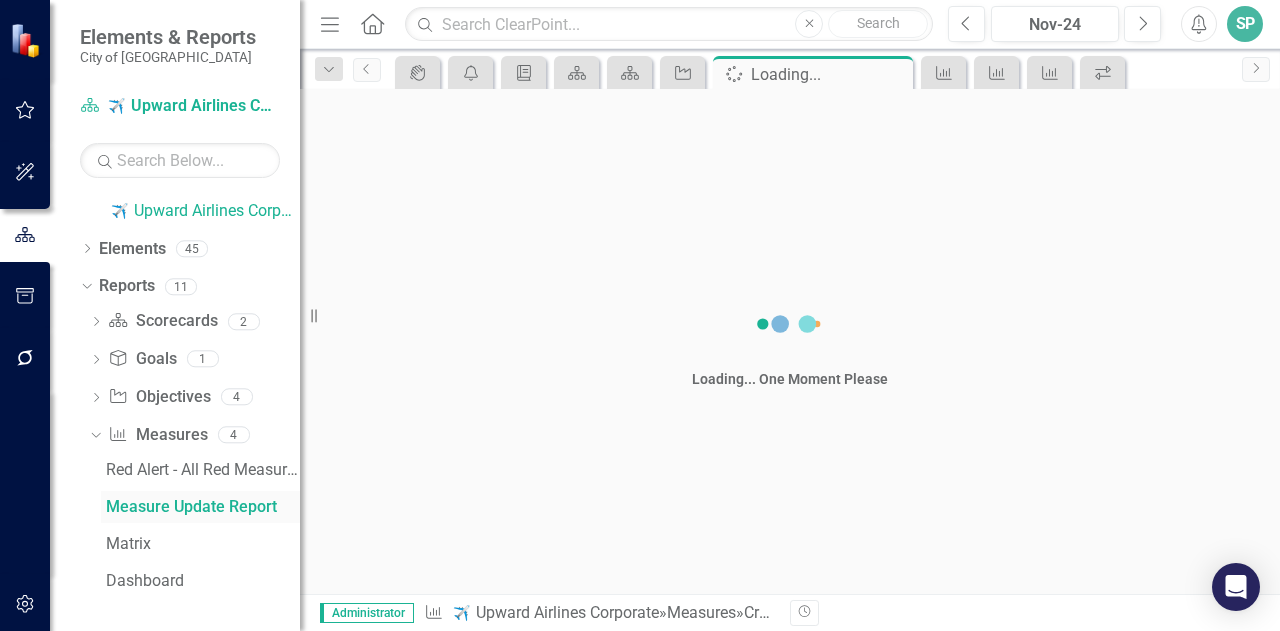 scroll, scrollTop: 0, scrollLeft: 0, axis: both 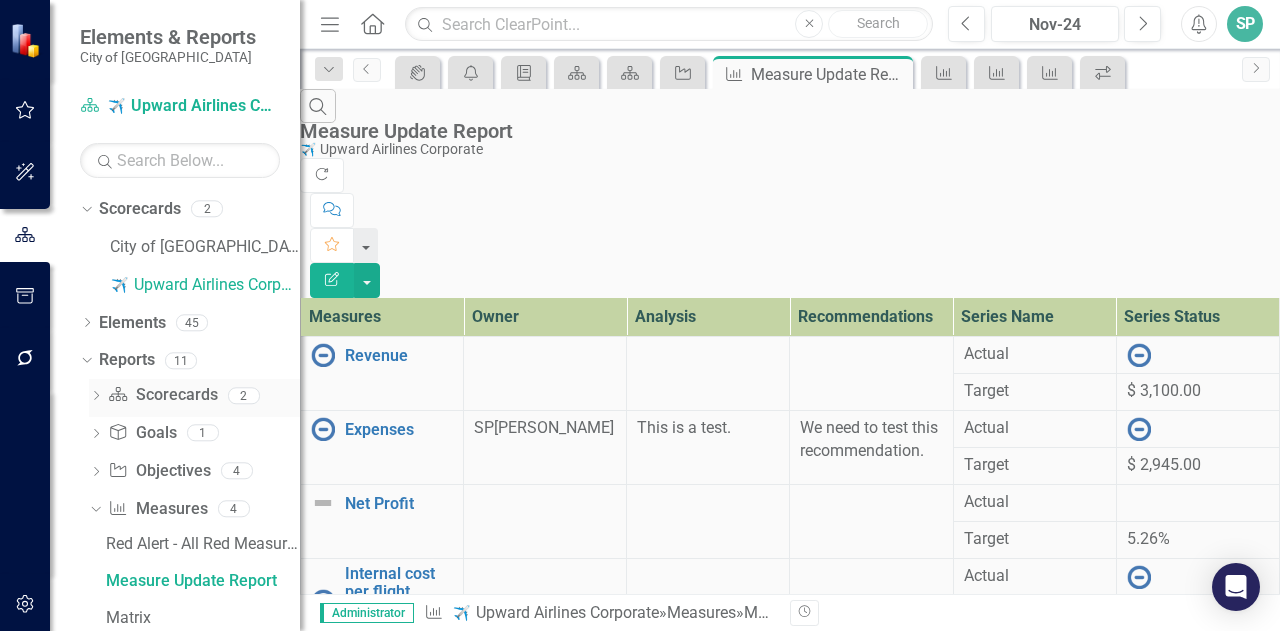 click 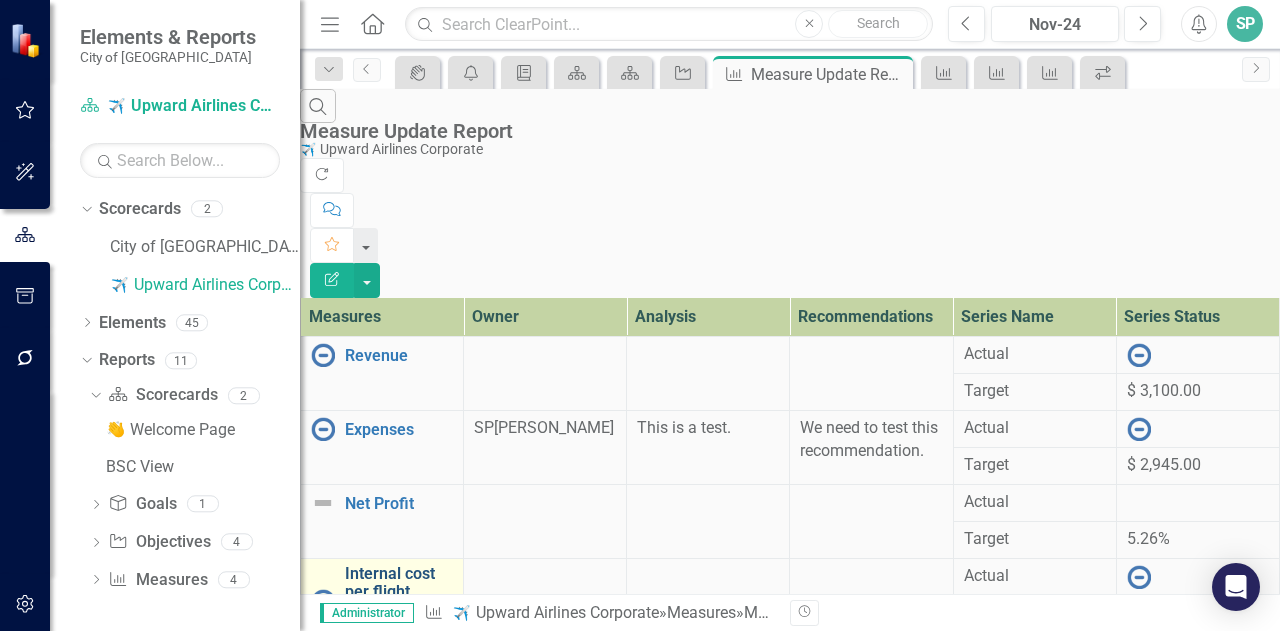drag, startPoint x: 94, startPoint y: 399, endPoint x: 474, endPoint y: 471, distance: 386.7609 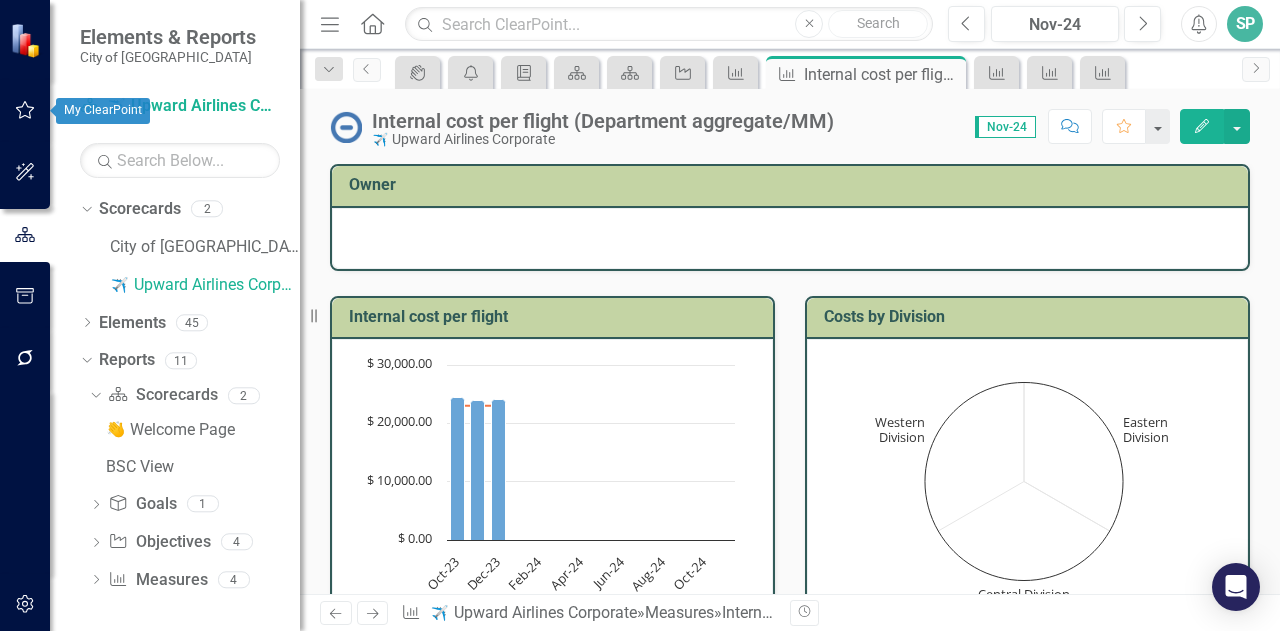 click at bounding box center (25, 111) 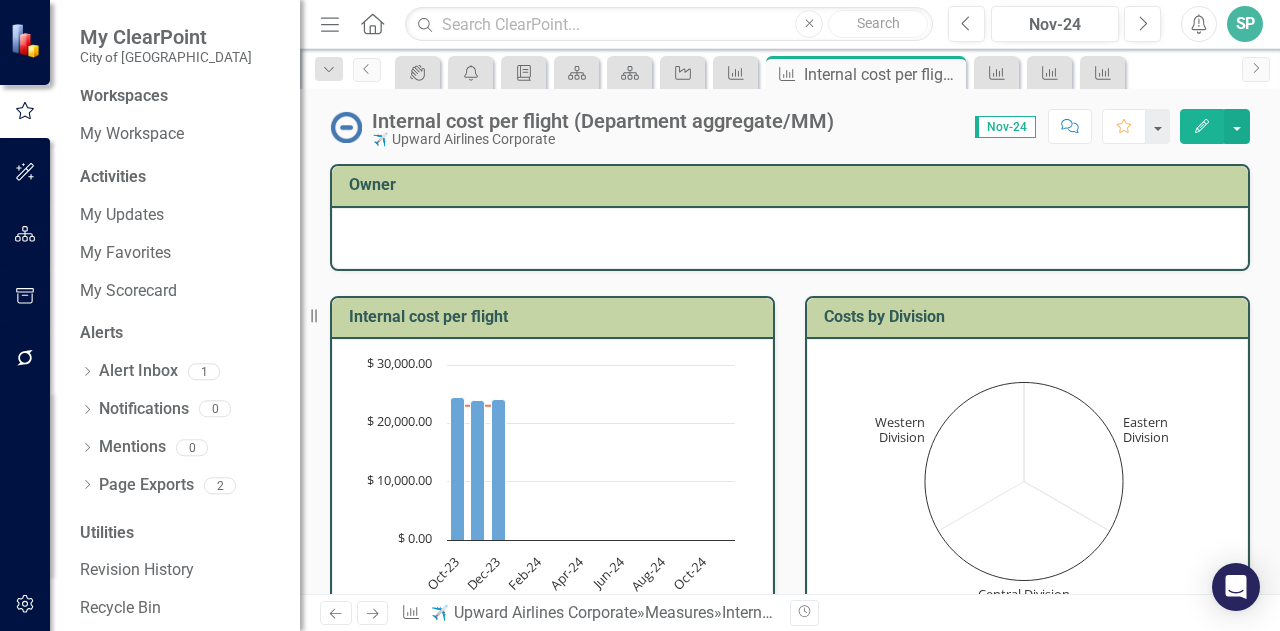 scroll, scrollTop: 0, scrollLeft: 0, axis: both 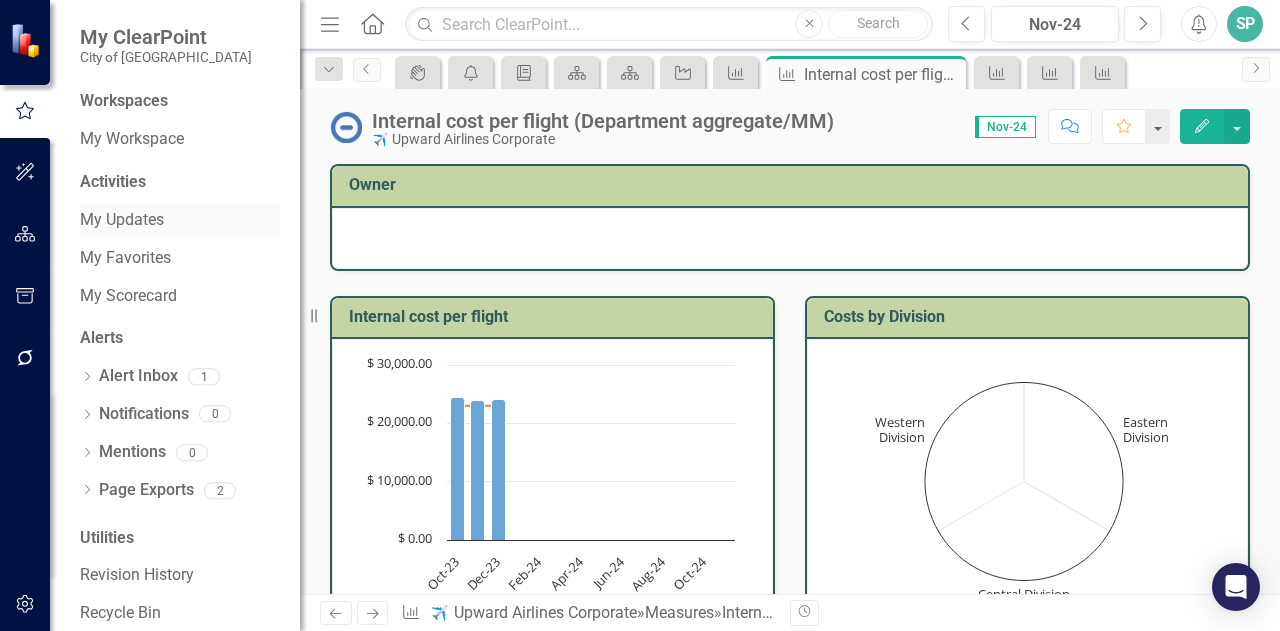 click on "My Updates" at bounding box center (180, 220) 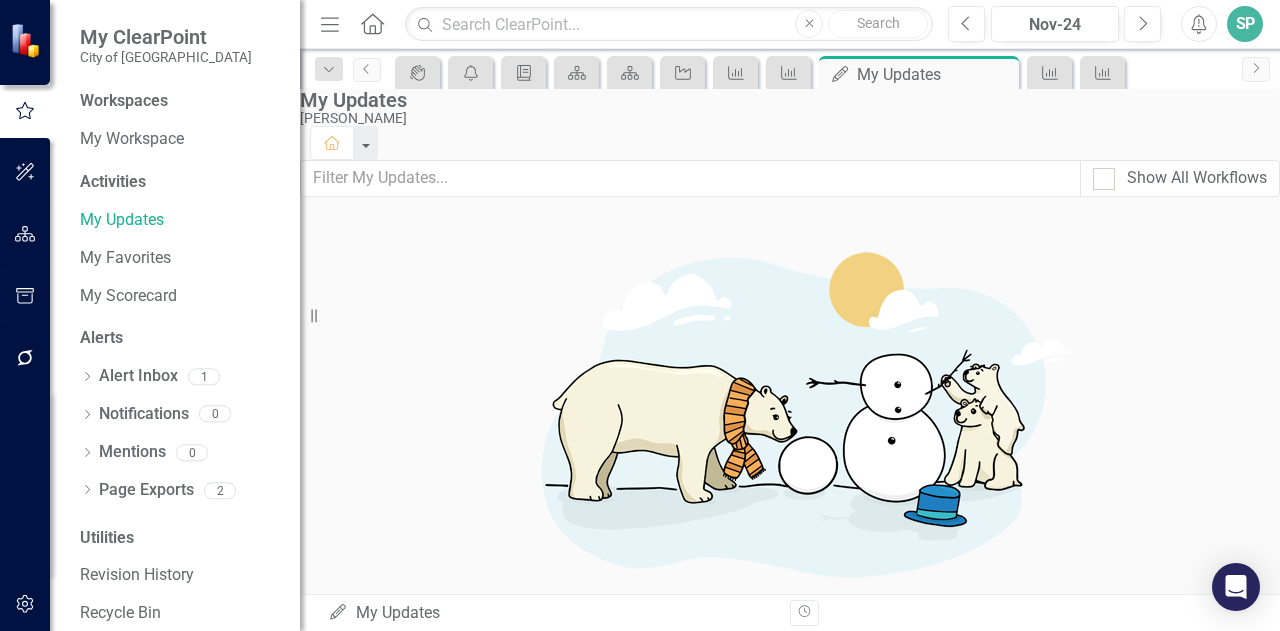 click on "City of [GEOGRAPHIC_DATA]" at bounding box center [166, 57] 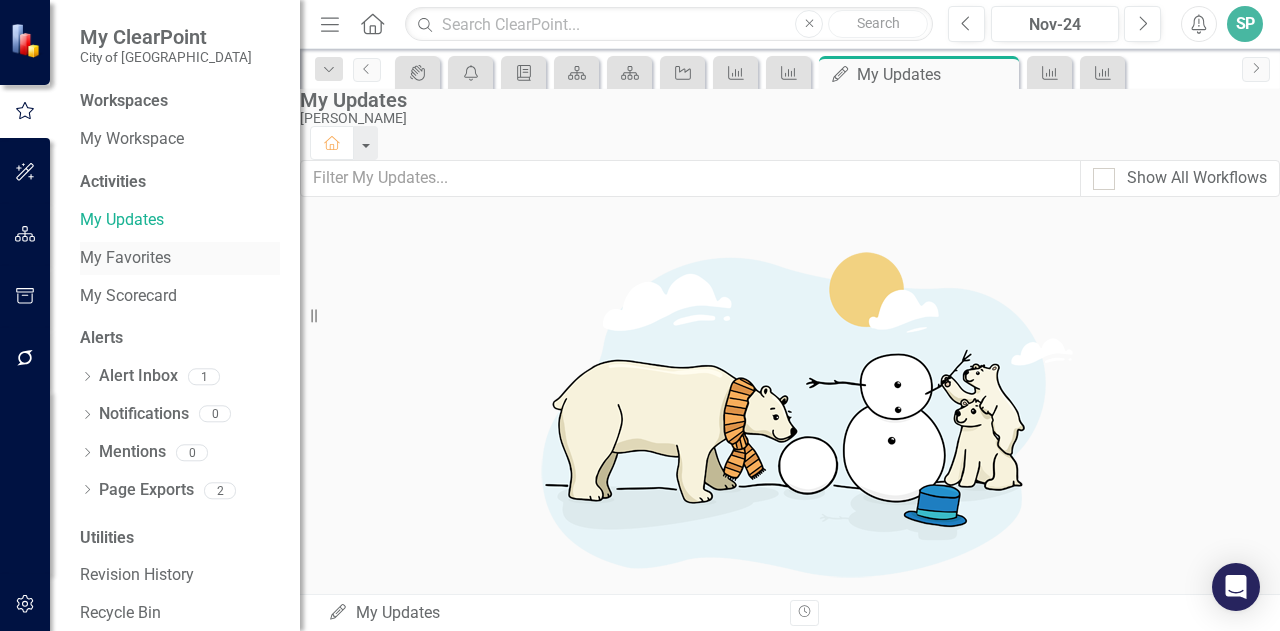 click on "My Favorites" at bounding box center (180, 258) 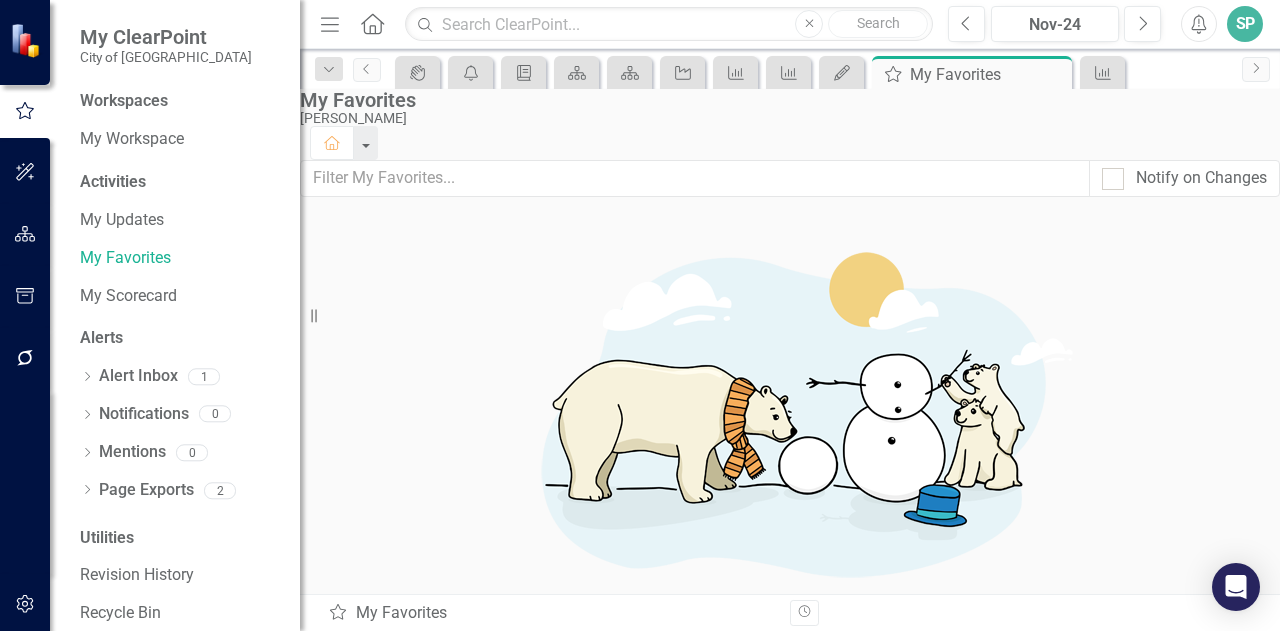 click on "Welcome Page" at bounding box center (381, 739) 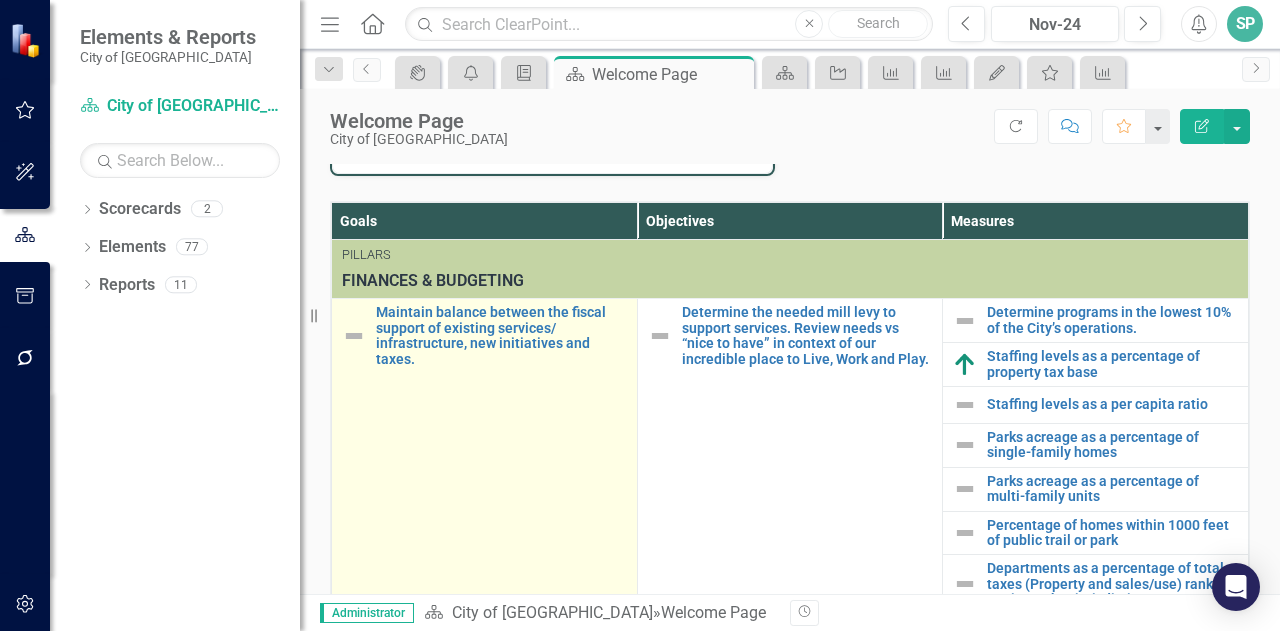 scroll, scrollTop: 741, scrollLeft: 0, axis: vertical 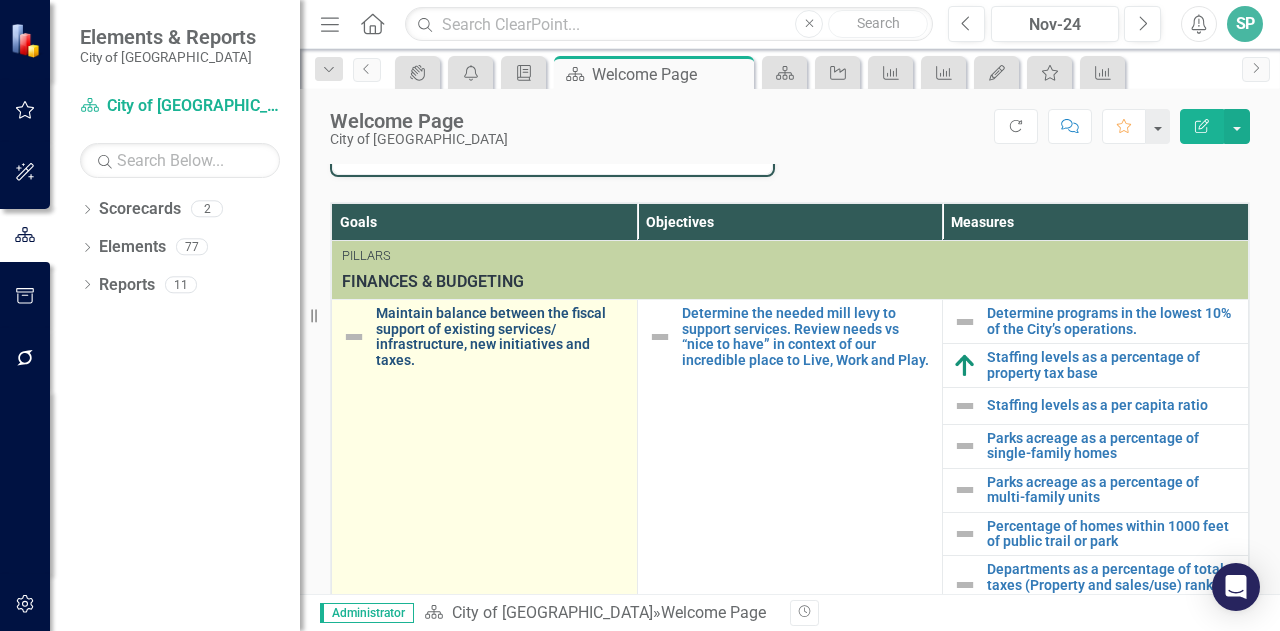 click on "Maintain balance between the fiscal support of existing services/ infrastructure, new initiatives and taxes." at bounding box center [501, 337] 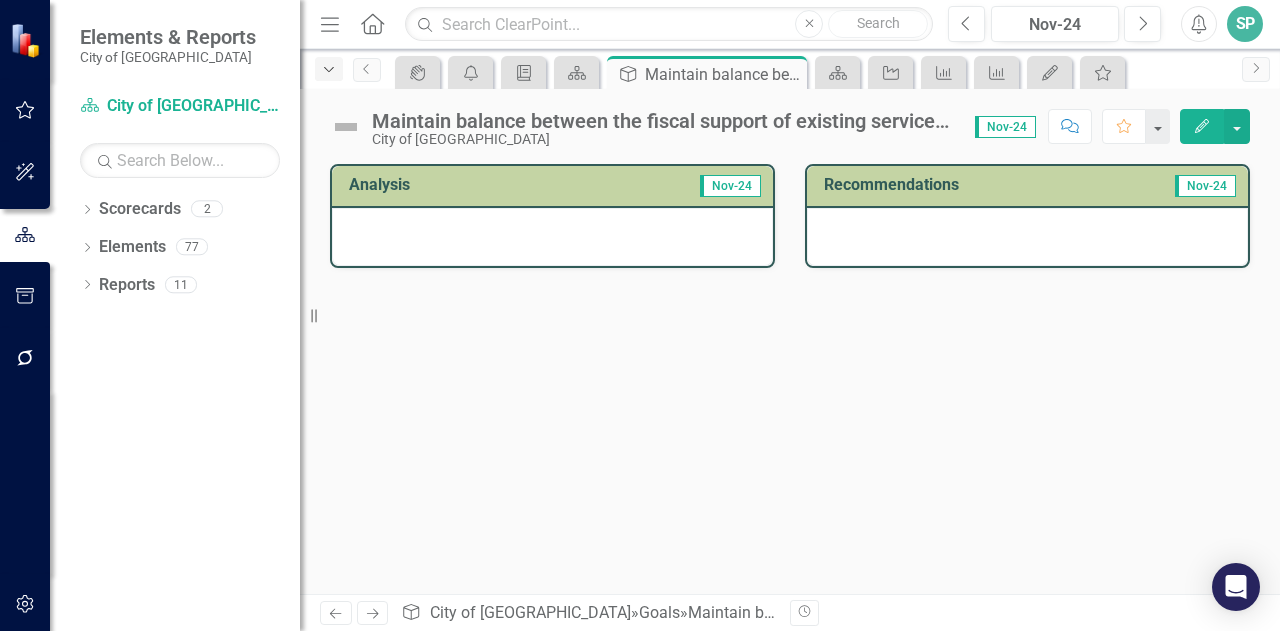 click on "Dropdown" 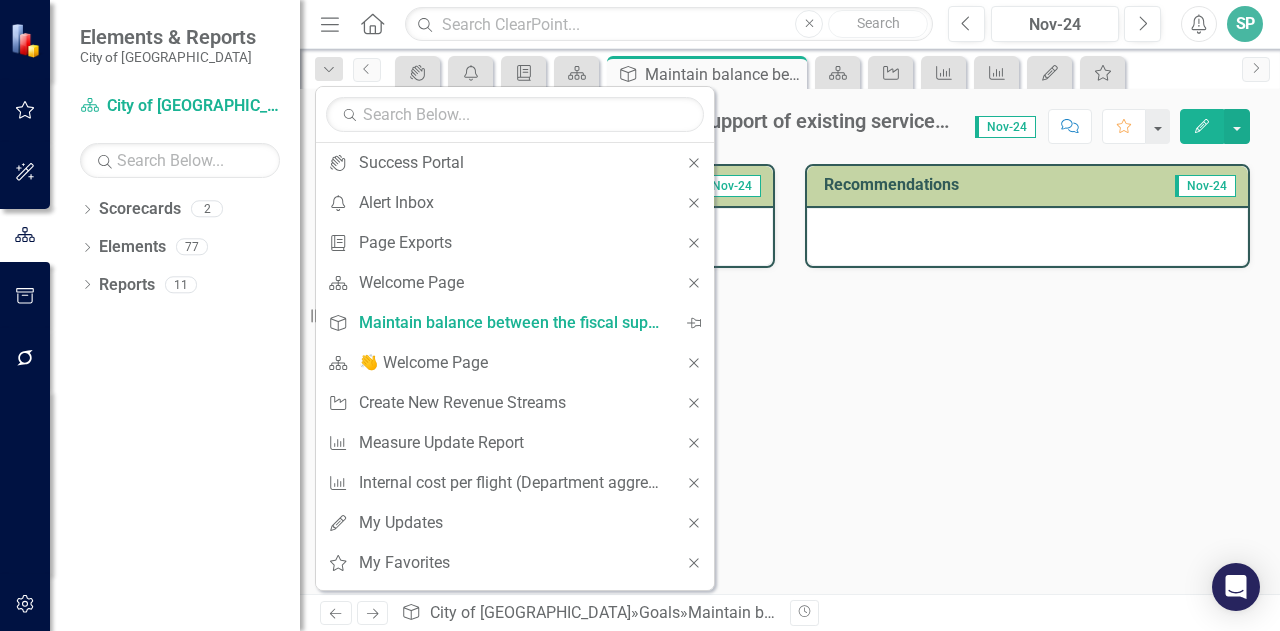 click on "Analysis Nov-24 Recommendations Nov-24" at bounding box center (790, 379) 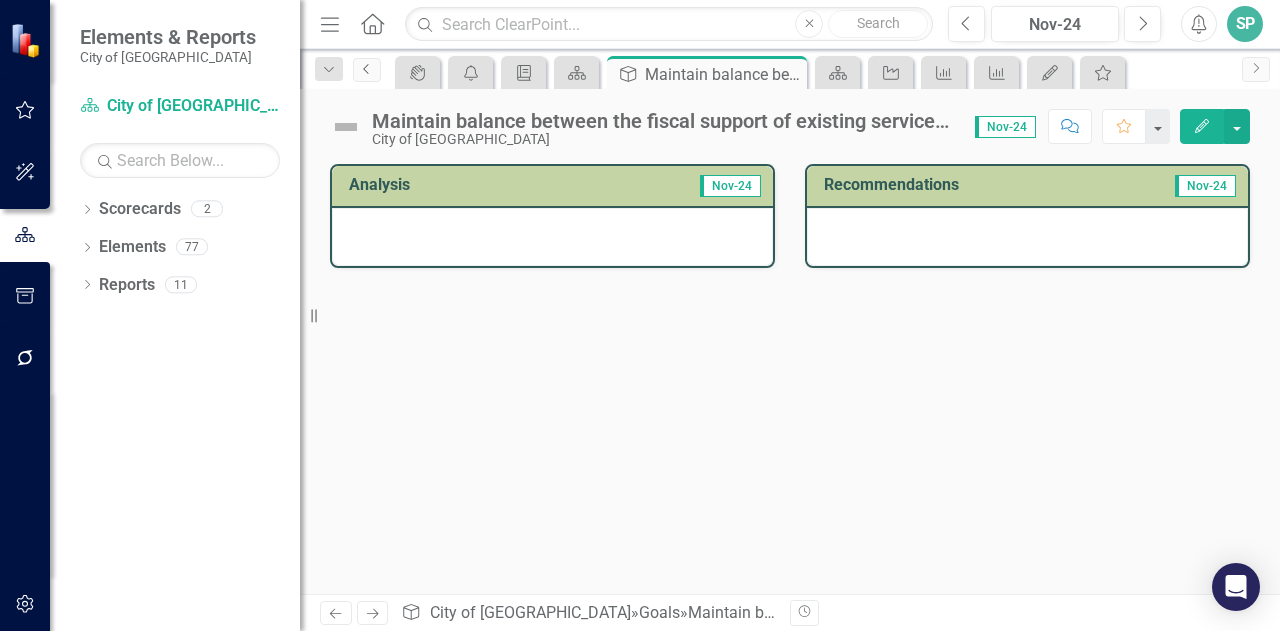 click on "Previous" 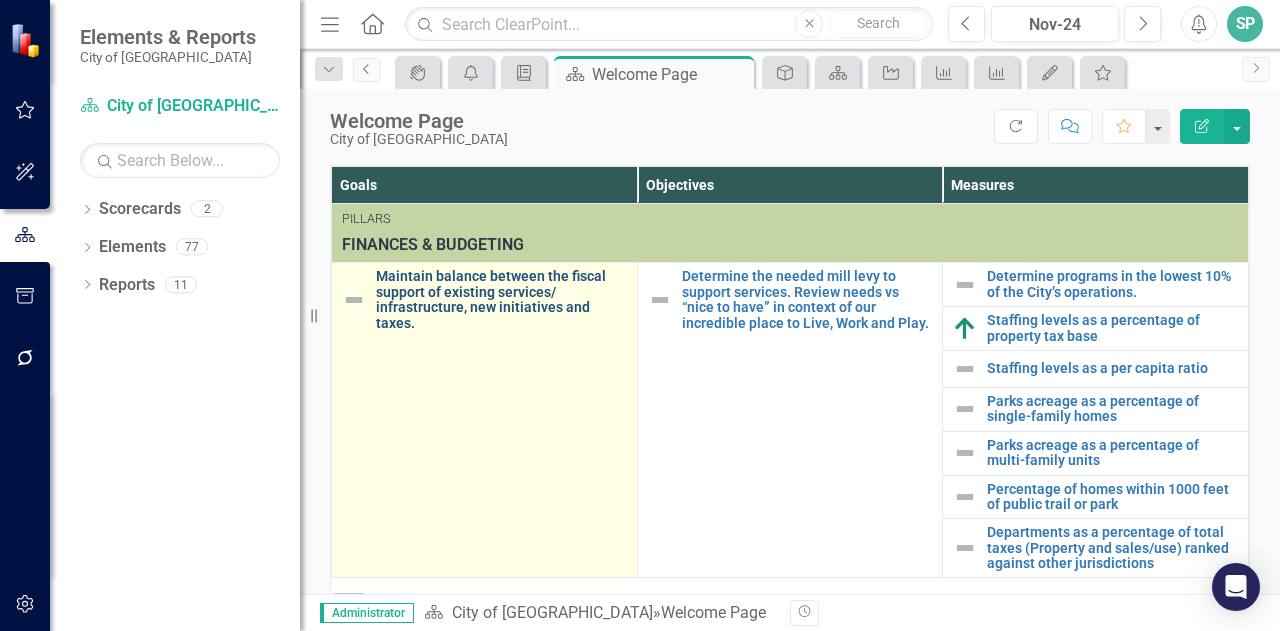 scroll, scrollTop: 800, scrollLeft: 0, axis: vertical 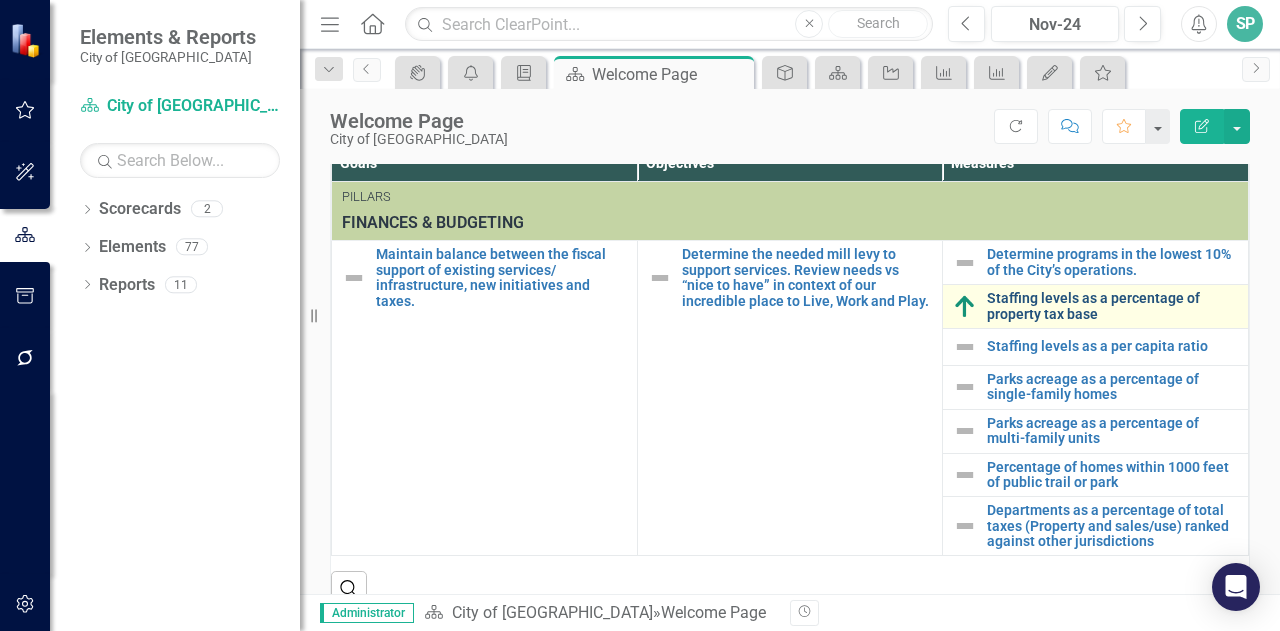 click on "Staffing levels as a percentage of property tax base" at bounding box center [1112, 306] 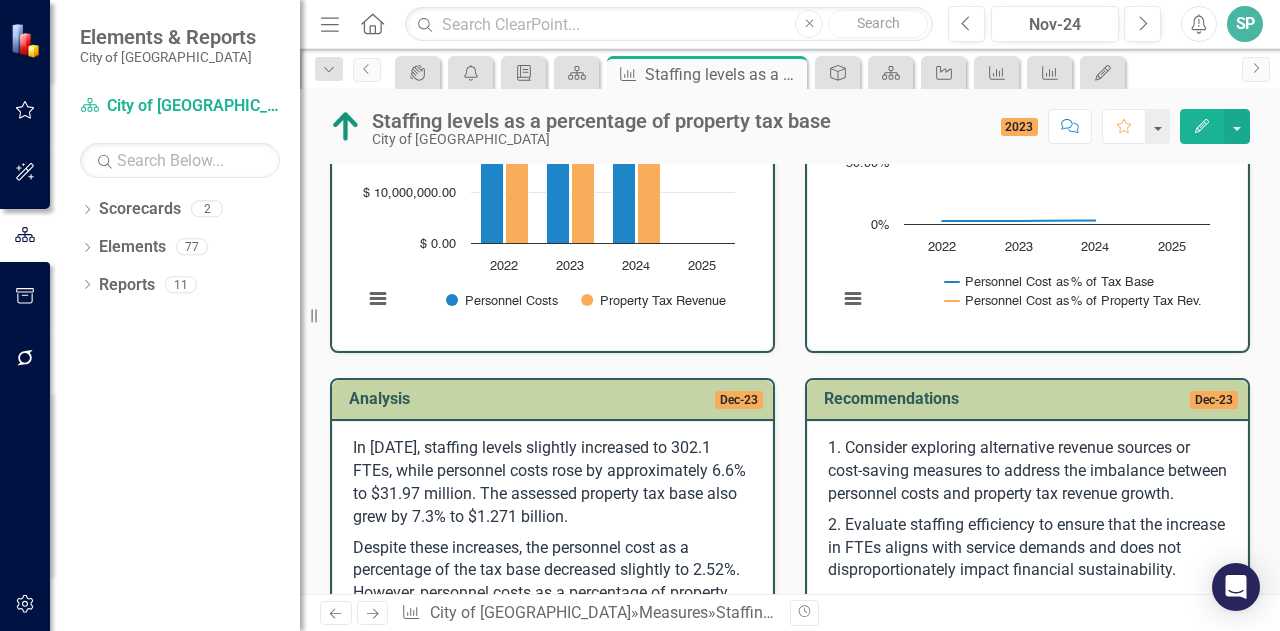 scroll, scrollTop: 200, scrollLeft: 0, axis: vertical 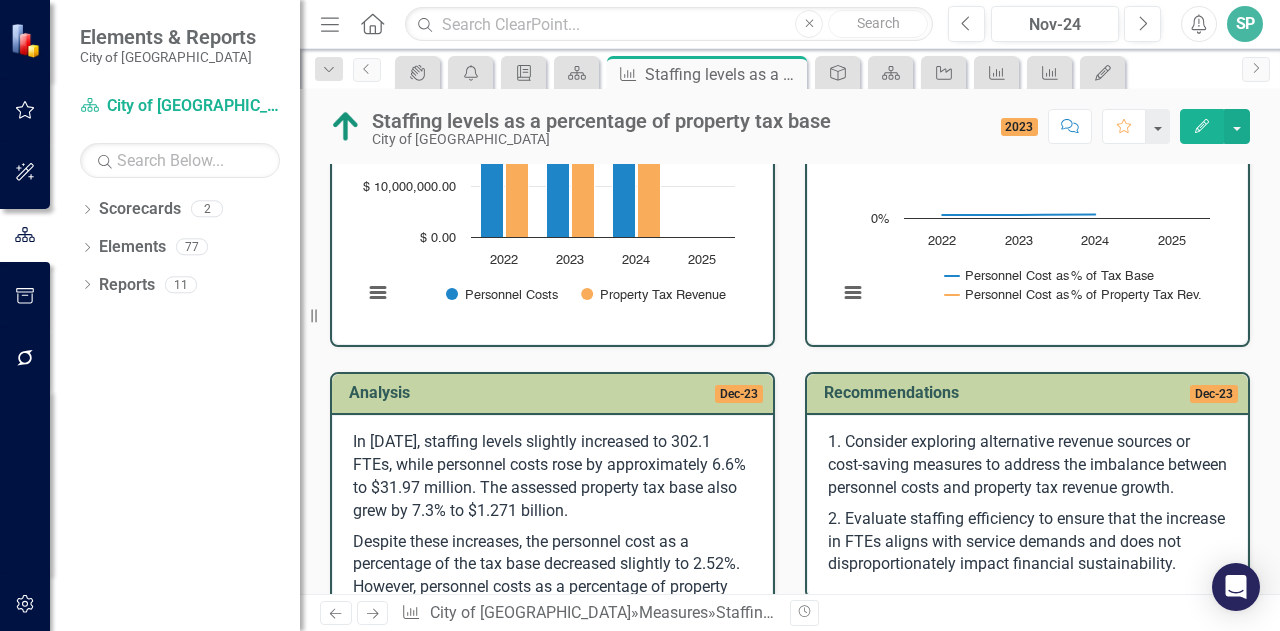 click 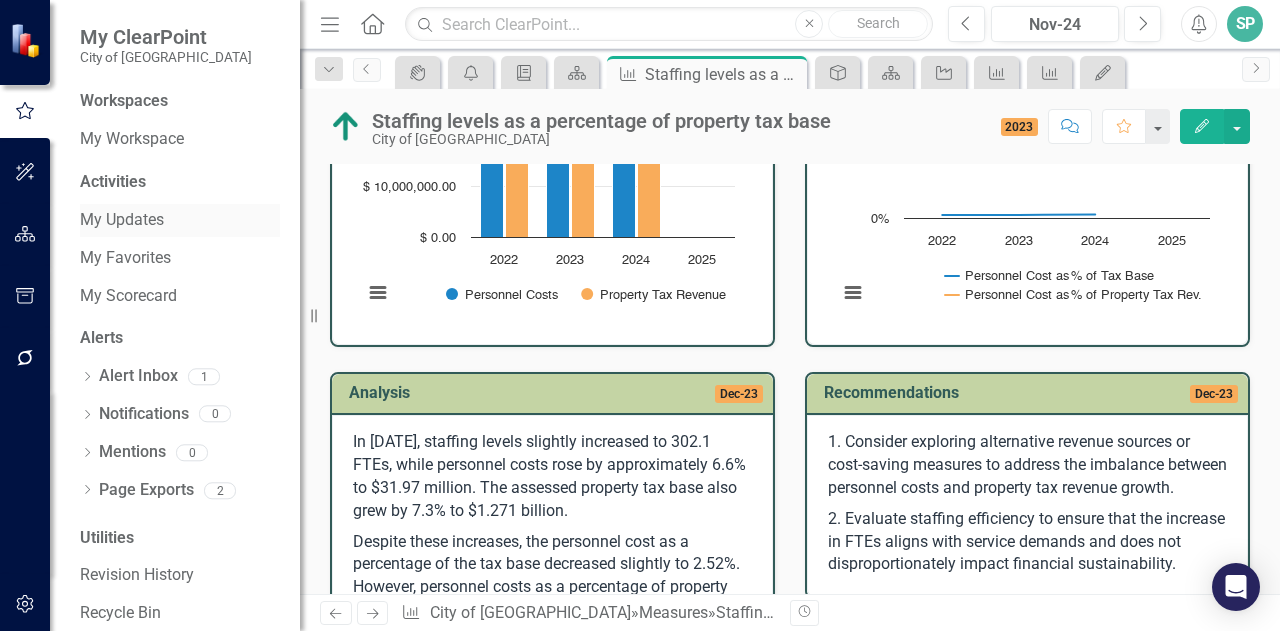 click on "My Updates" at bounding box center [180, 220] 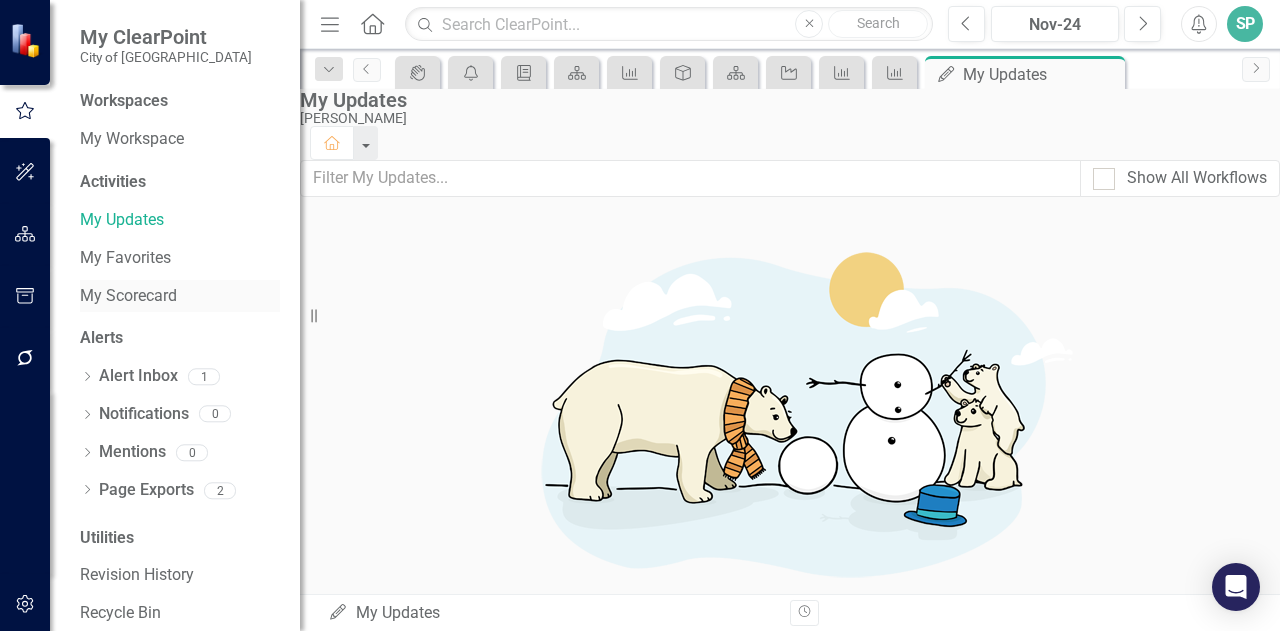 click on "My Scorecard" at bounding box center [180, 296] 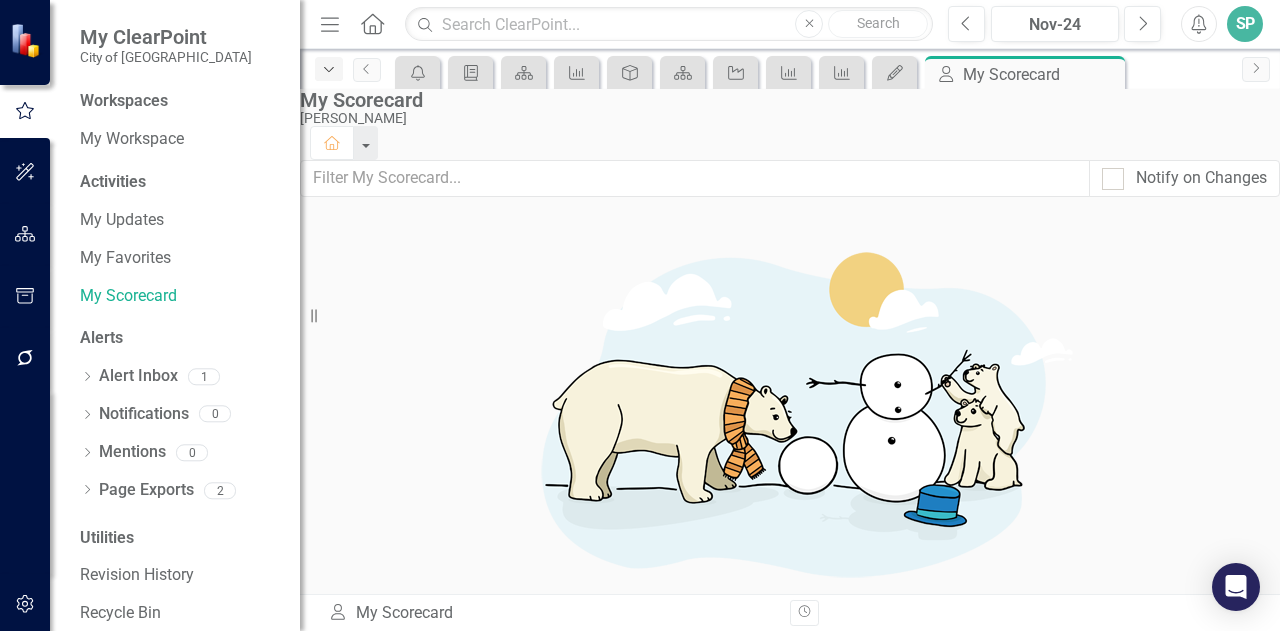 click on "Dropdown" 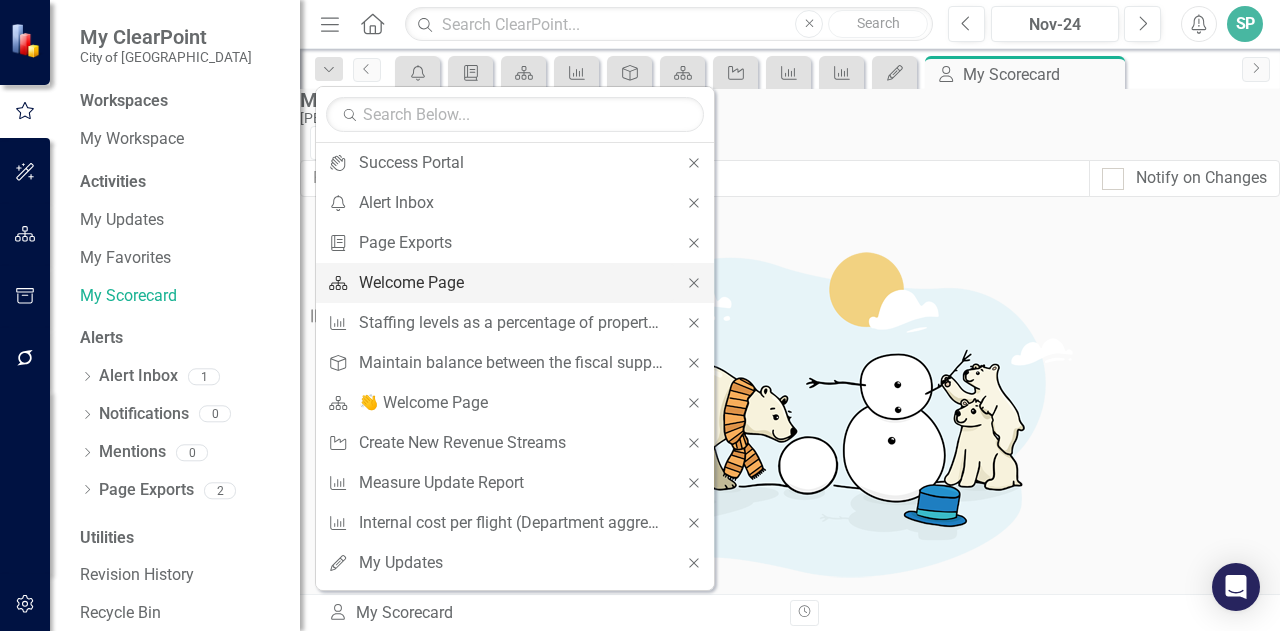 click on "Welcome Page" at bounding box center [511, 282] 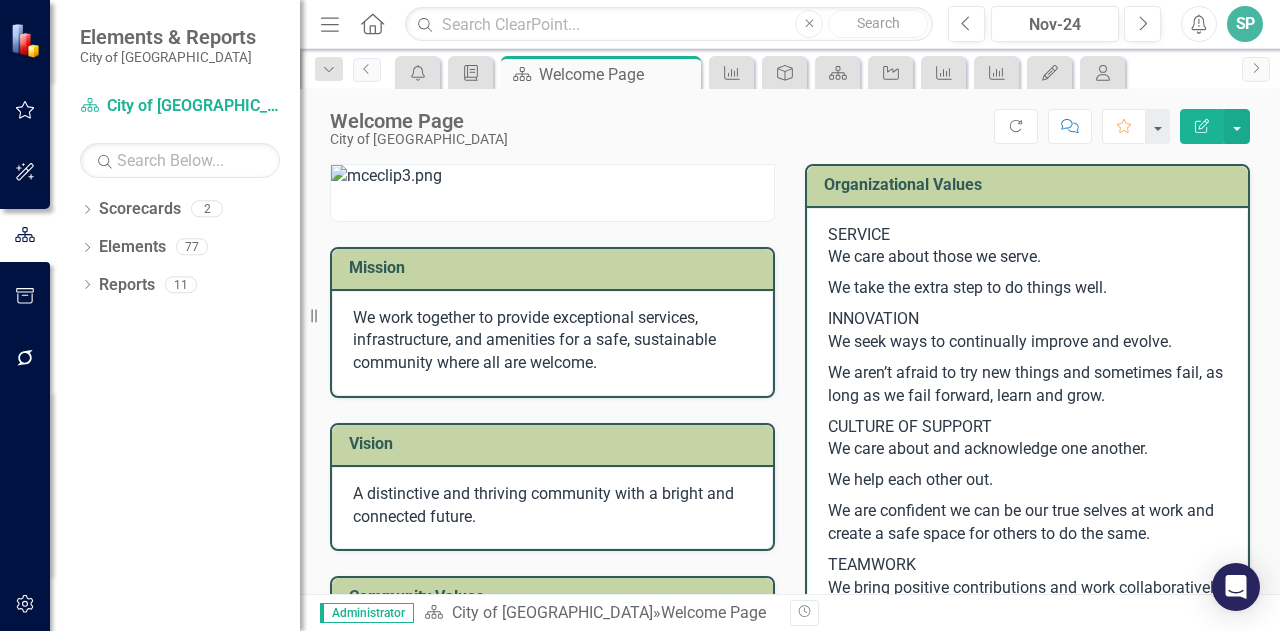 click on "We aren’t afraid to try new things and sometimes fail, as long as we fail forward, learn and grow." at bounding box center [1027, 385] 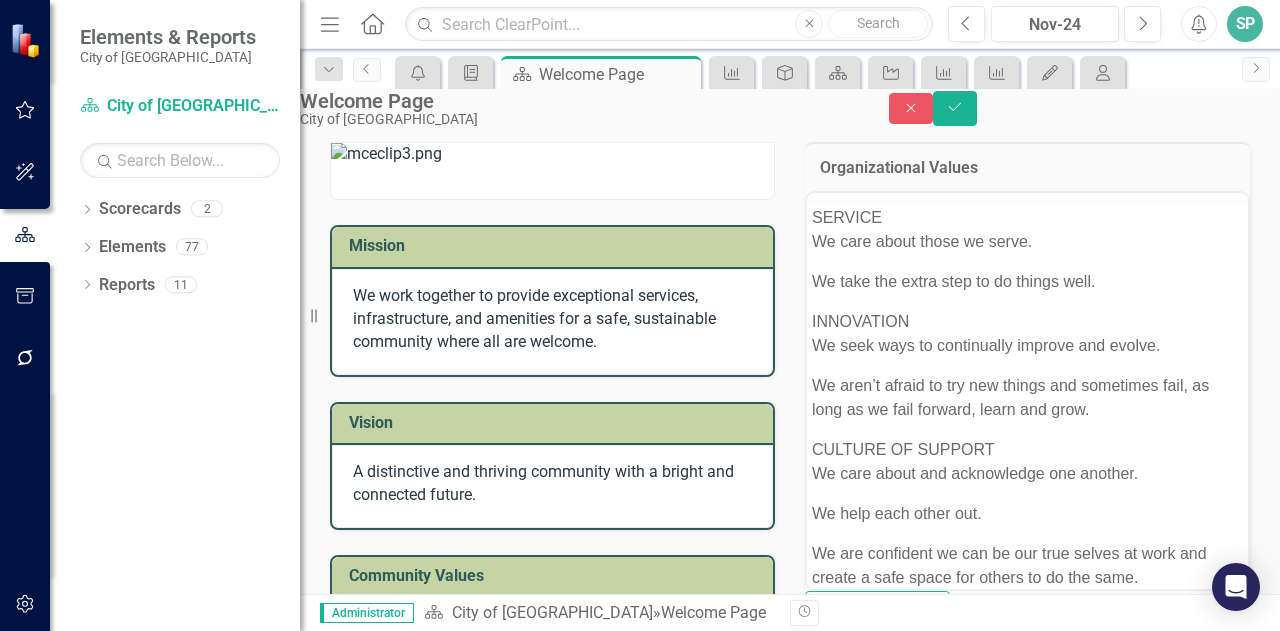 scroll, scrollTop: 0, scrollLeft: 0, axis: both 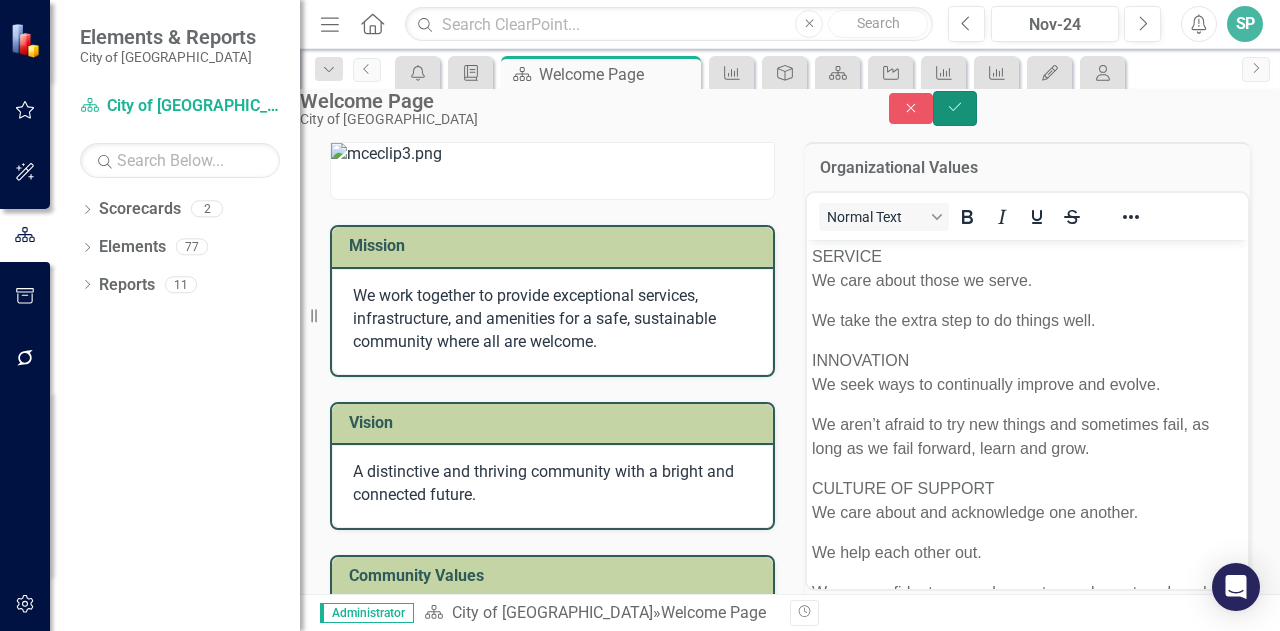 click on "Save" 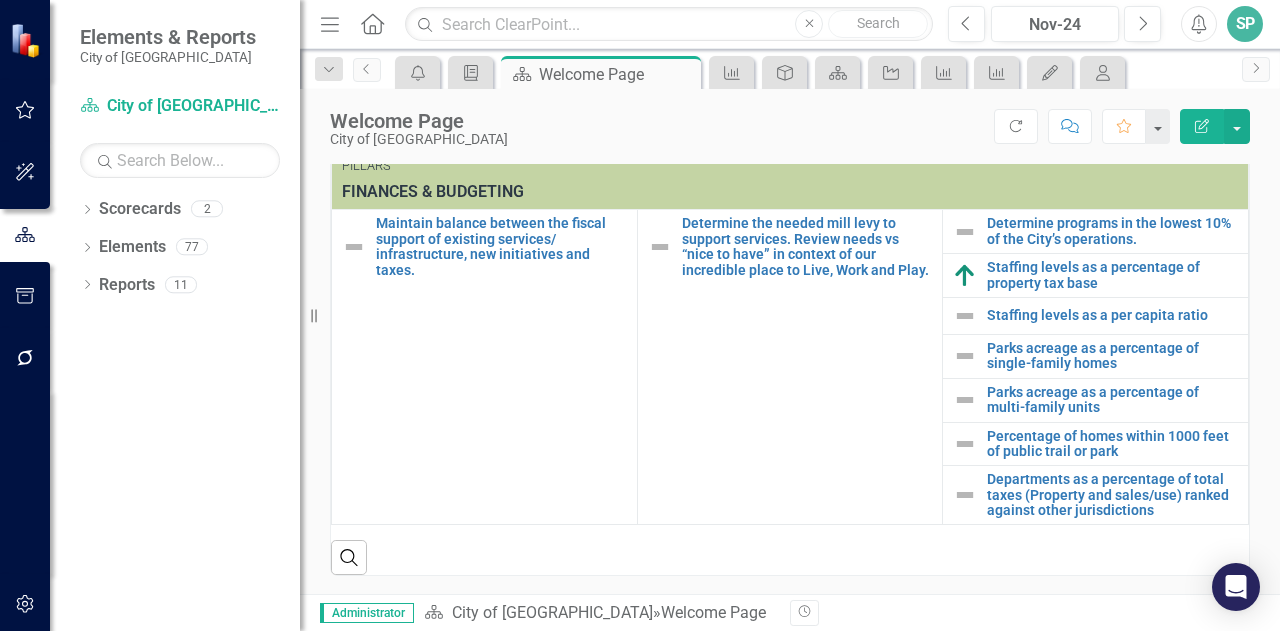 scroll, scrollTop: 941, scrollLeft: 0, axis: vertical 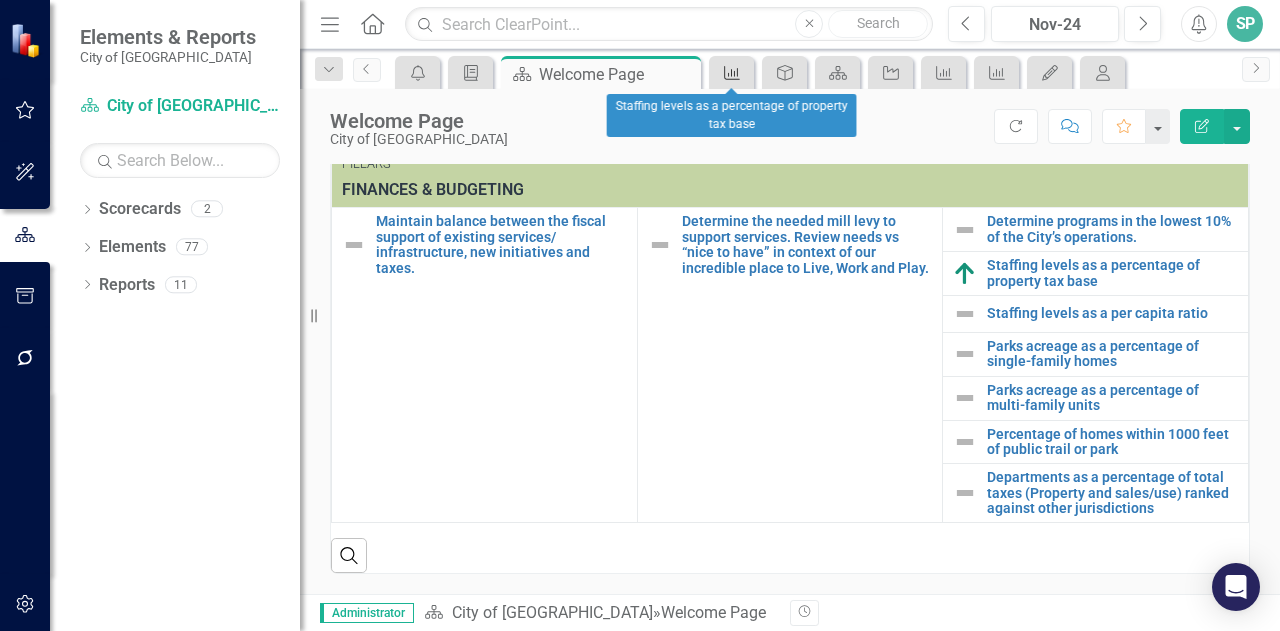 click on "Measure" at bounding box center (728, 72) 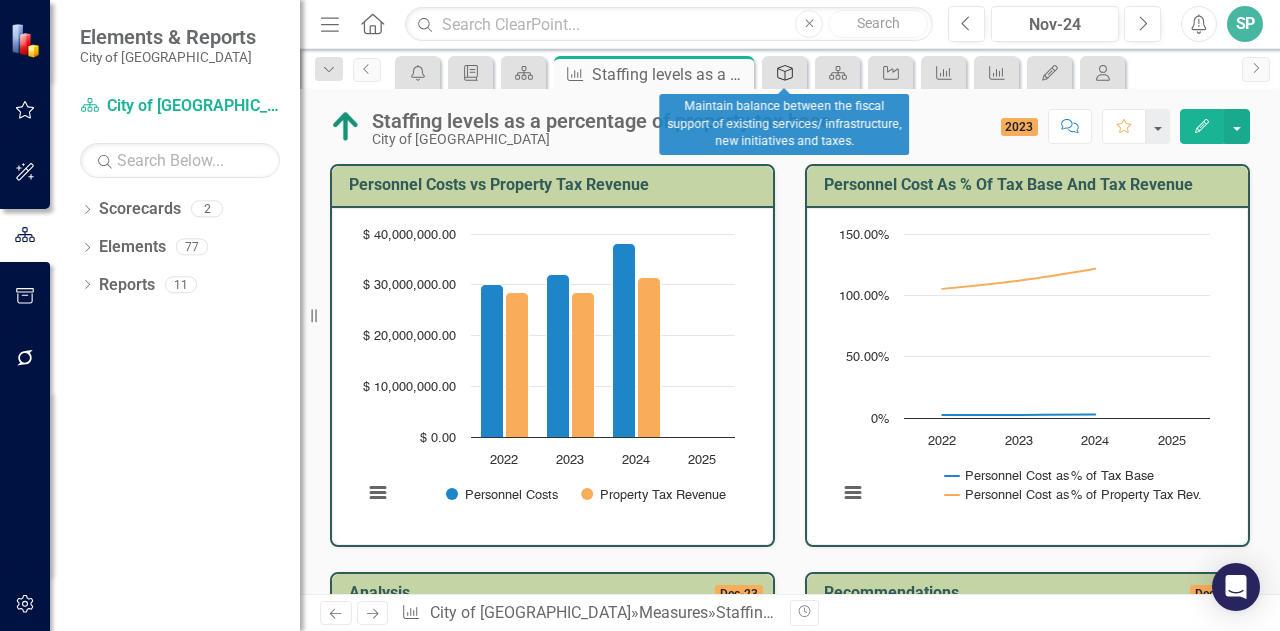 click on "Goal" 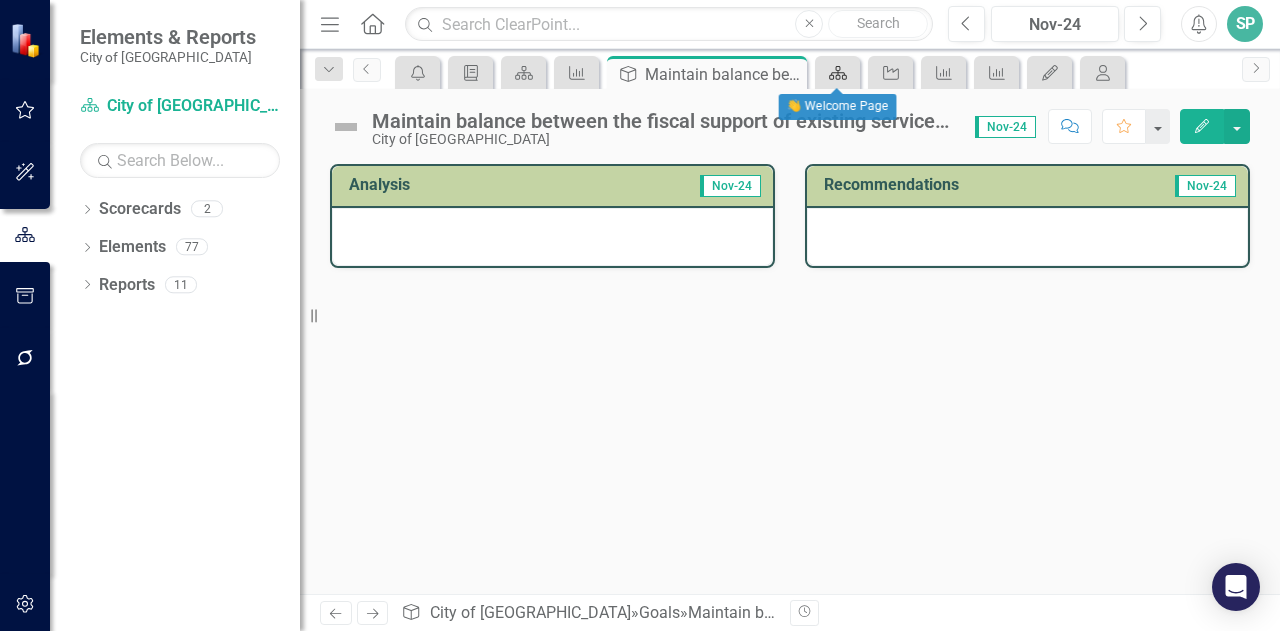 click on "Scorecard" 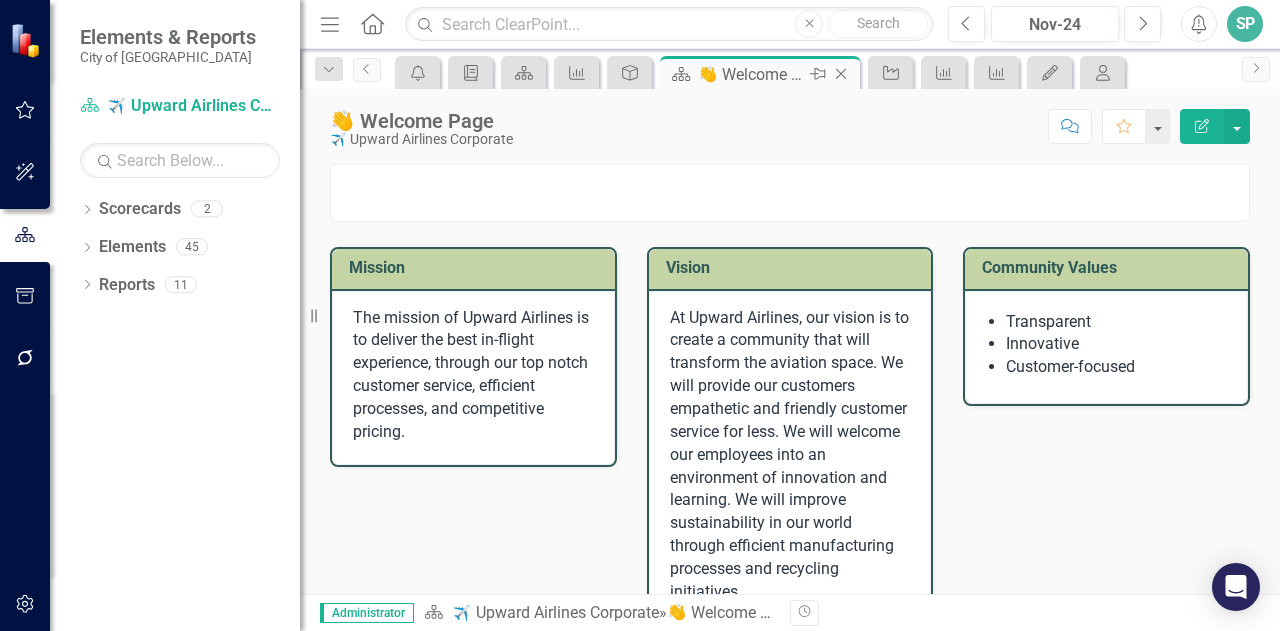 click on "Close" 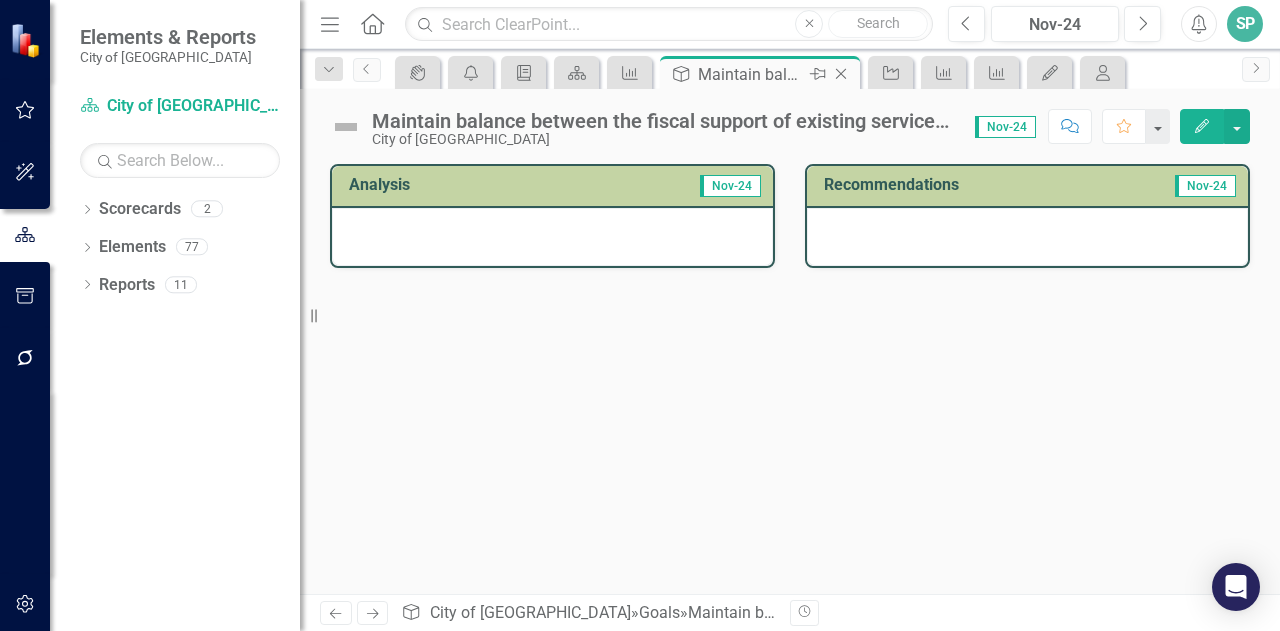 click on "Close" 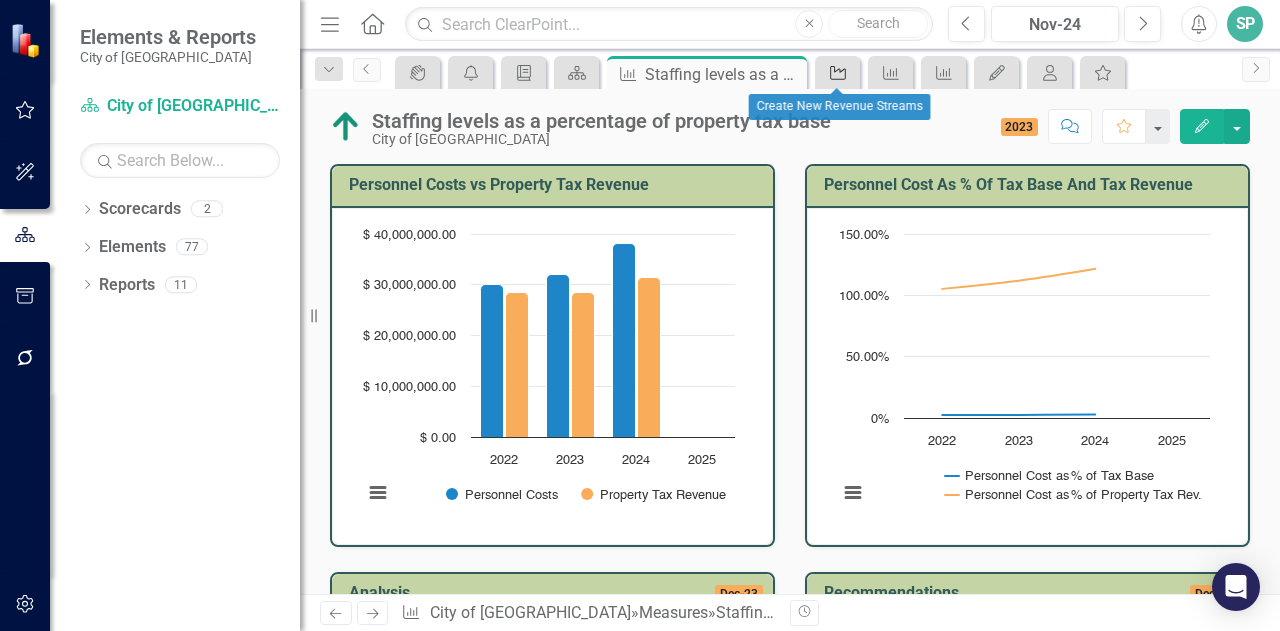 click on "Objective" 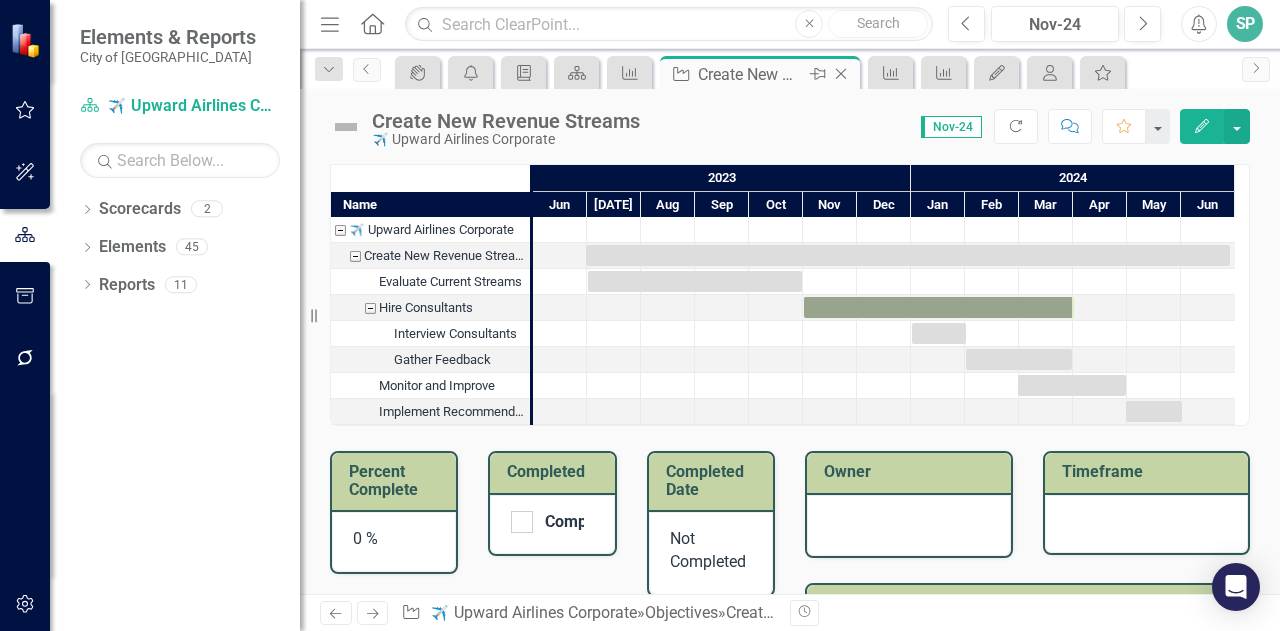 click on "Close" 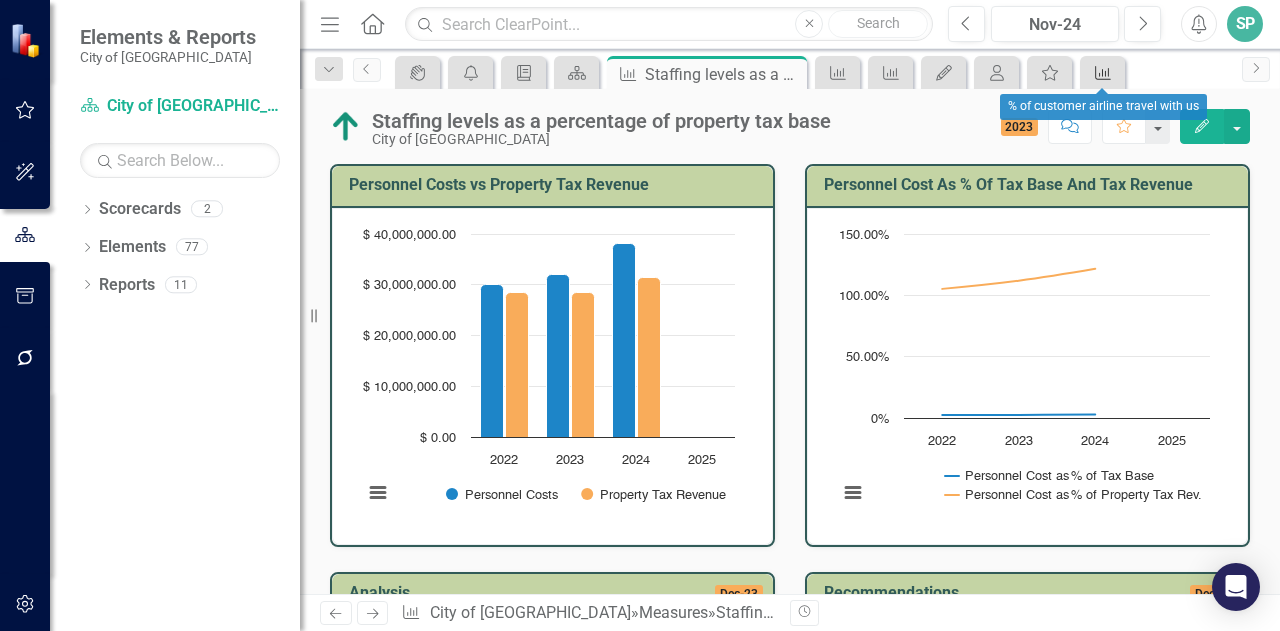 click on "Measure" at bounding box center [1099, 72] 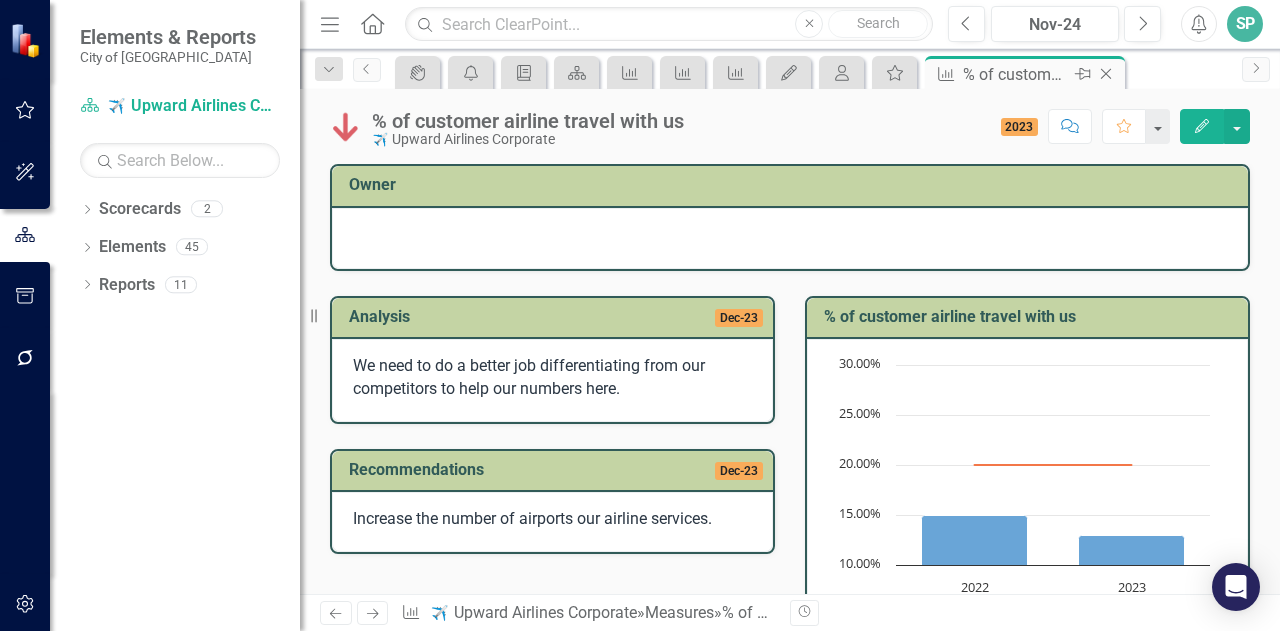 click on "Close" 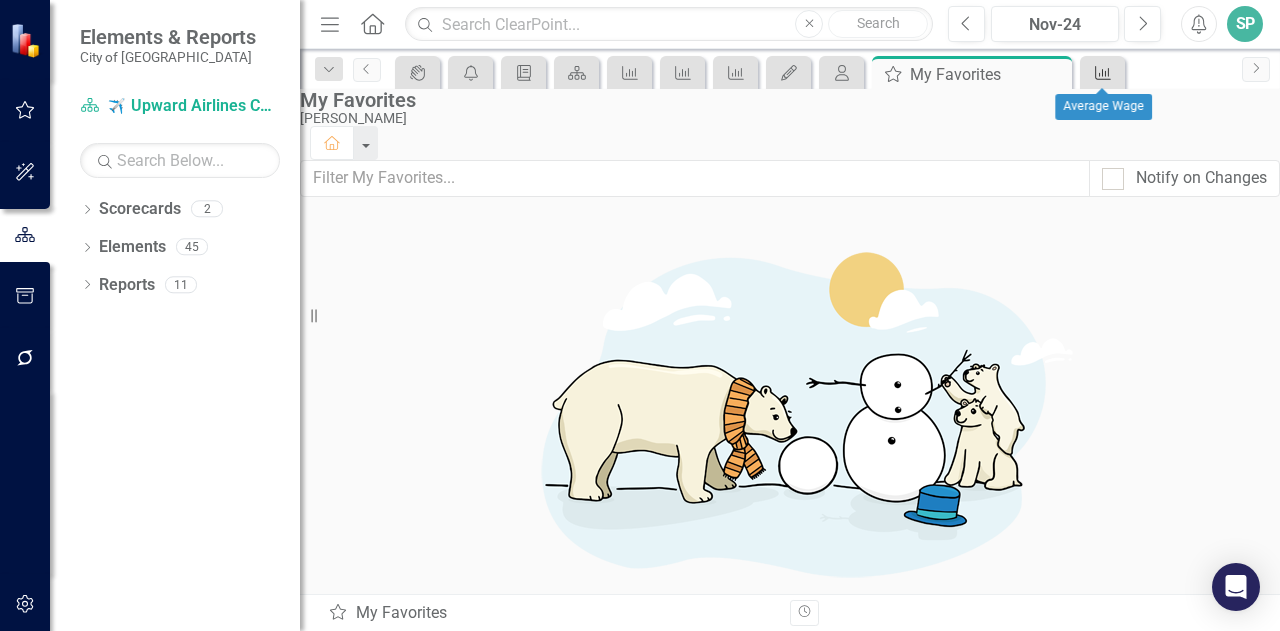 click on "Measure" 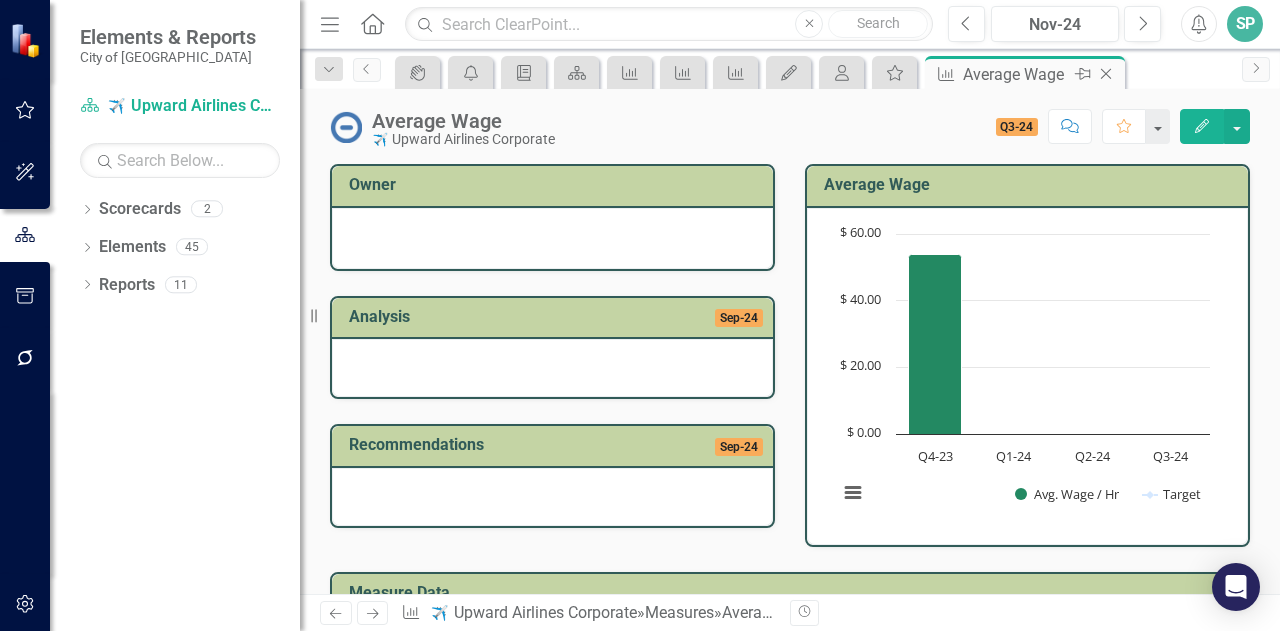 click on "Close" 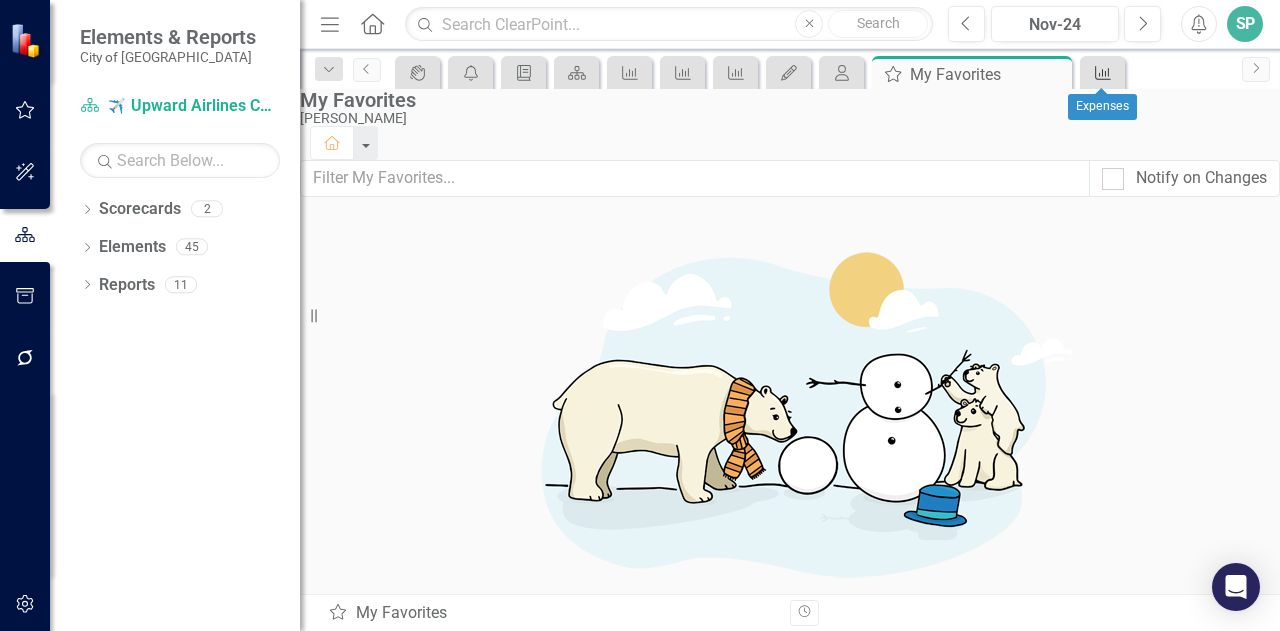 click 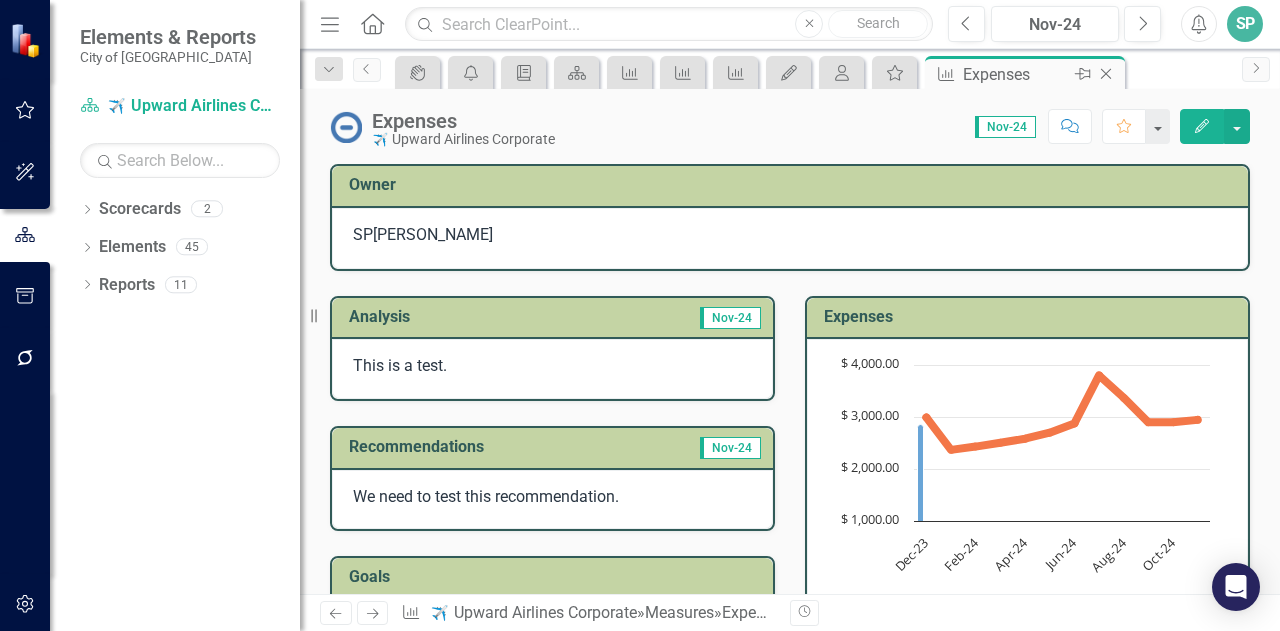 click on "Close" 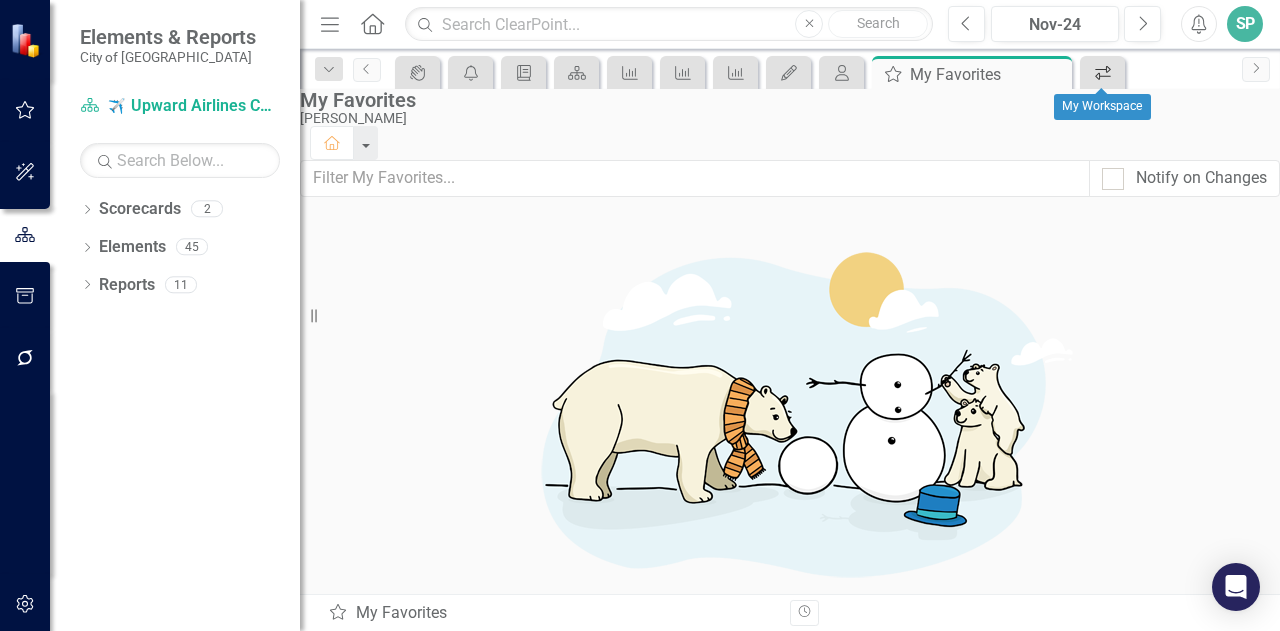 click on "icon.workspace" 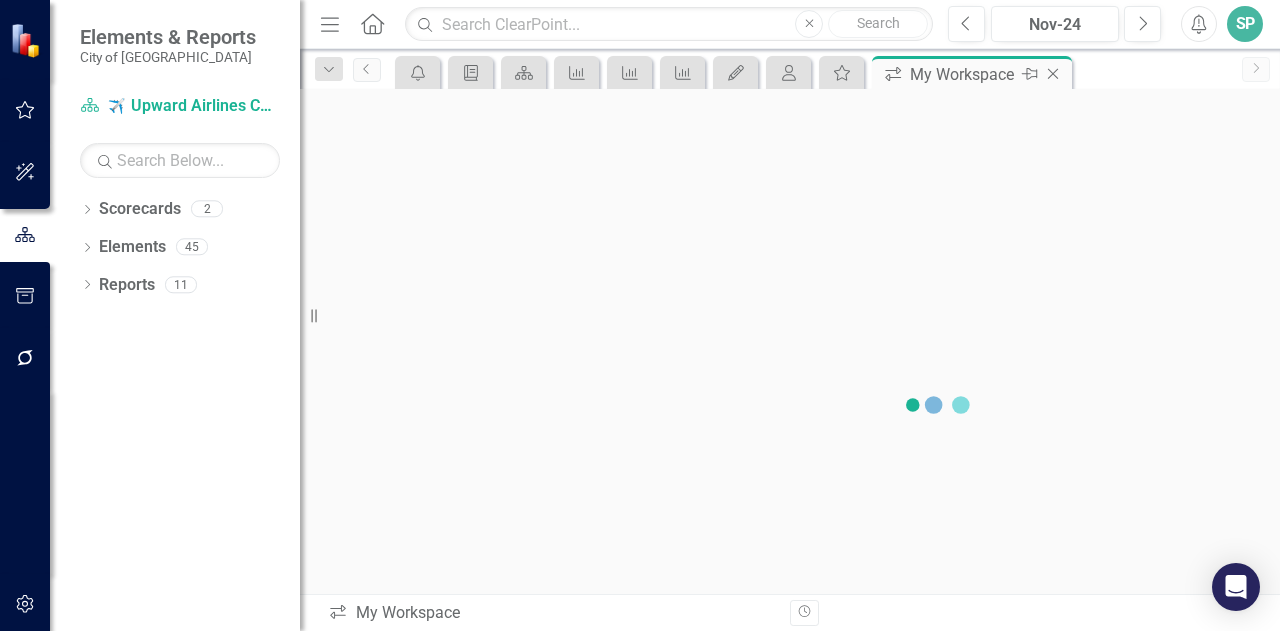 click on "Close" 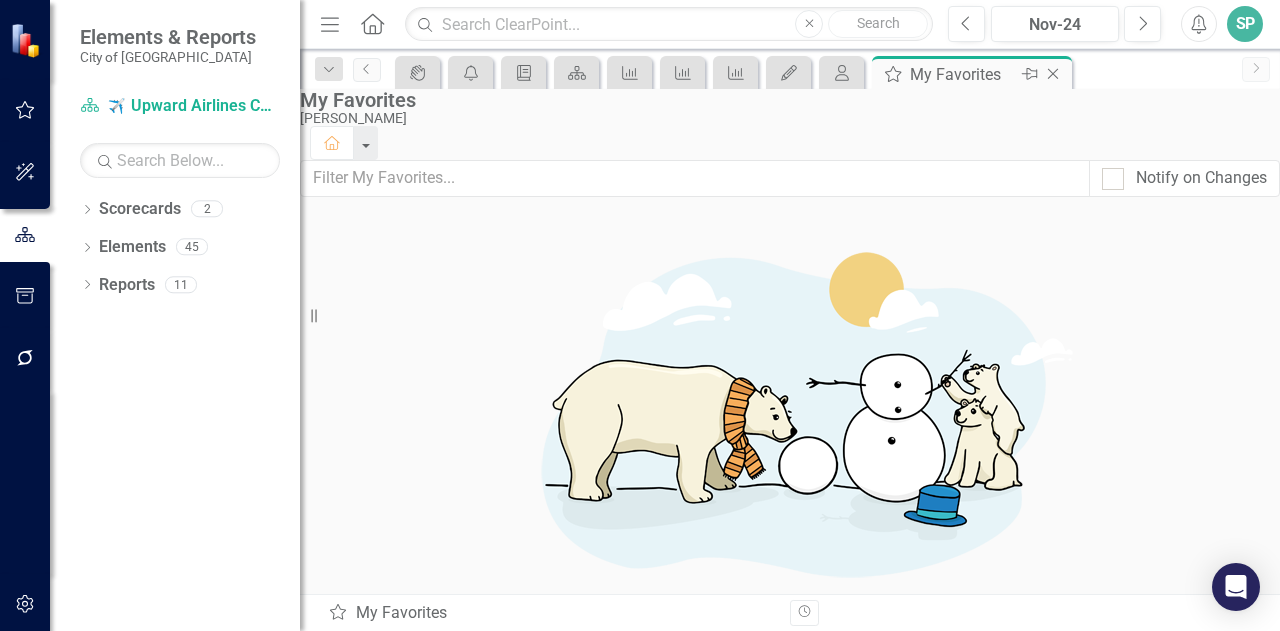 click on "Close" 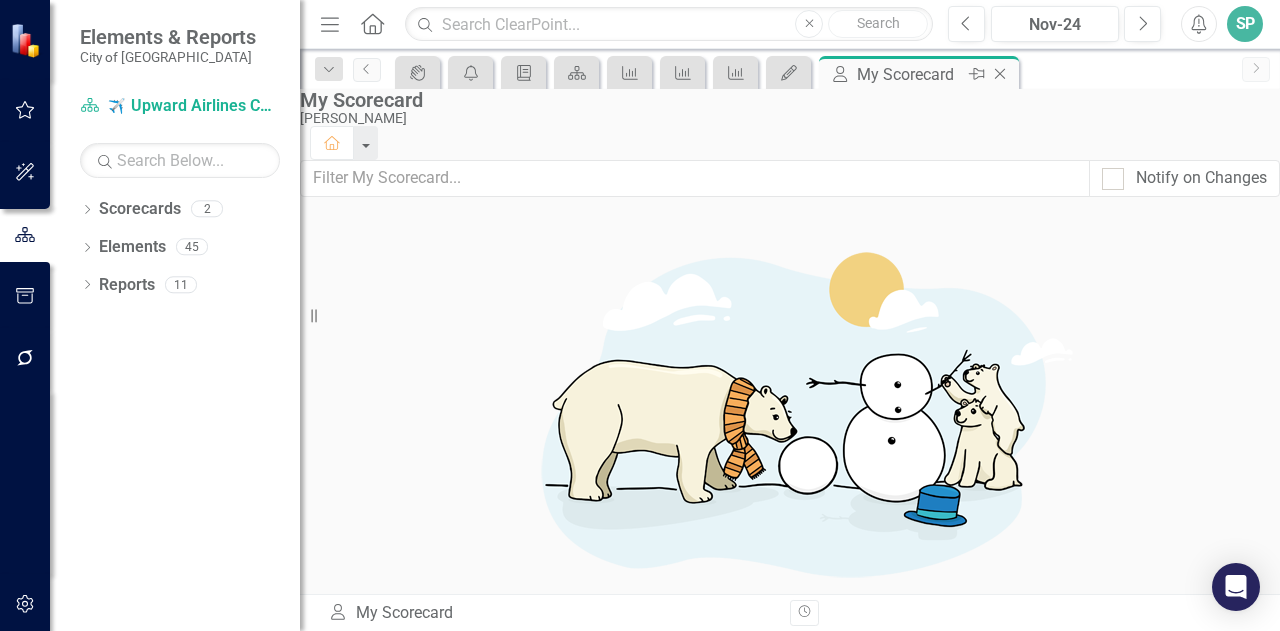 click 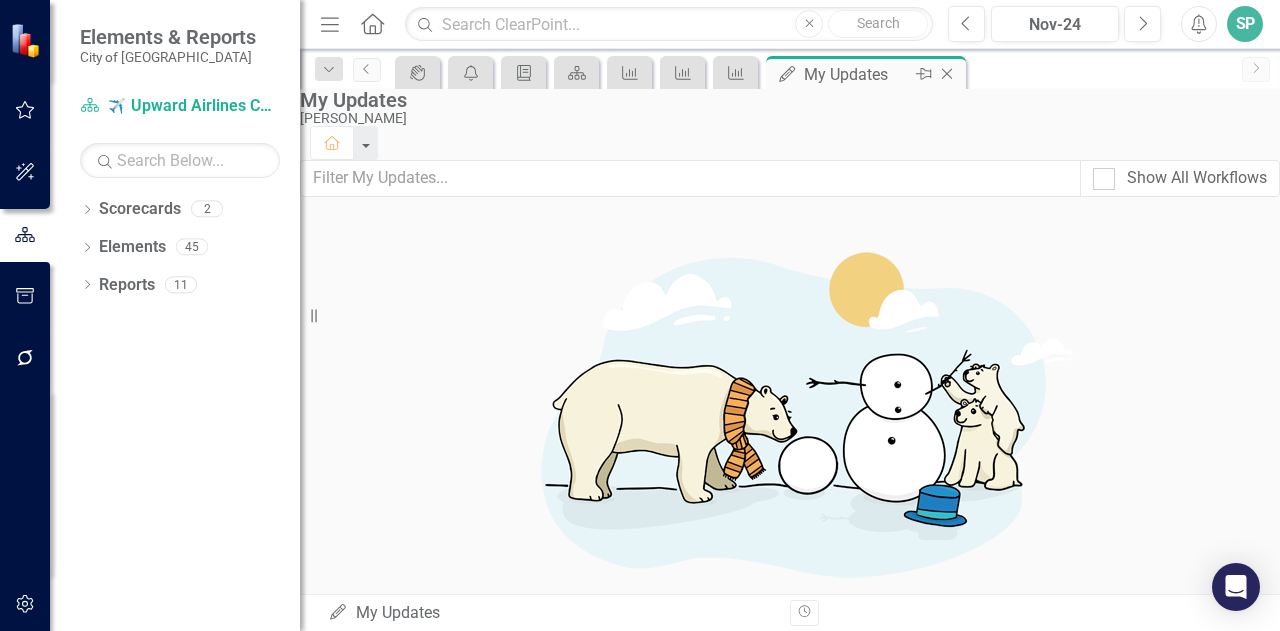 click on "Close" 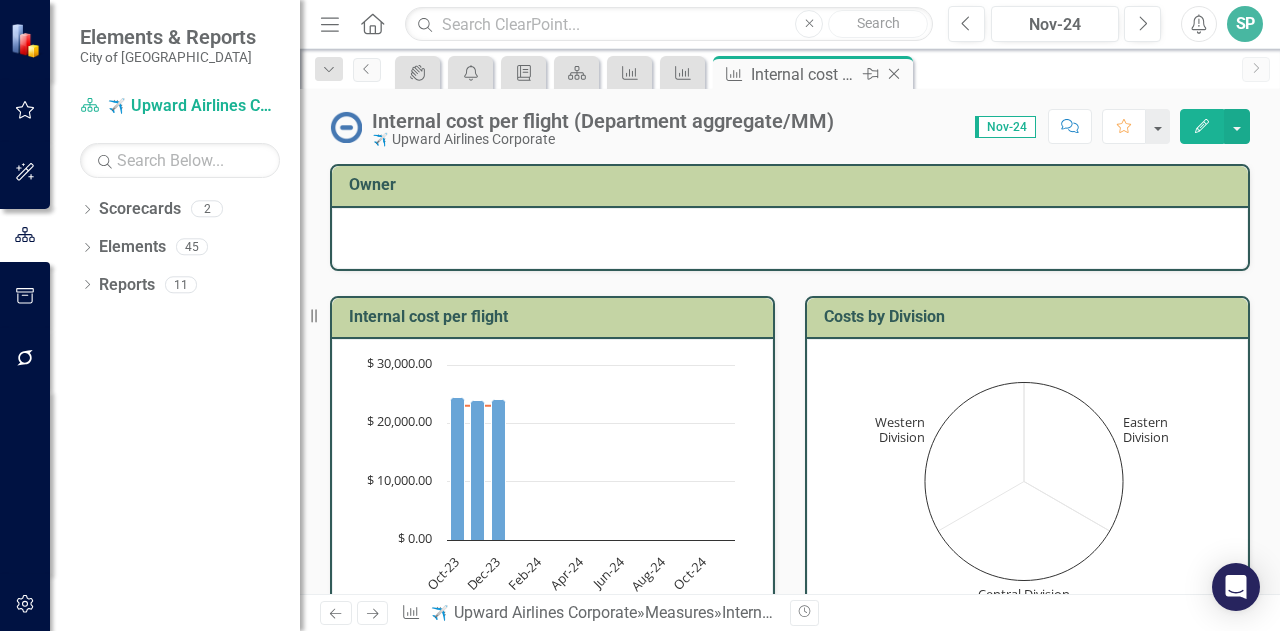 click on "Close" 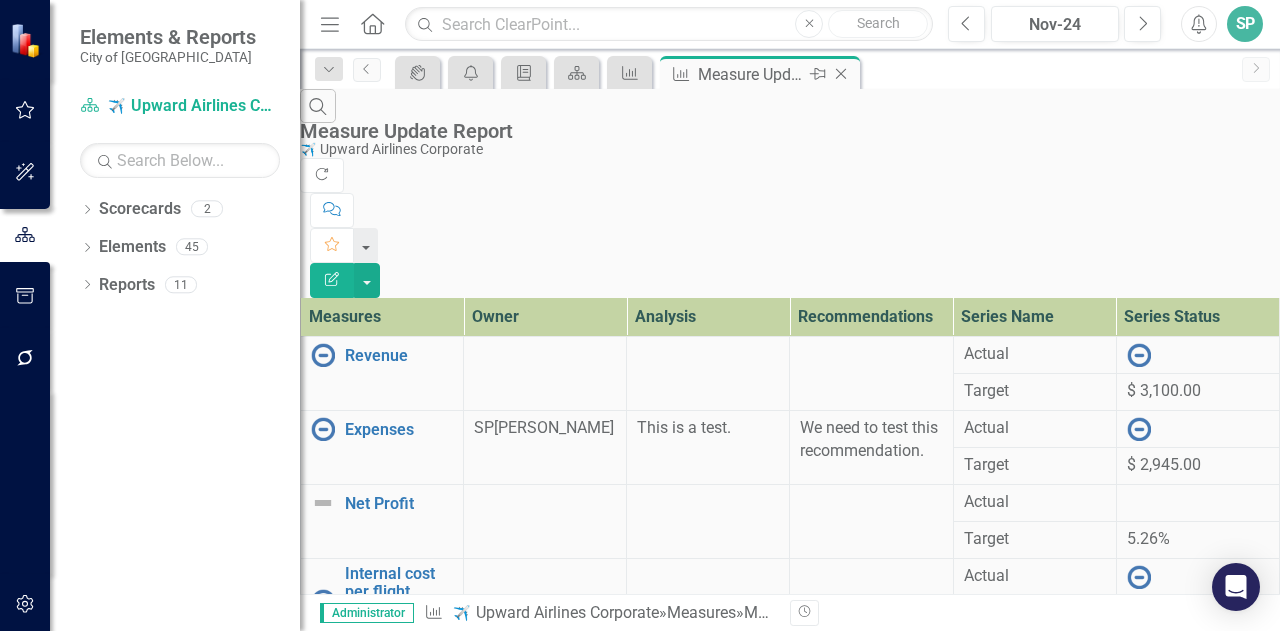 click on "Close" 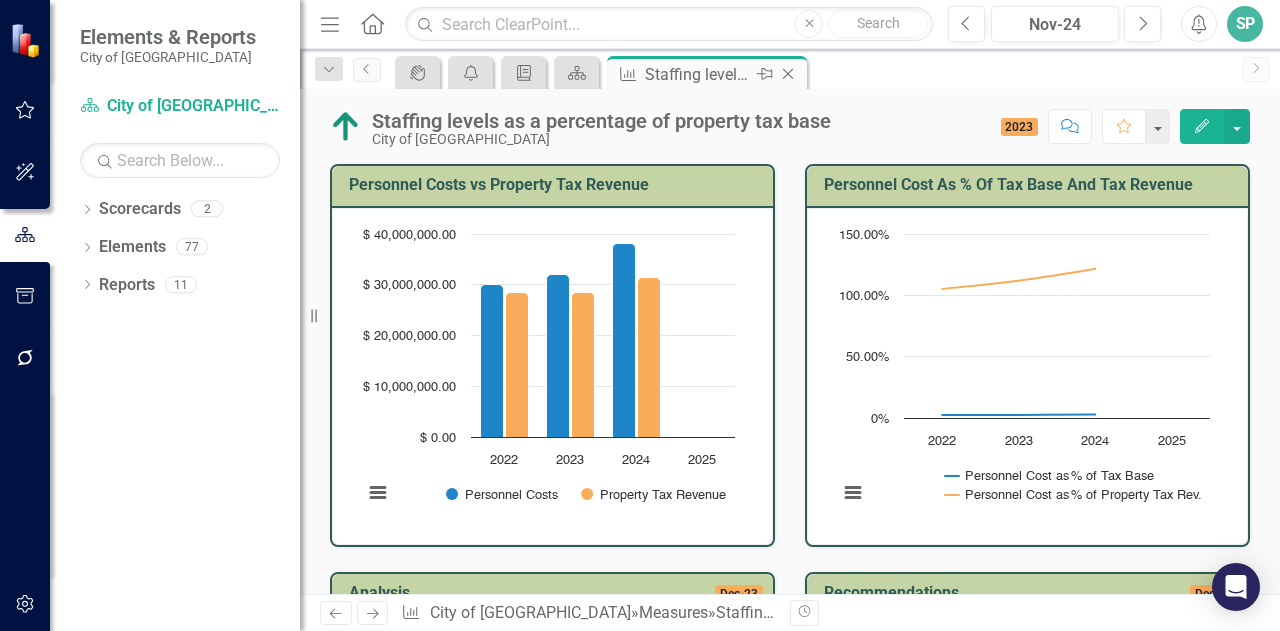 click on "Close" 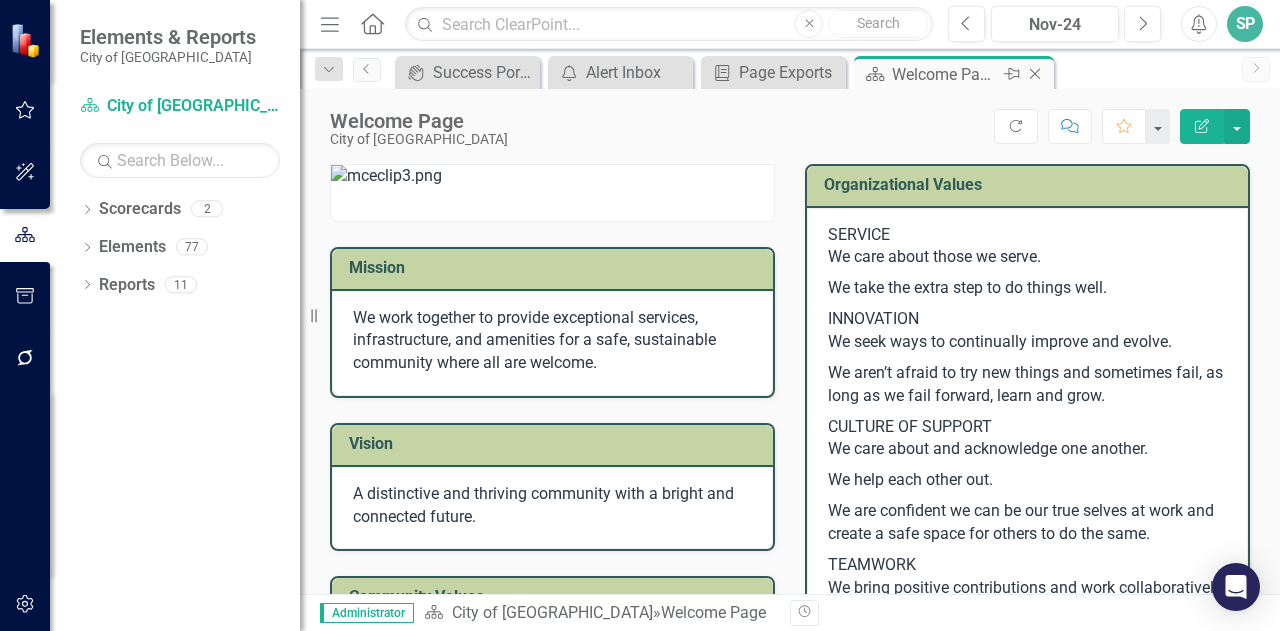 click on "Close" 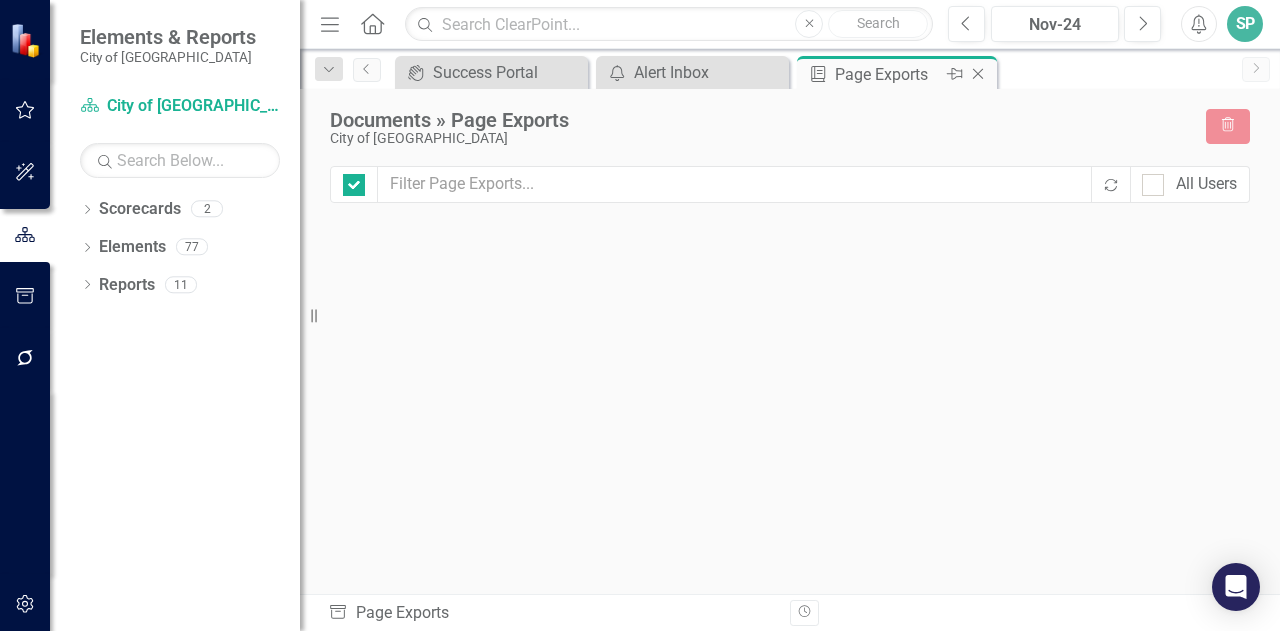 checkbox on "false" 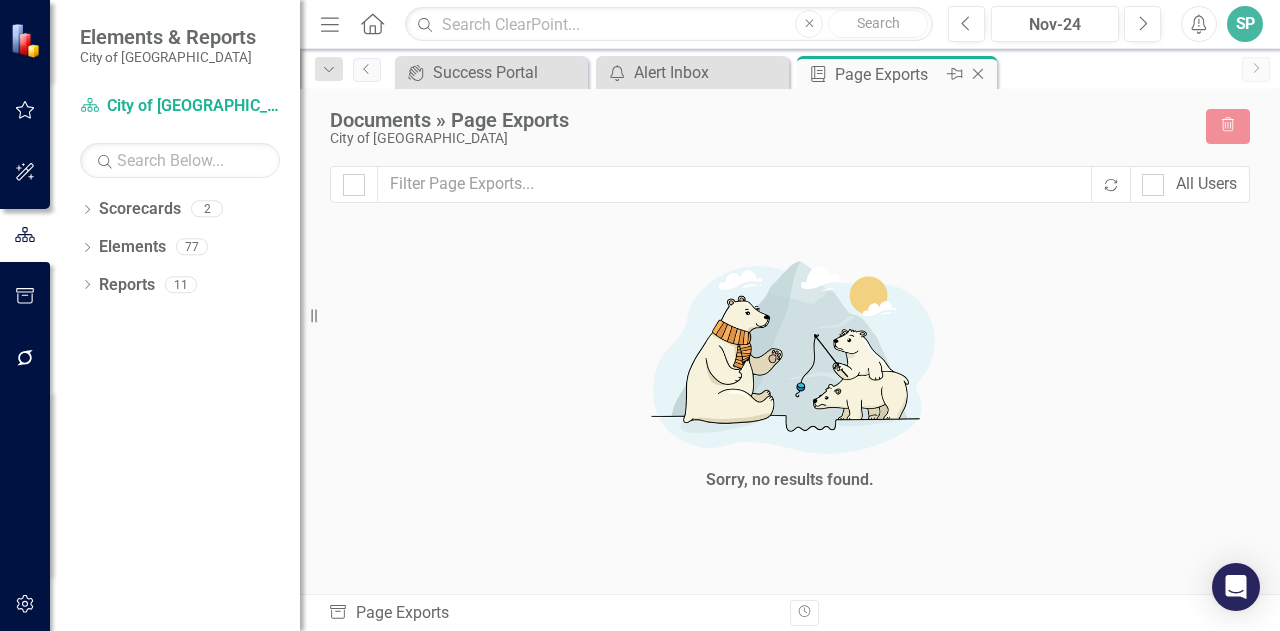 click on "Close" 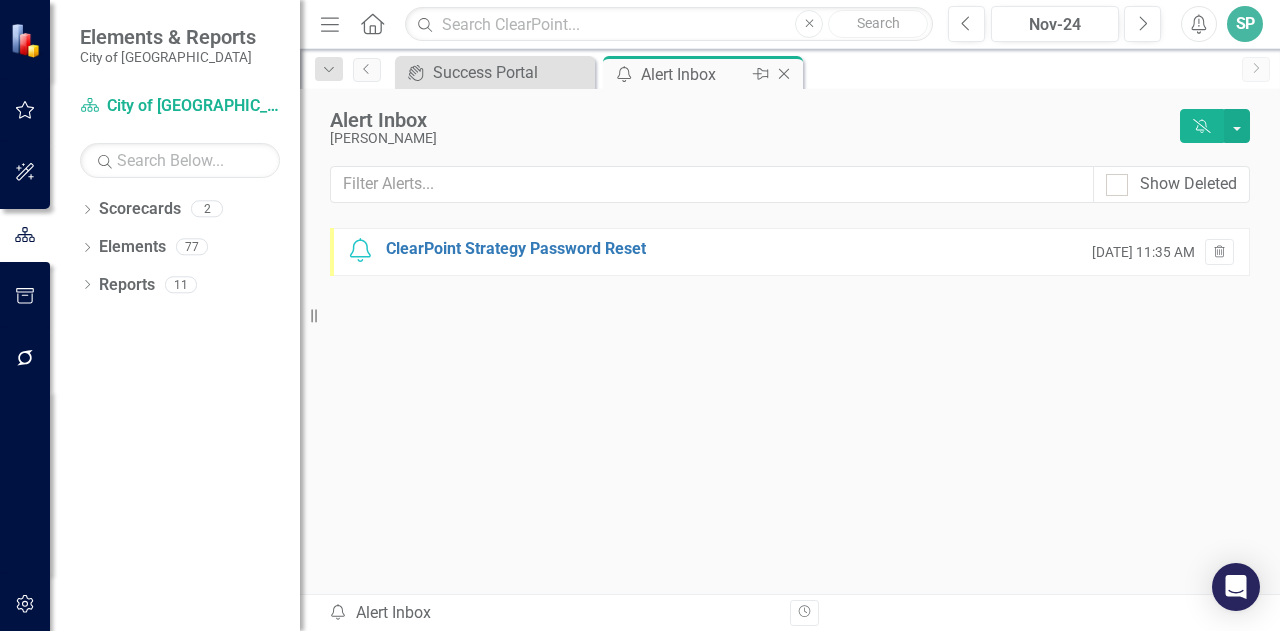 click 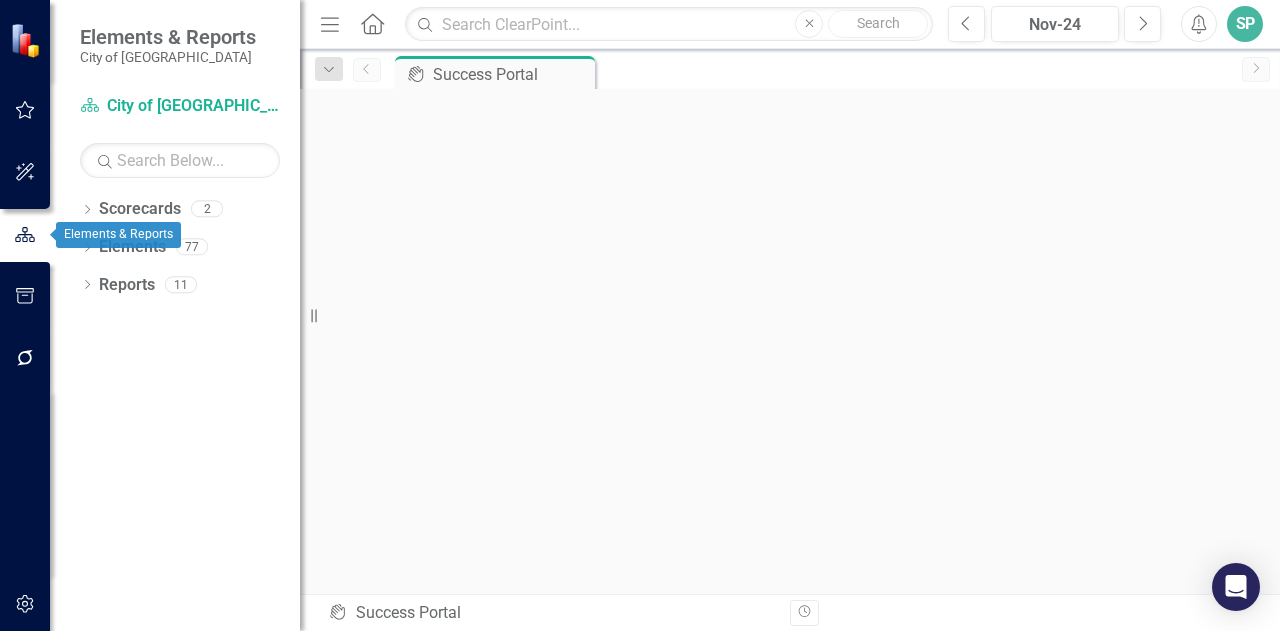 click at bounding box center (25, 235) 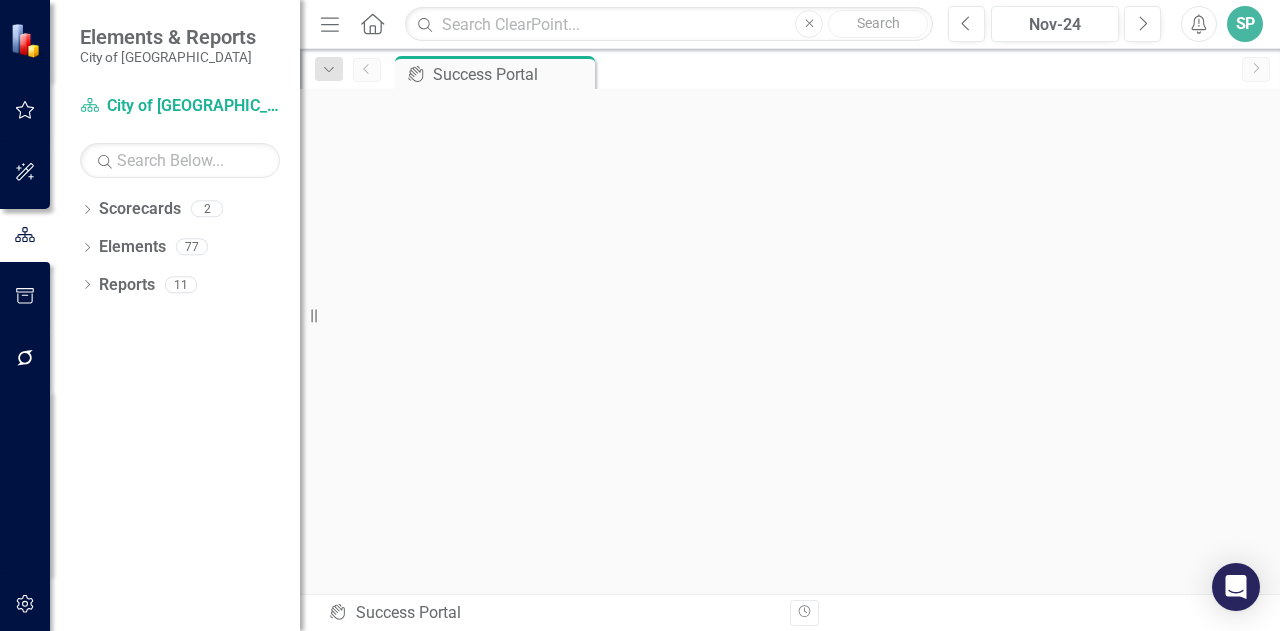 click on "Dropdown Scorecards 2 City of Leawood ✈️ Upward Airlines Corporate Dropdown Elements 77 Dropdown Goal Goals 16 Maintain balance between the fiscal support of existing services/ infrastructure, new initiatives and taxes. Enhance the council’s and public’s knowledge and understanding in city finances and financial planning. Maintain [PERSON_NAME]’s leadership in providing an exceptional quality of life by maintaining high levels of city services. Maximize operating efficiency and effectiveness in city services. Enhance community well-being by promoting health through programming. Enhance and maintain infrastructure through planned and coordinated efforts. Create a long-term plan that considers varying infrastructure needs and environmental impact within the community. Ensure physical infrastructure to support city operations is efficient and includes appropriate technology. Explore innovations to support energy resiliency. Enhance public safety by promoting prevention, resilience, and community. Dropdown 50" at bounding box center [175, 412] 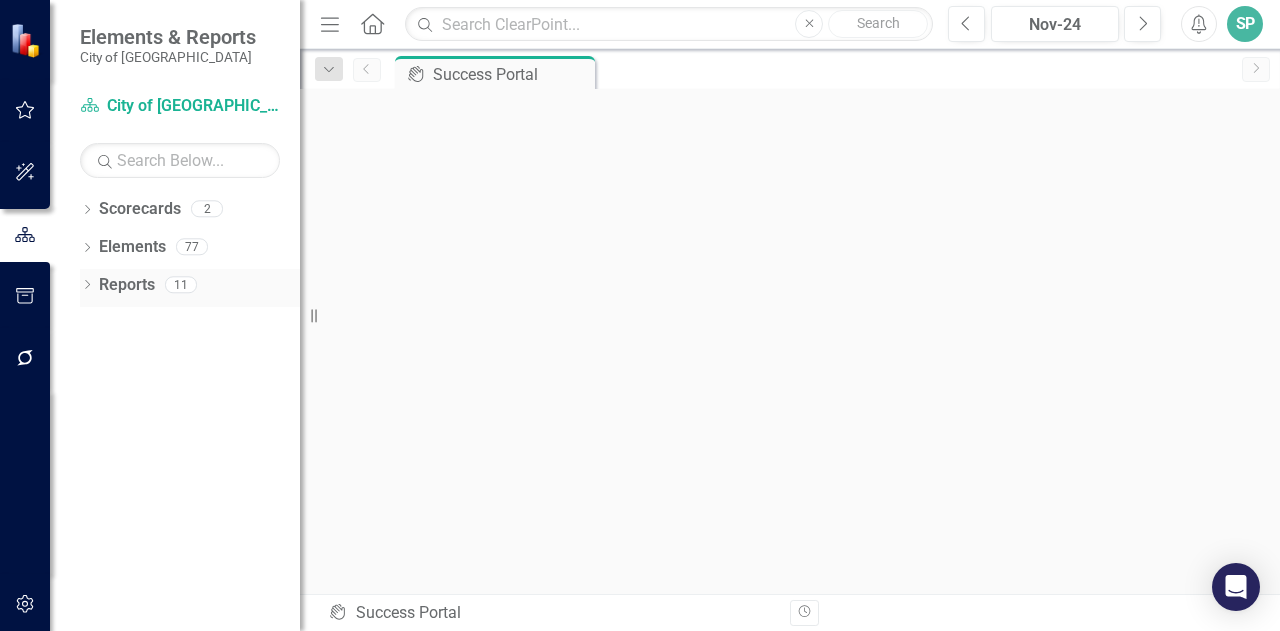 click on "Dropdown" at bounding box center (87, 287) 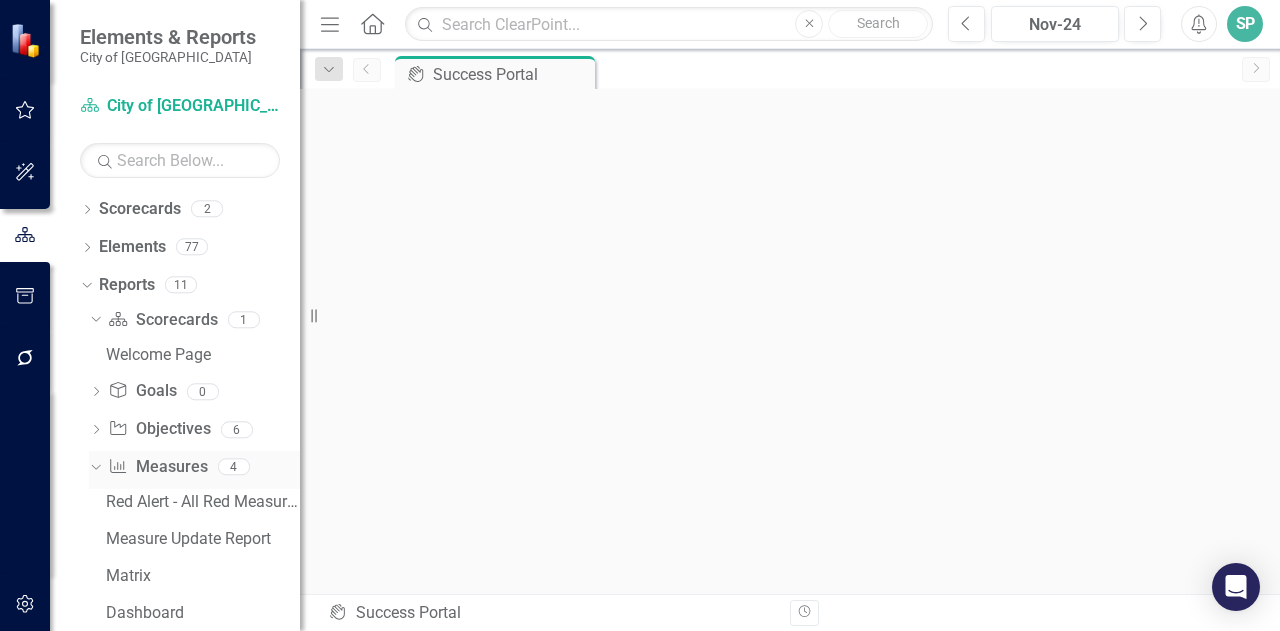 click on "Dropdown" 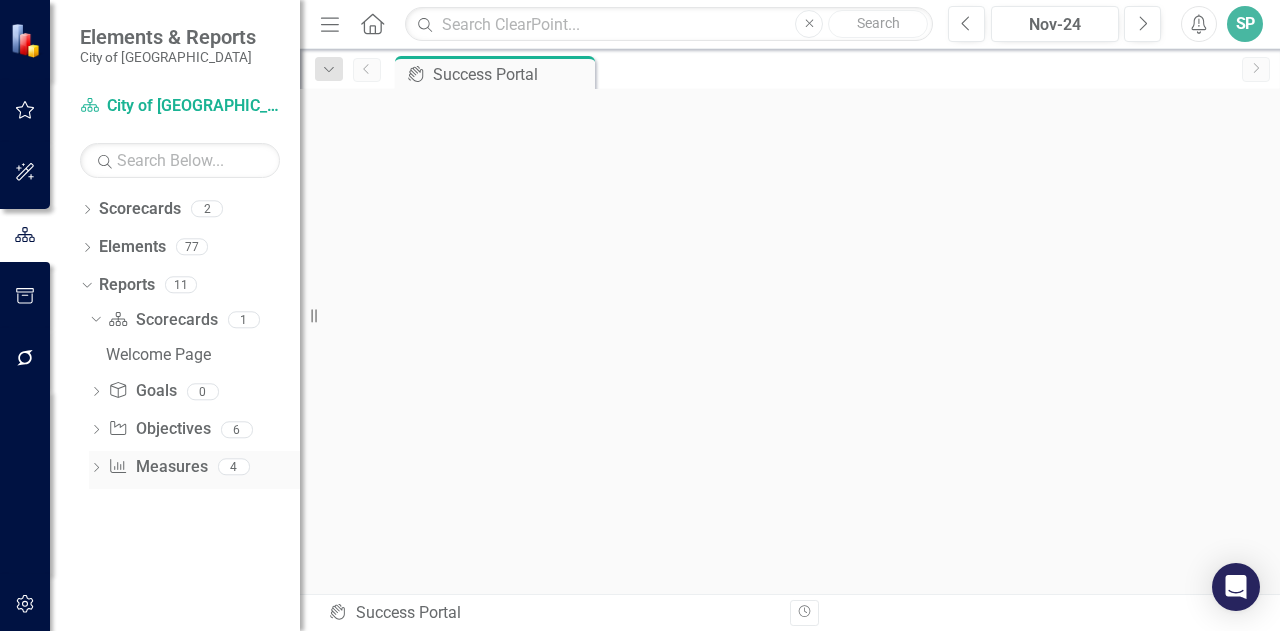 click on "Dropdown" 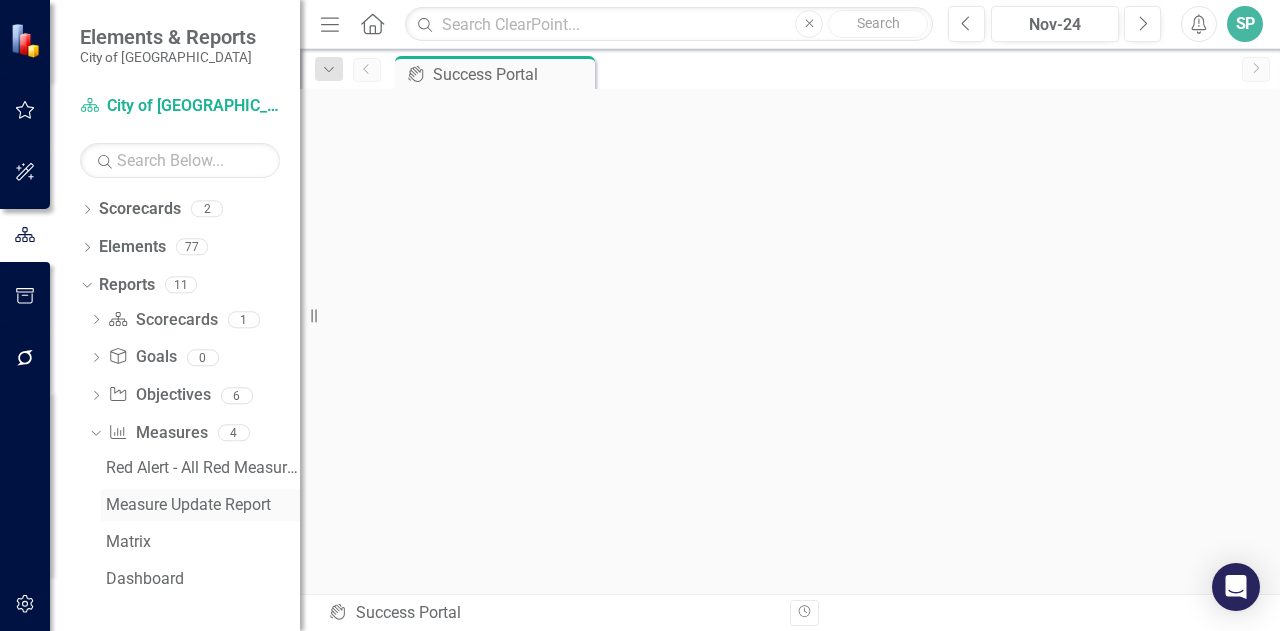 click on "Measure Update Report" at bounding box center (203, 505) 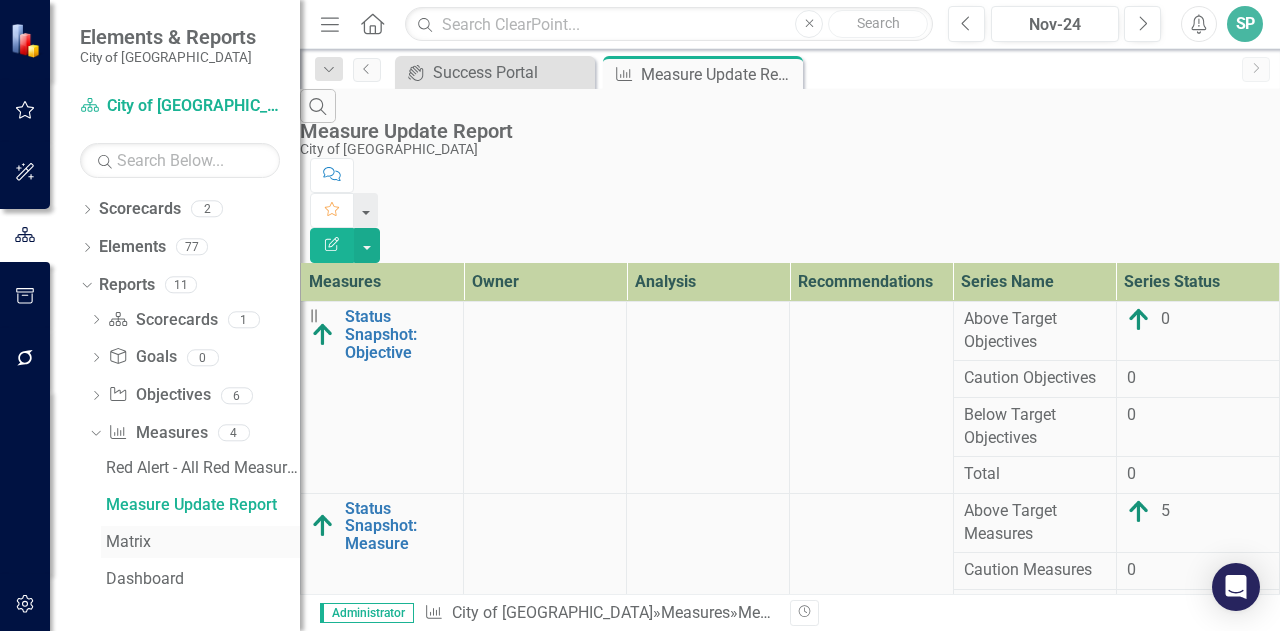 click on "Matrix" at bounding box center [203, 542] 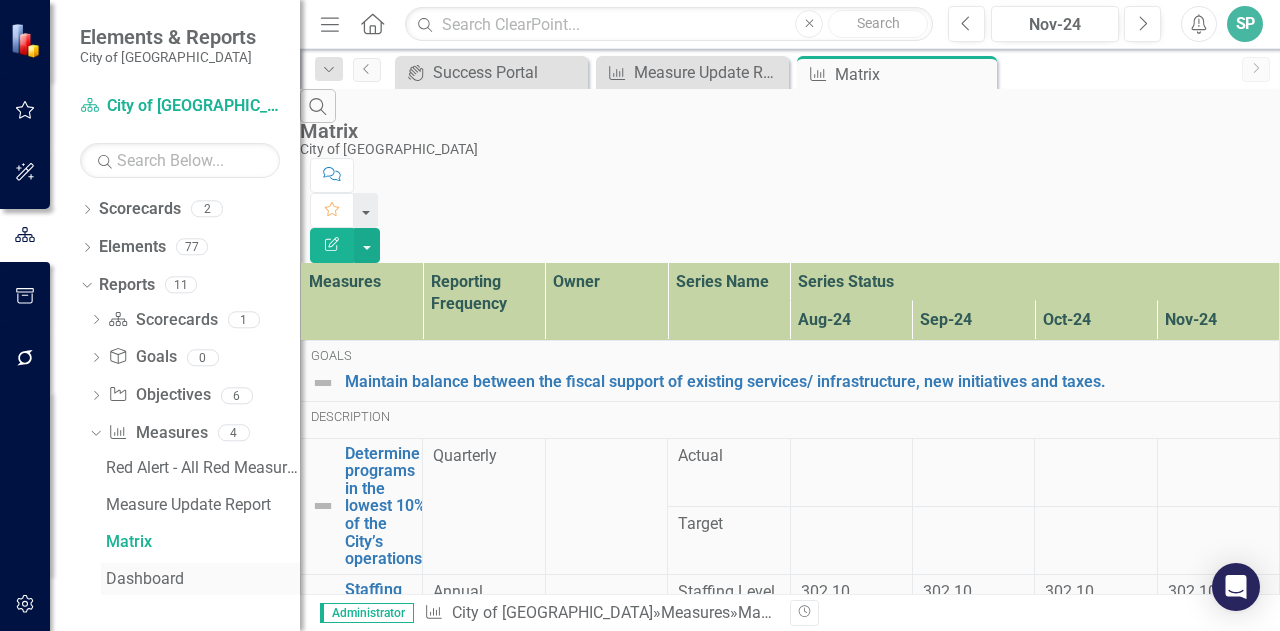 click on "Dashboard" at bounding box center [203, 579] 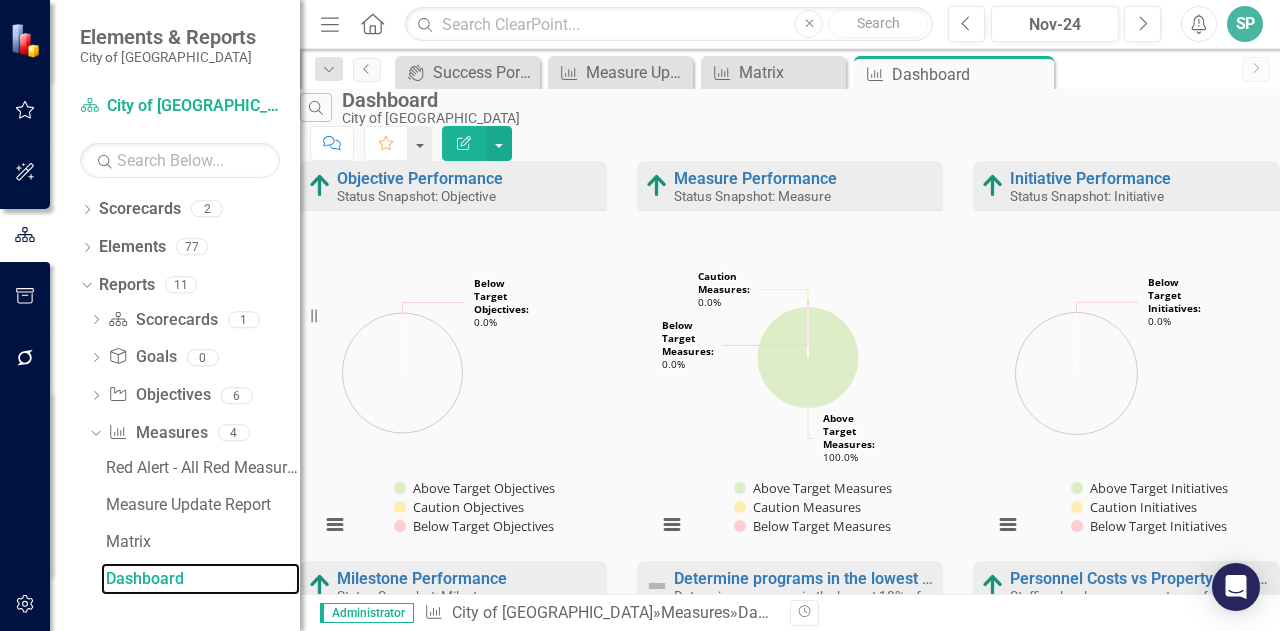 scroll, scrollTop: 100, scrollLeft: 0, axis: vertical 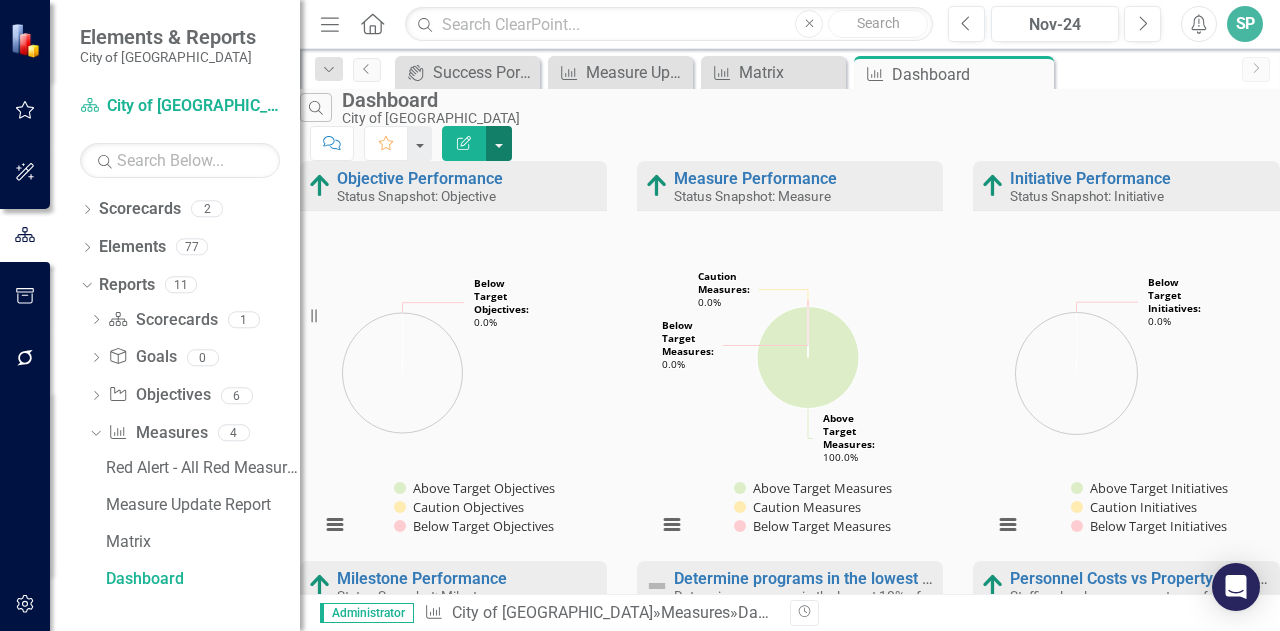 click at bounding box center (499, 143) 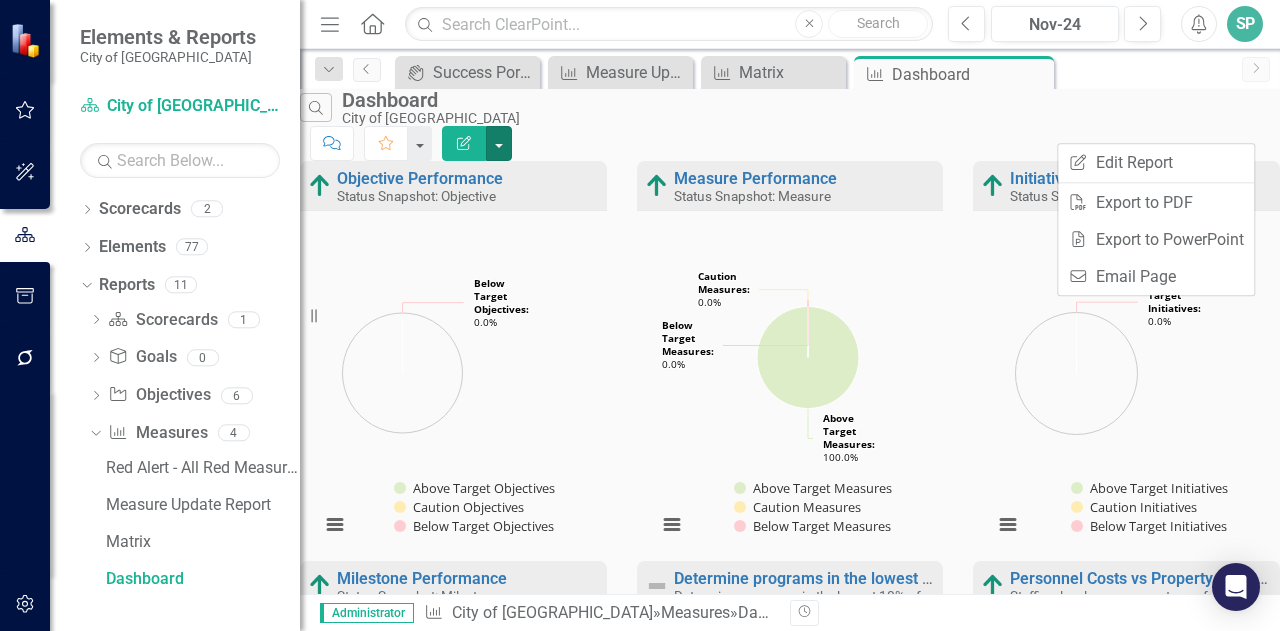 click on "icon.portal Success Portal Close Measure Measure Update Report Close Measure Matrix Close Measure Dashboard Pin Close" at bounding box center [811, 72] 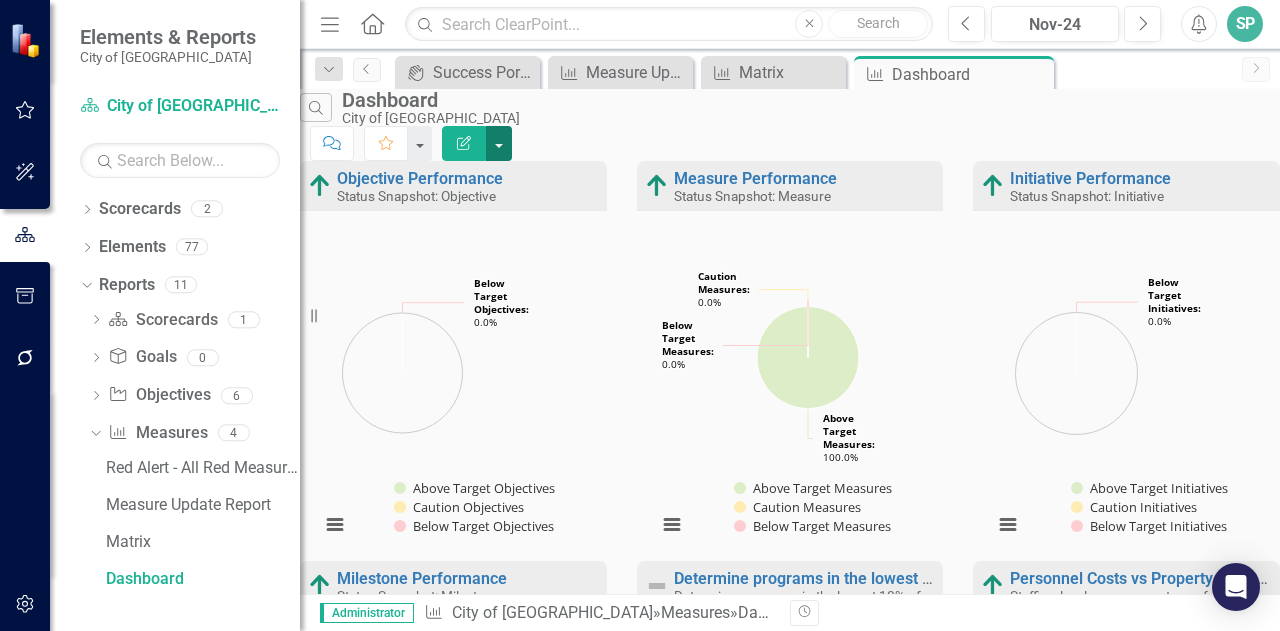 click at bounding box center [499, 143] 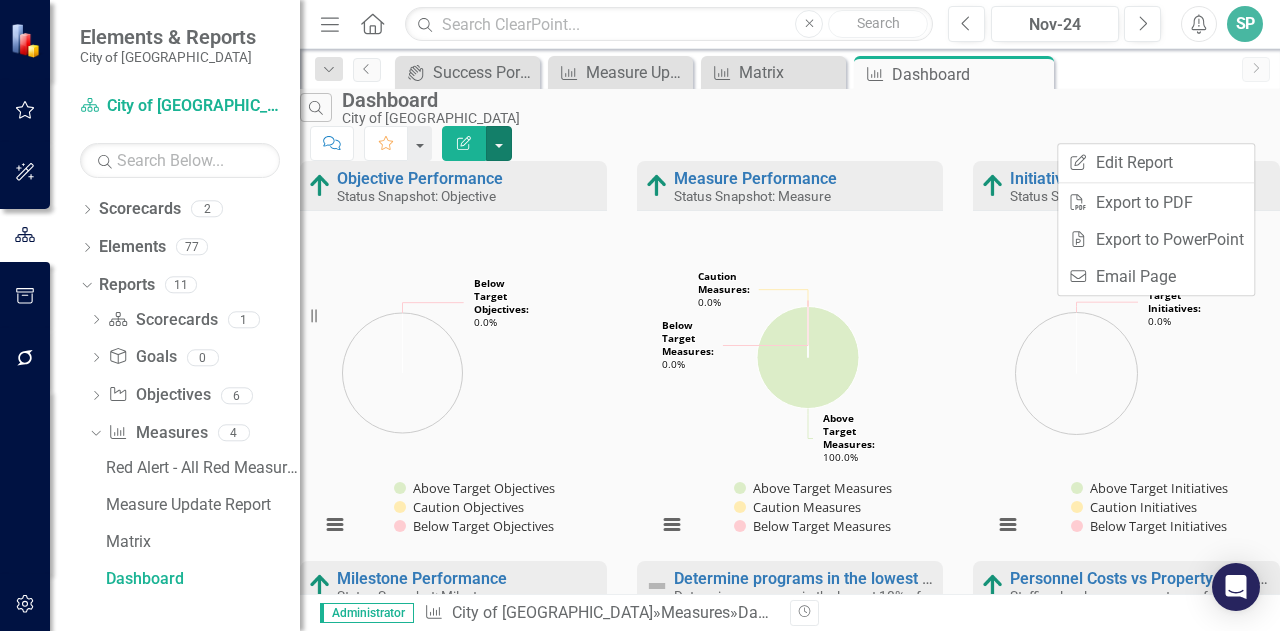 click on "icon.portal Success Portal Close Measure Measure Update Report Close Measure Matrix Close Measure Dashboard Pin Close" at bounding box center (811, 72) 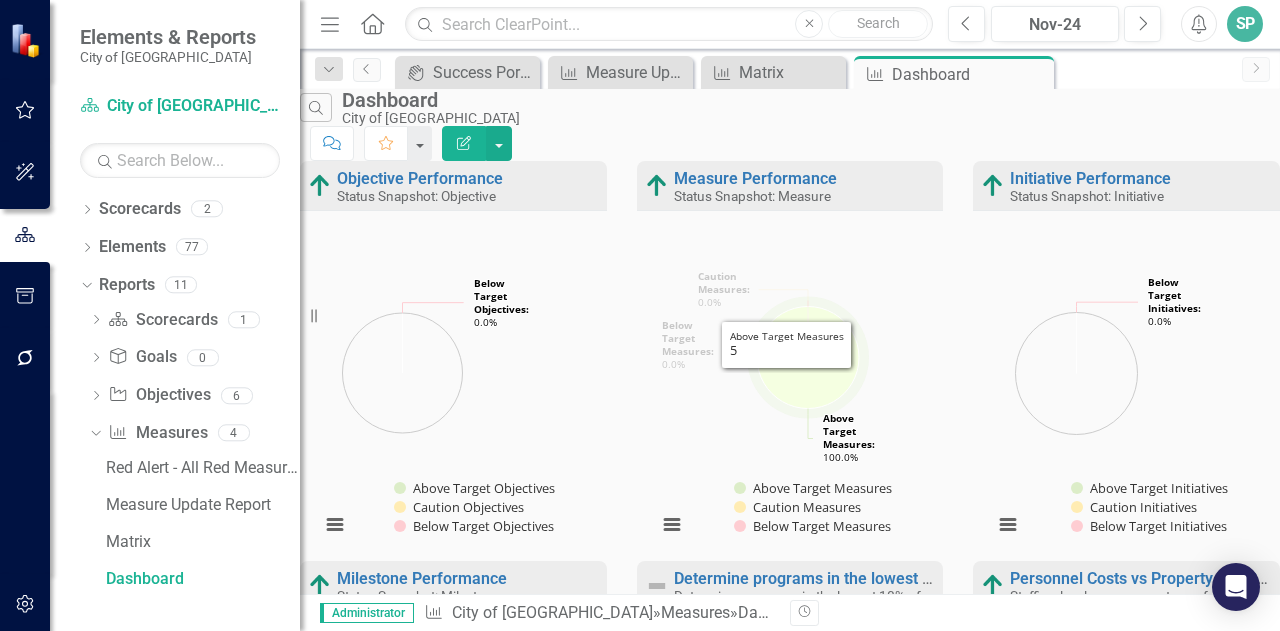 click 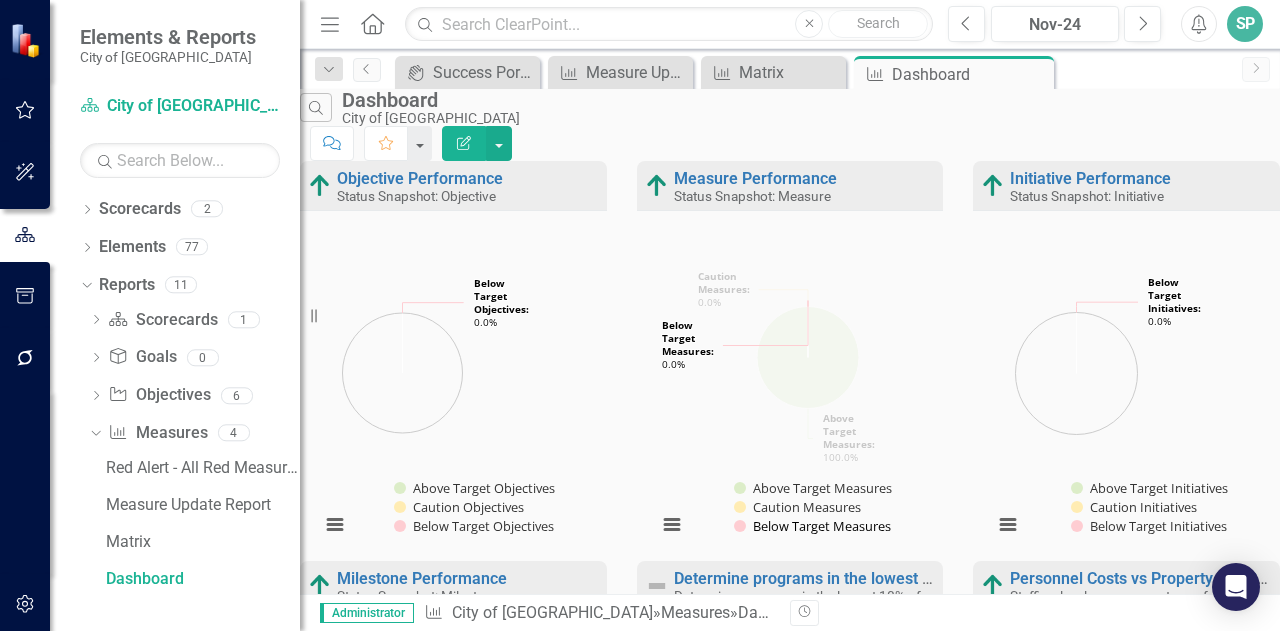click at bounding box center (813, 526) 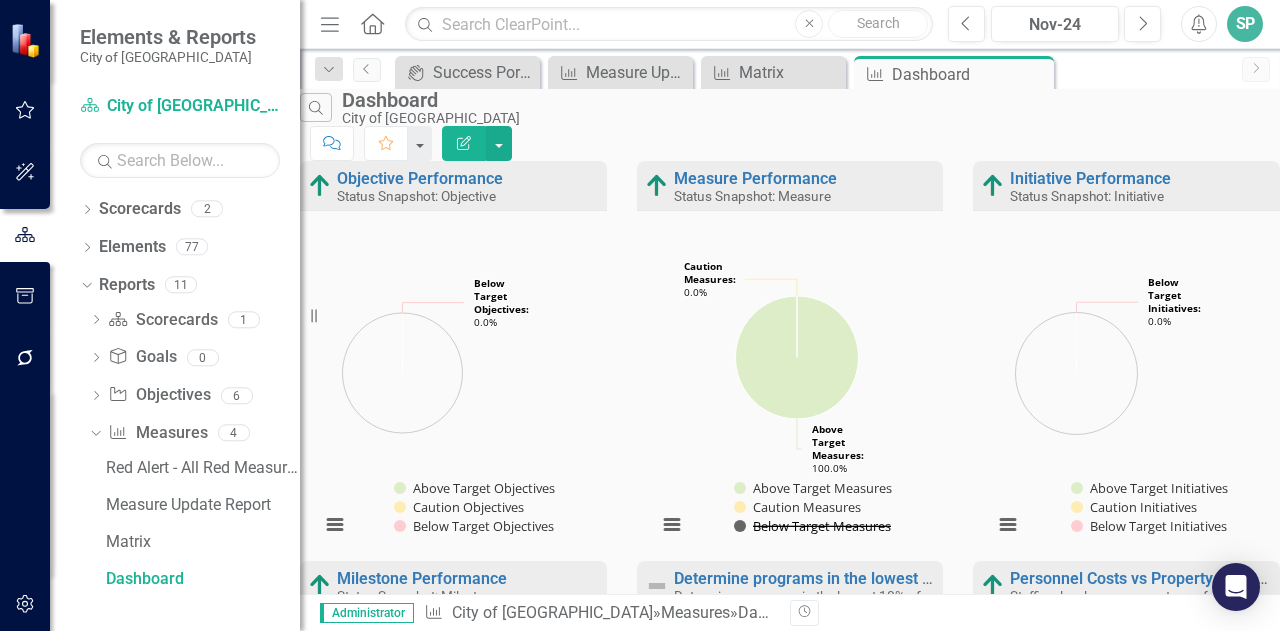 click at bounding box center [813, 526] 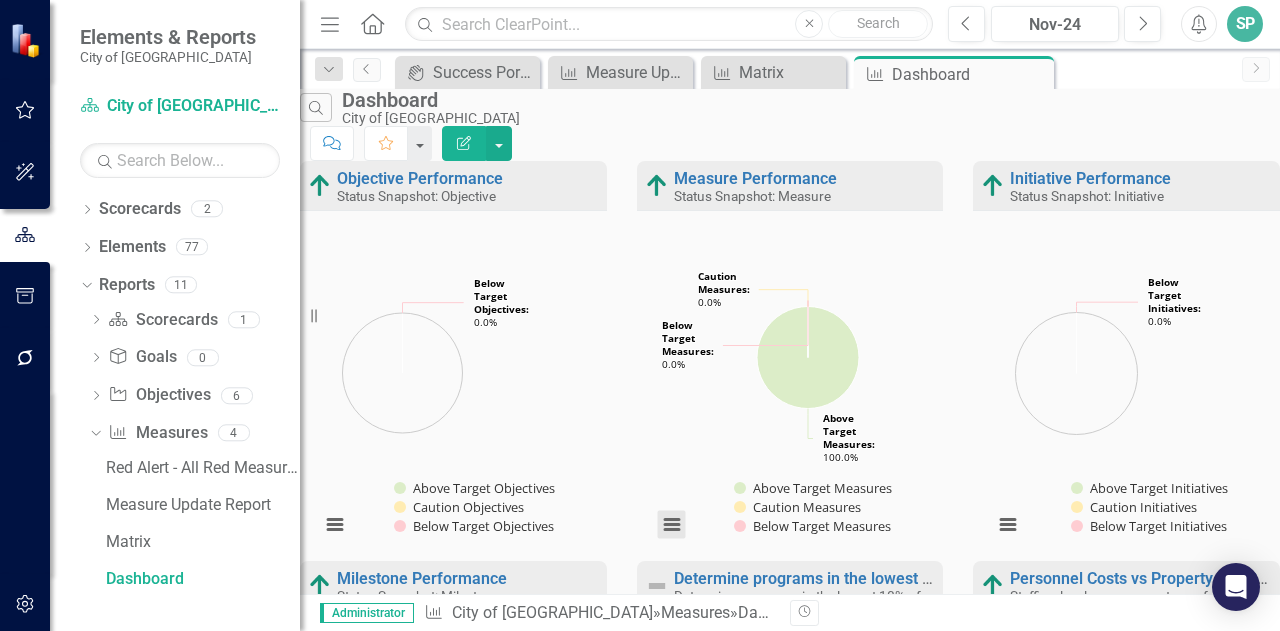 click at bounding box center [672, 525] 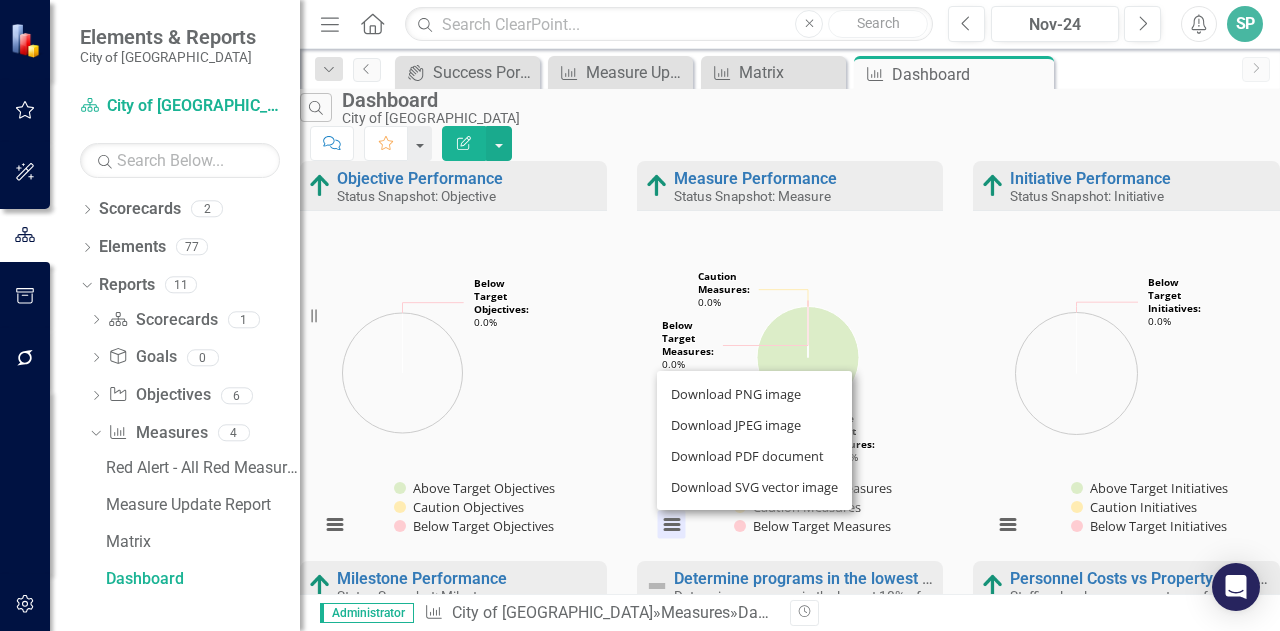 click on "Download PNG image Download JPEG image Download PDF document Download SVG vector image" at bounding box center [755, 440] 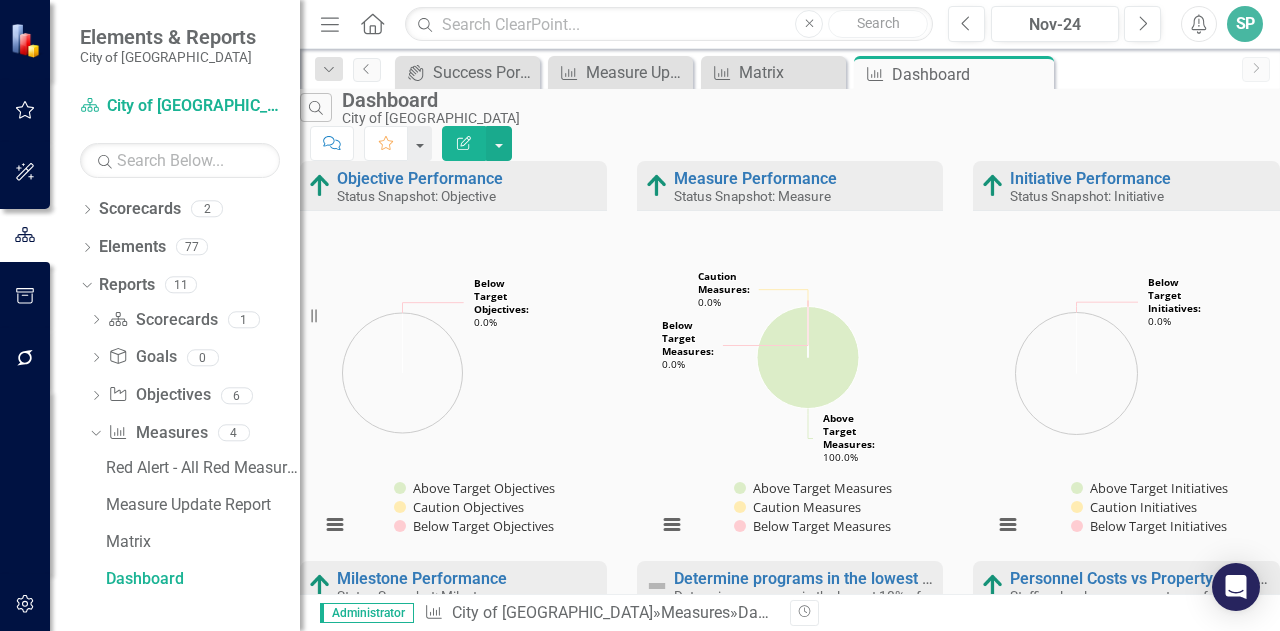 scroll, scrollTop: 400, scrollLeft: 0, axis: vertical 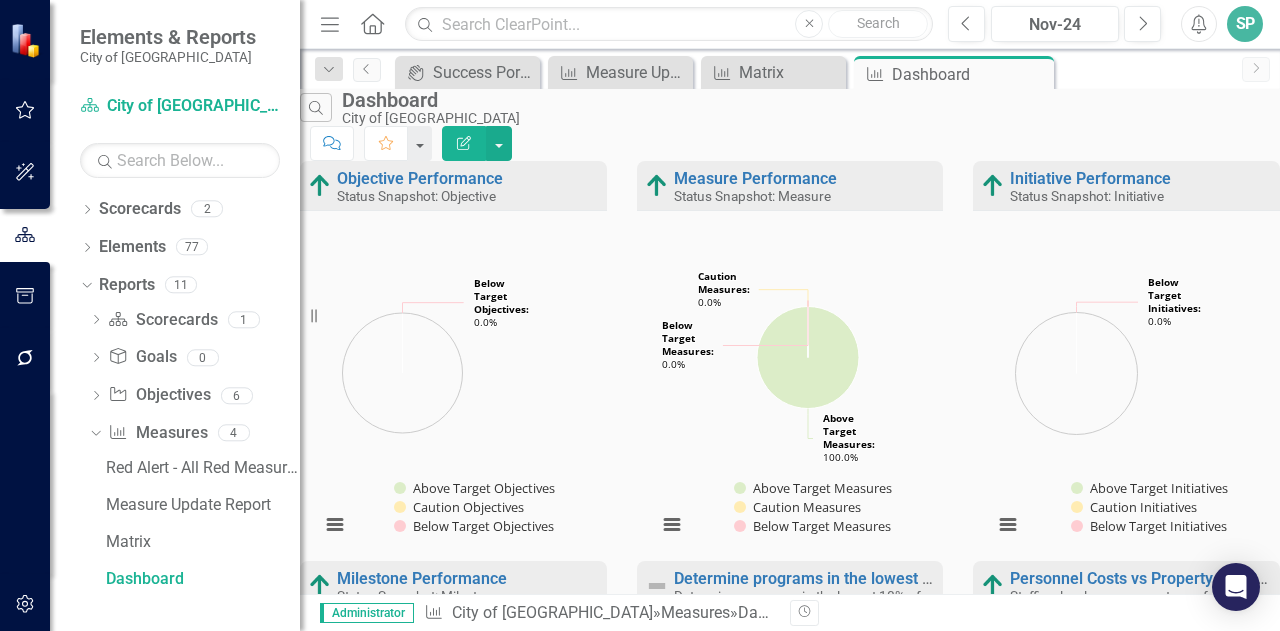 click 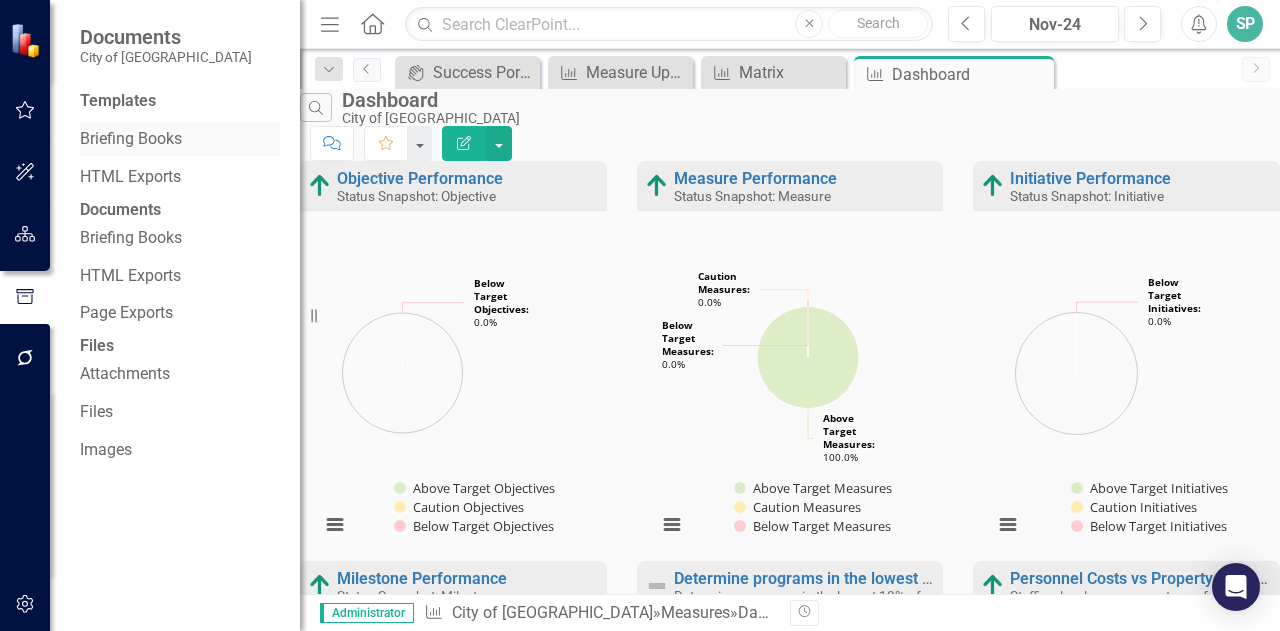 click on "Briefing Books" at bounding box center (180, 139) 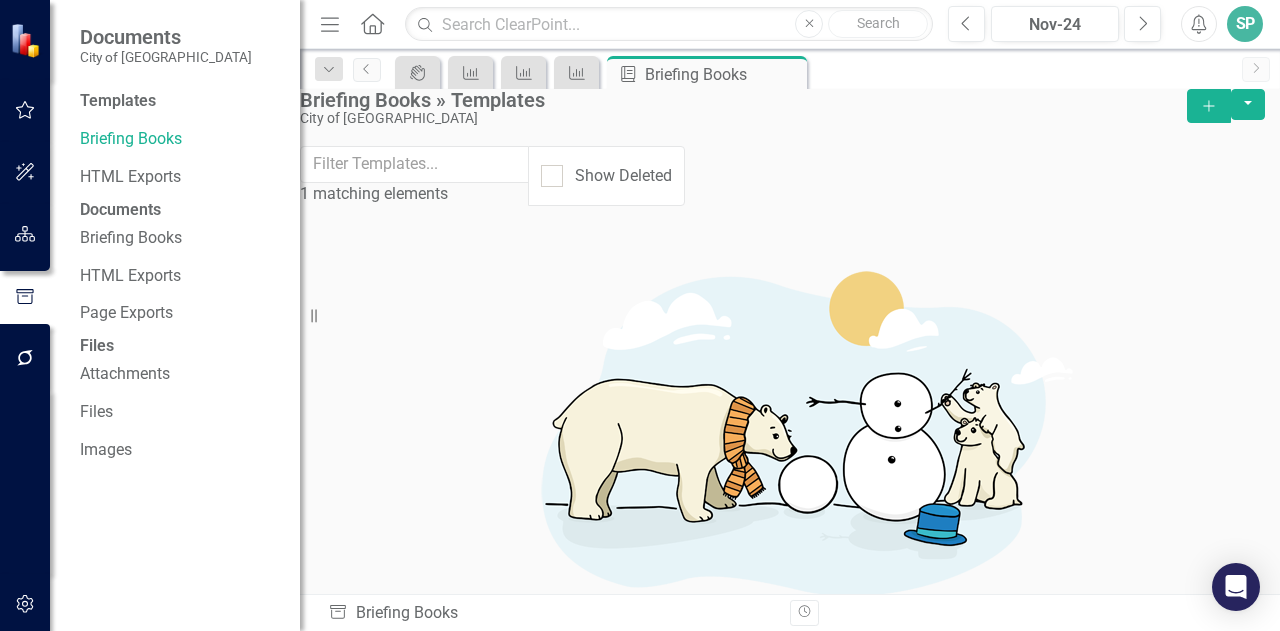 click on "Templates" at bounding box center (180, 101) 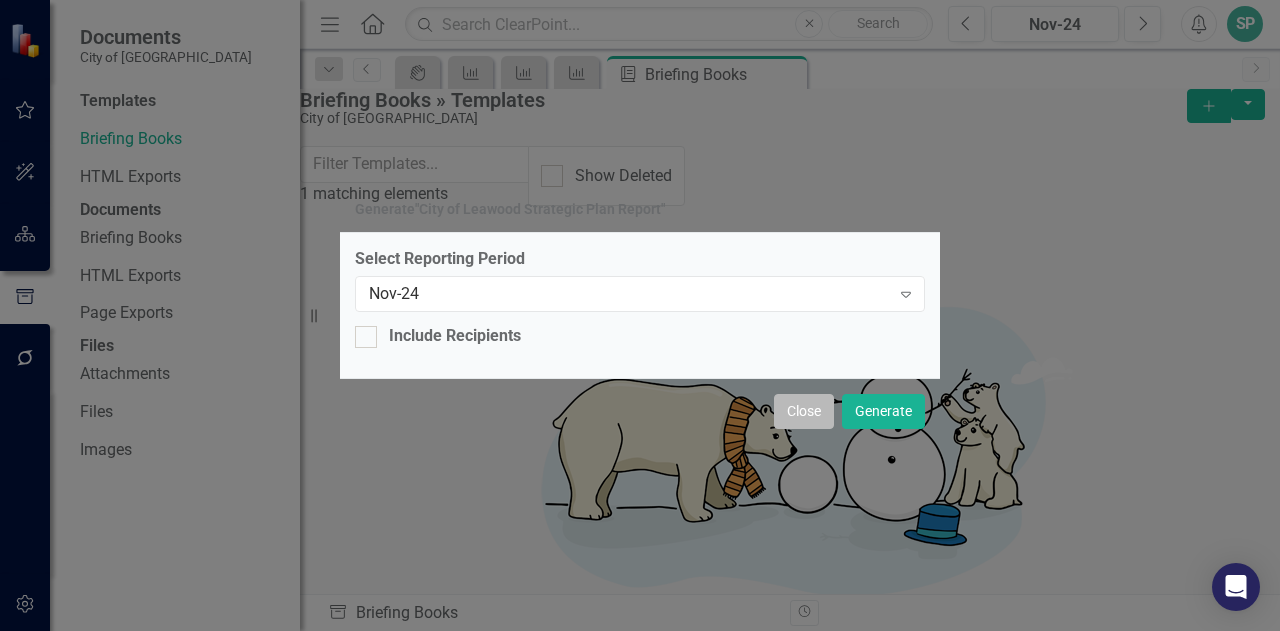 click on "Close" at bounding box center (804, 411) 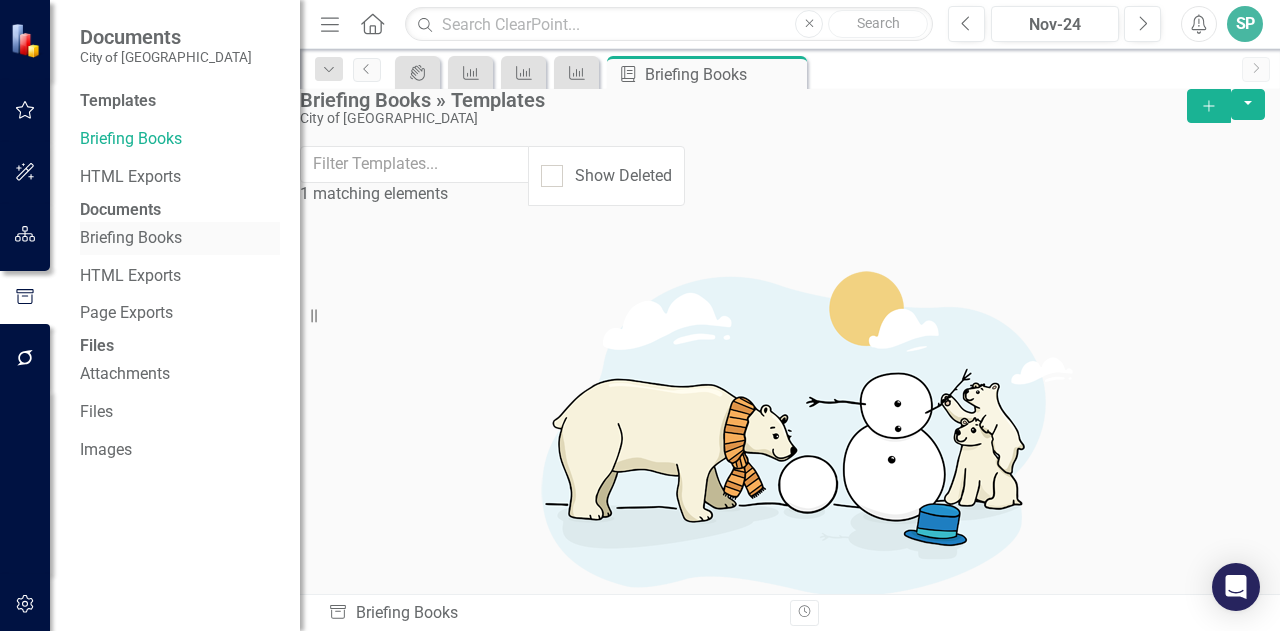 click on "Briefing Books" at bounding box center [180, 238] 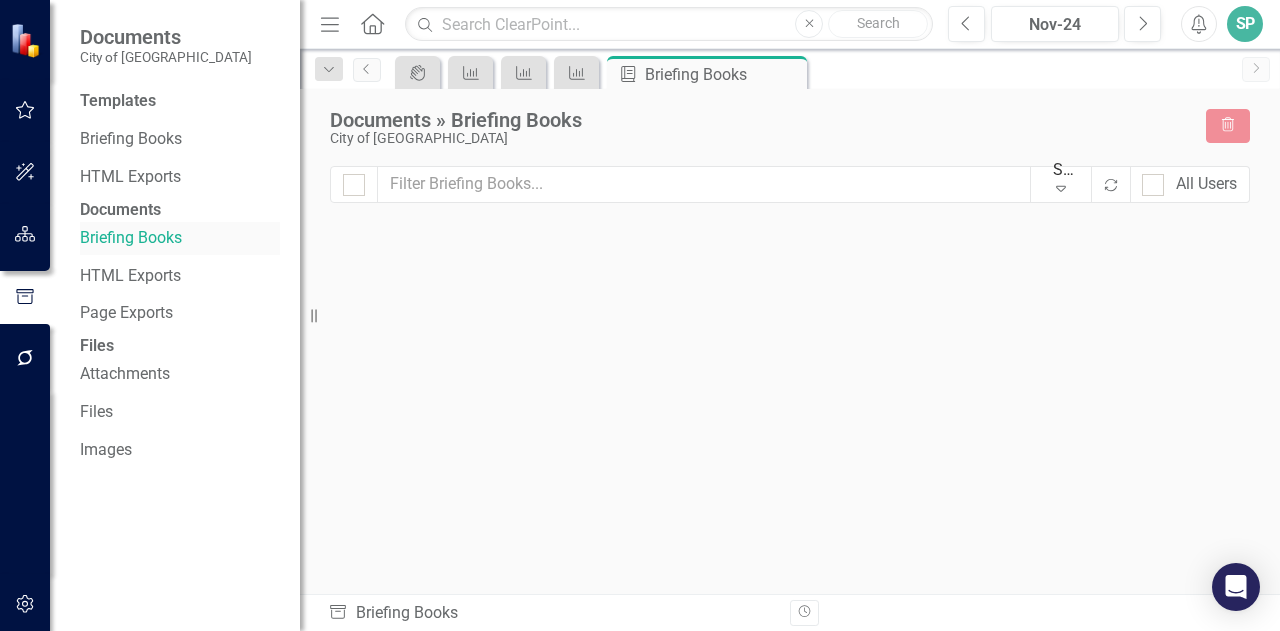 checkbox on "false" 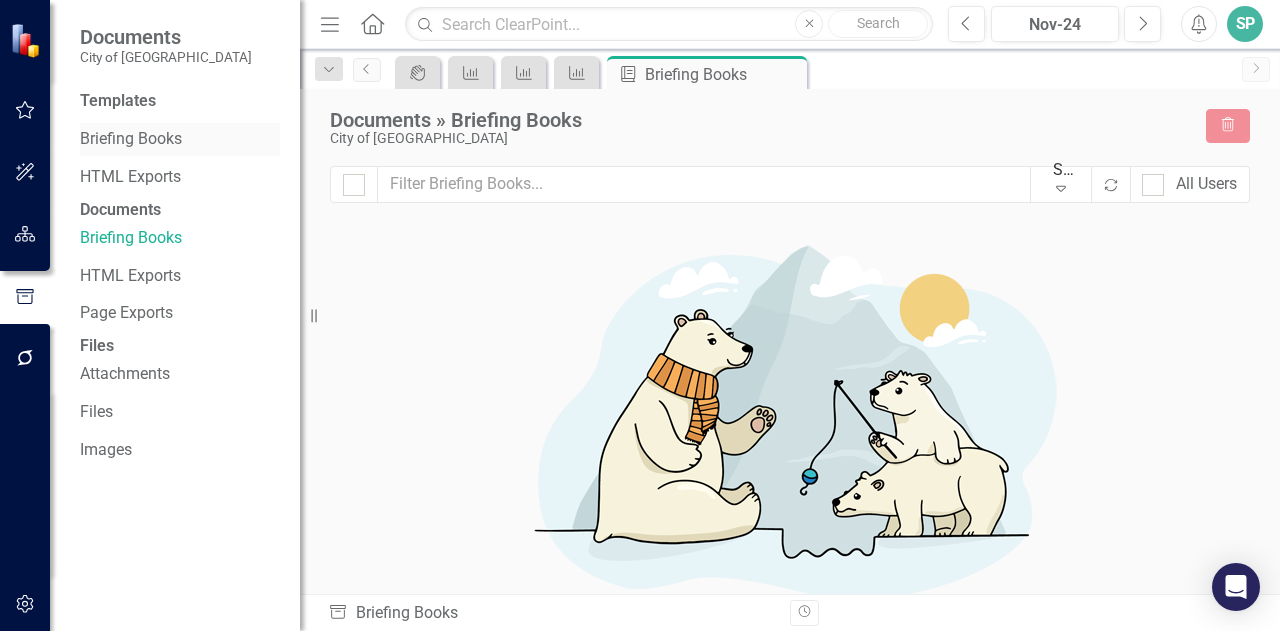 click on "Briefing Books" at bounding box center [180, 139] 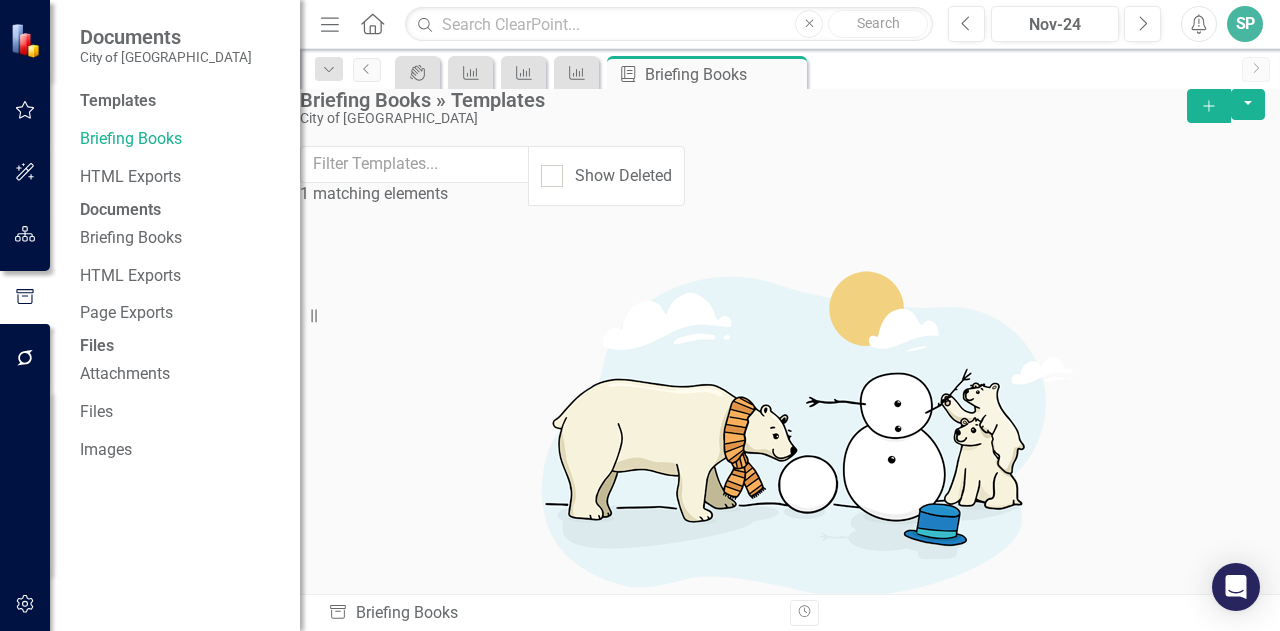 click 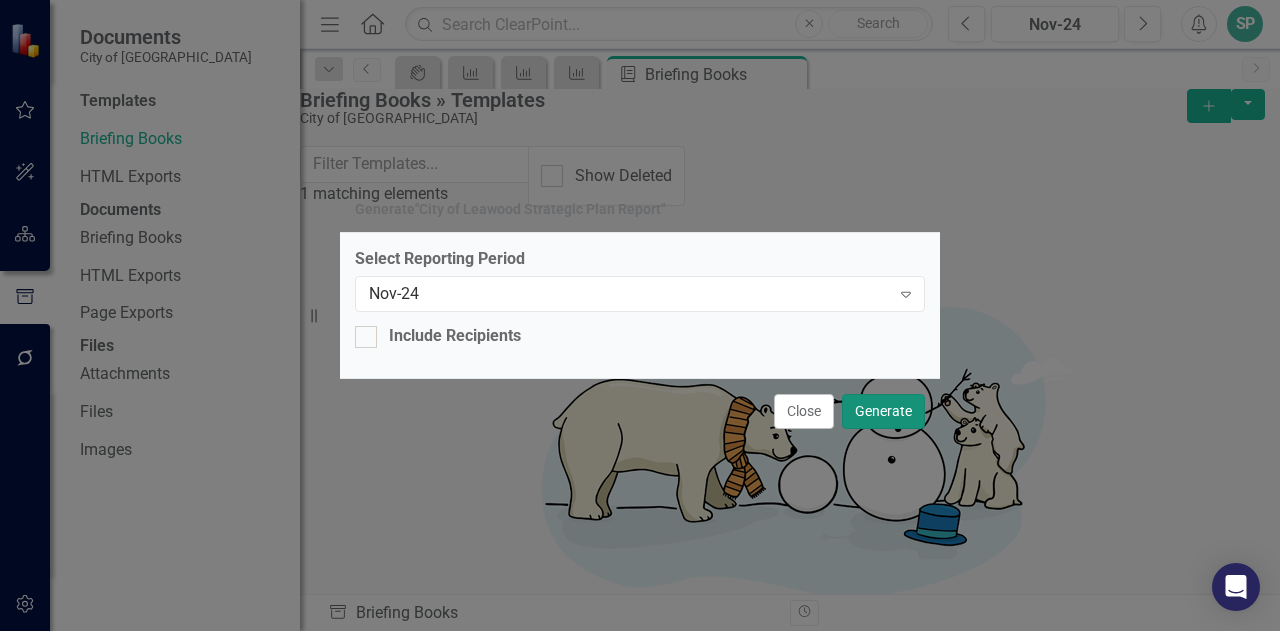click on "Generate" at bounding box center (883, 411) 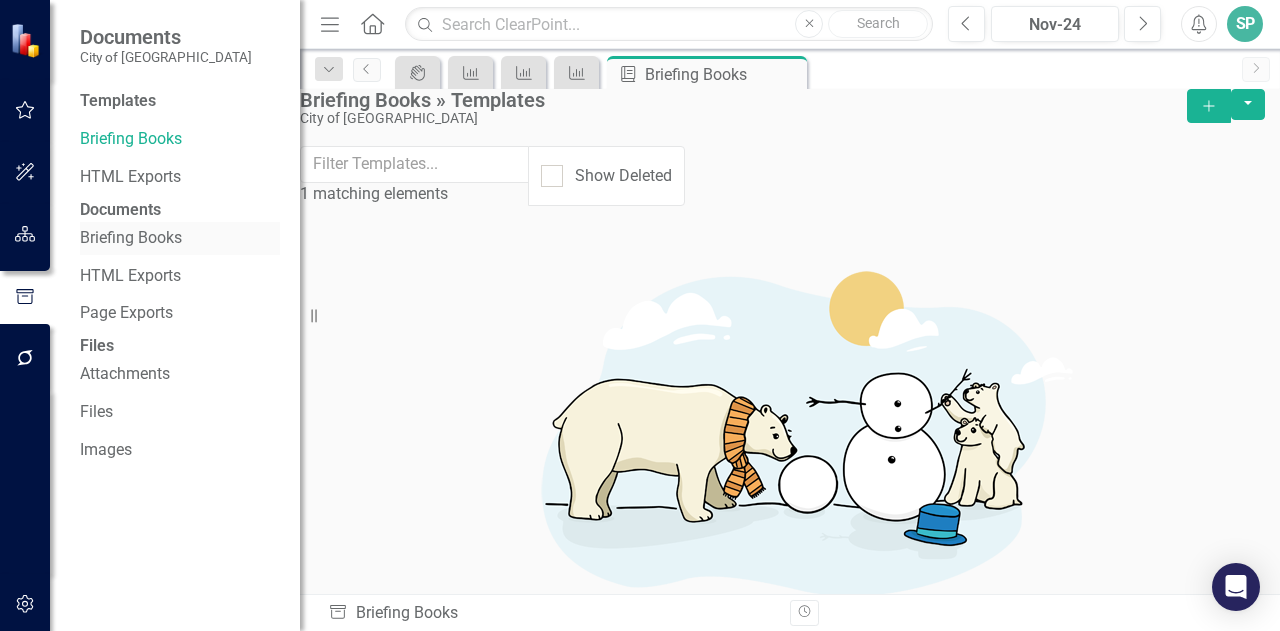 click on "Briefing Books" at bounding box center (180, 238) 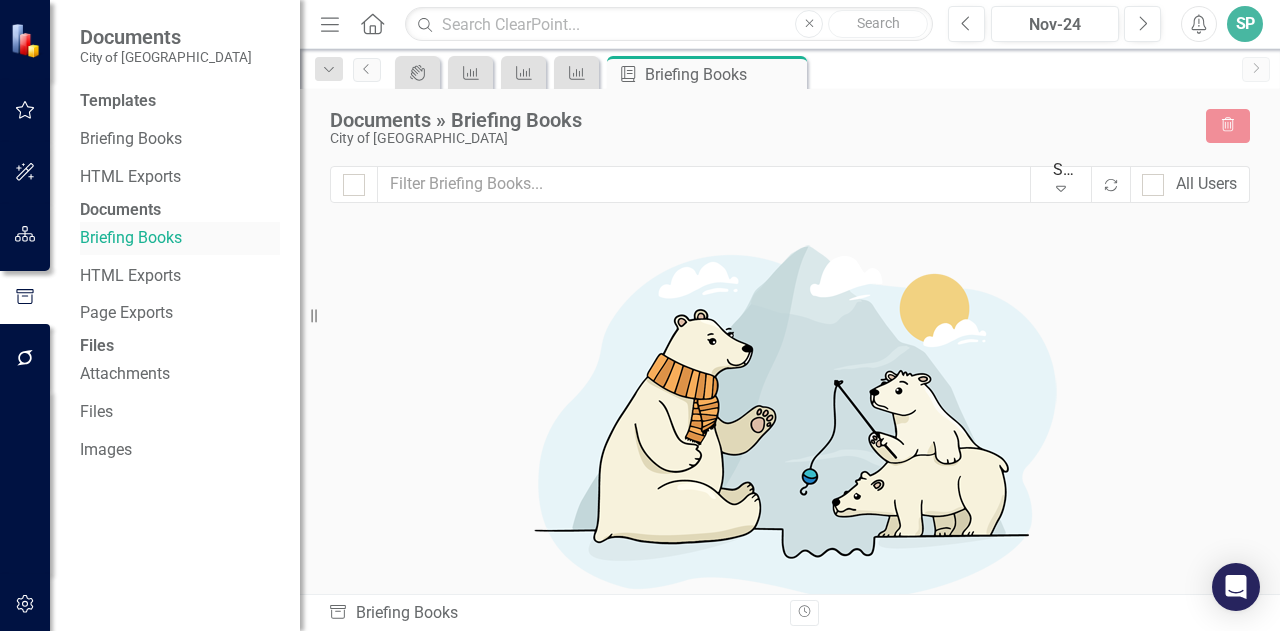 checkbox on "false" 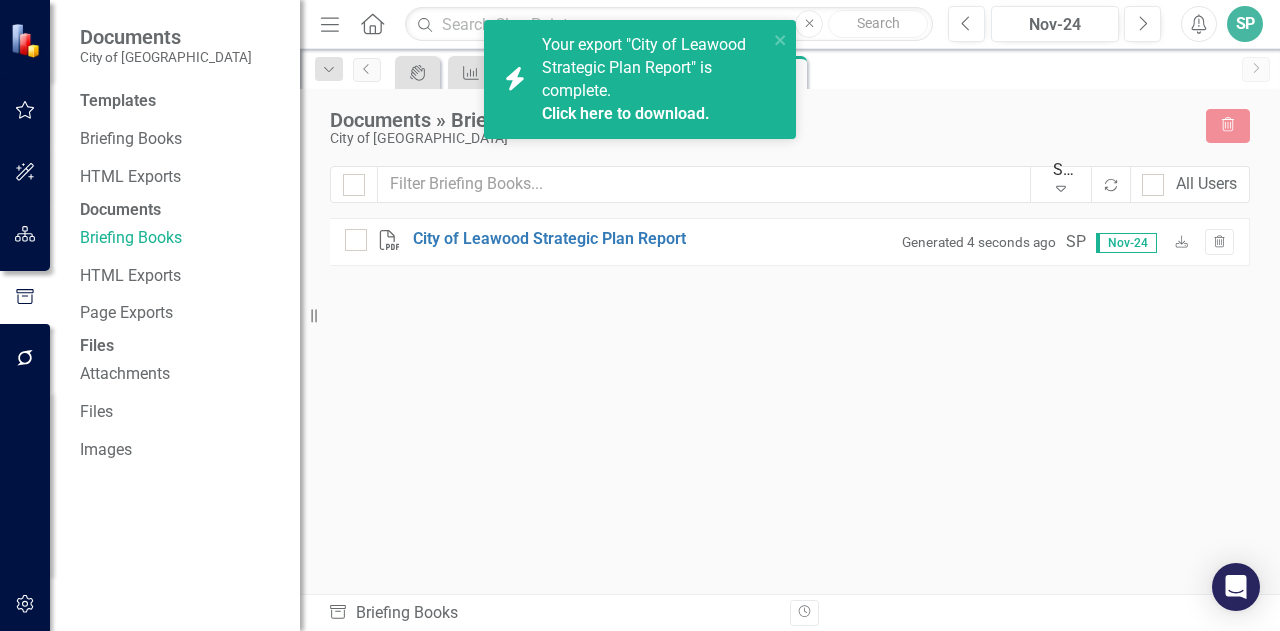 click on "Click here to download." at bounding box center [626, 113] 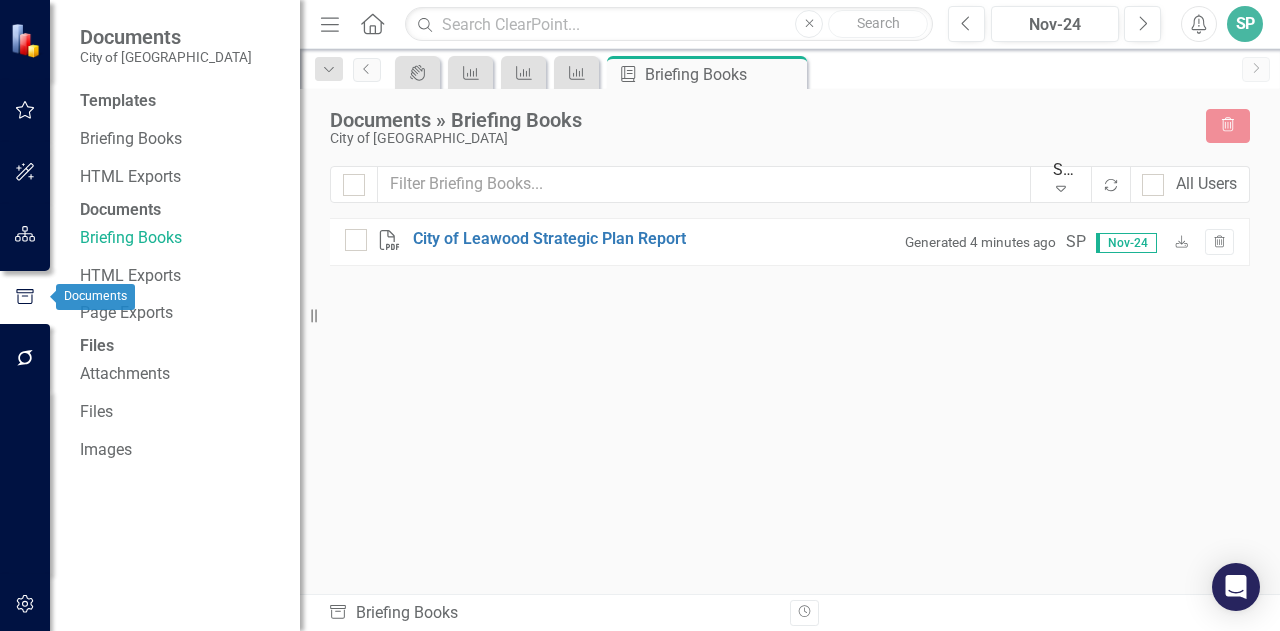 click 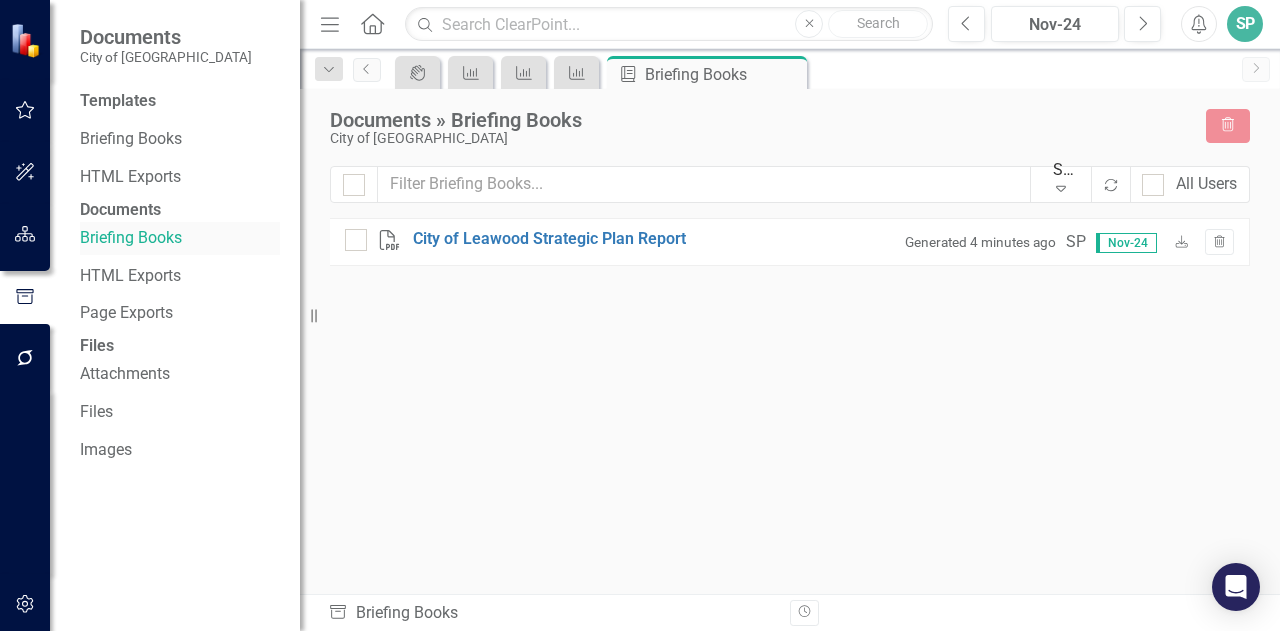 click on "Briefing Books" at bounding box center [180, 238] 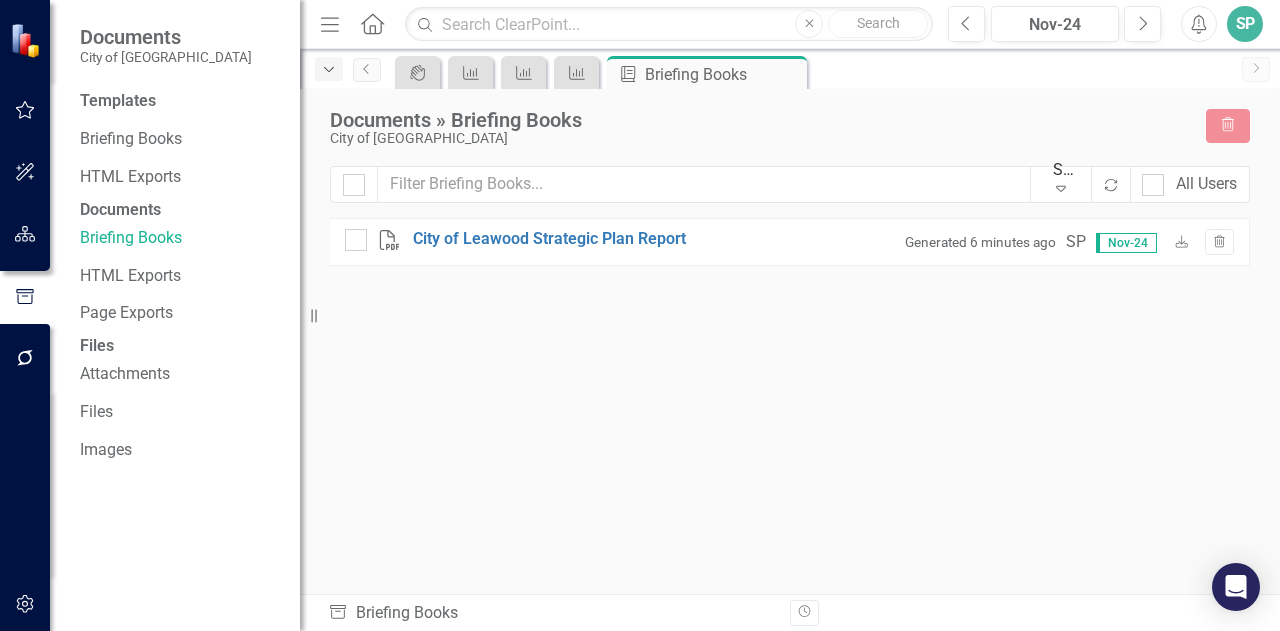 click on "Dropdown" 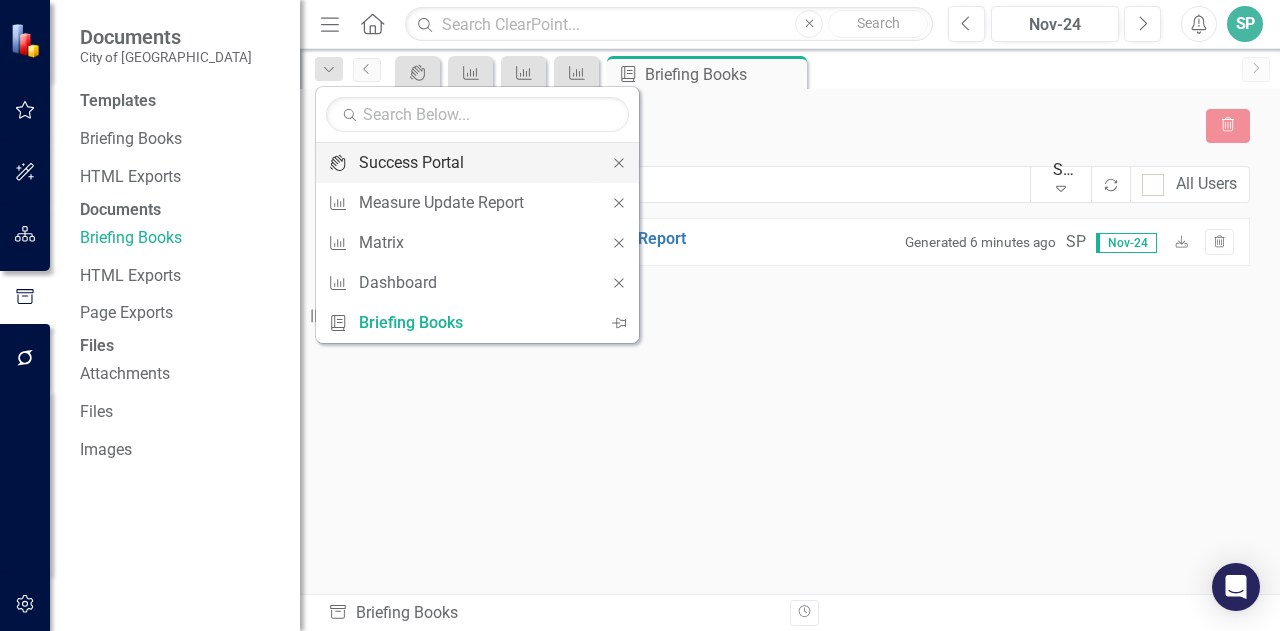 click on "Success Portal" at bounding box center (474, 162) 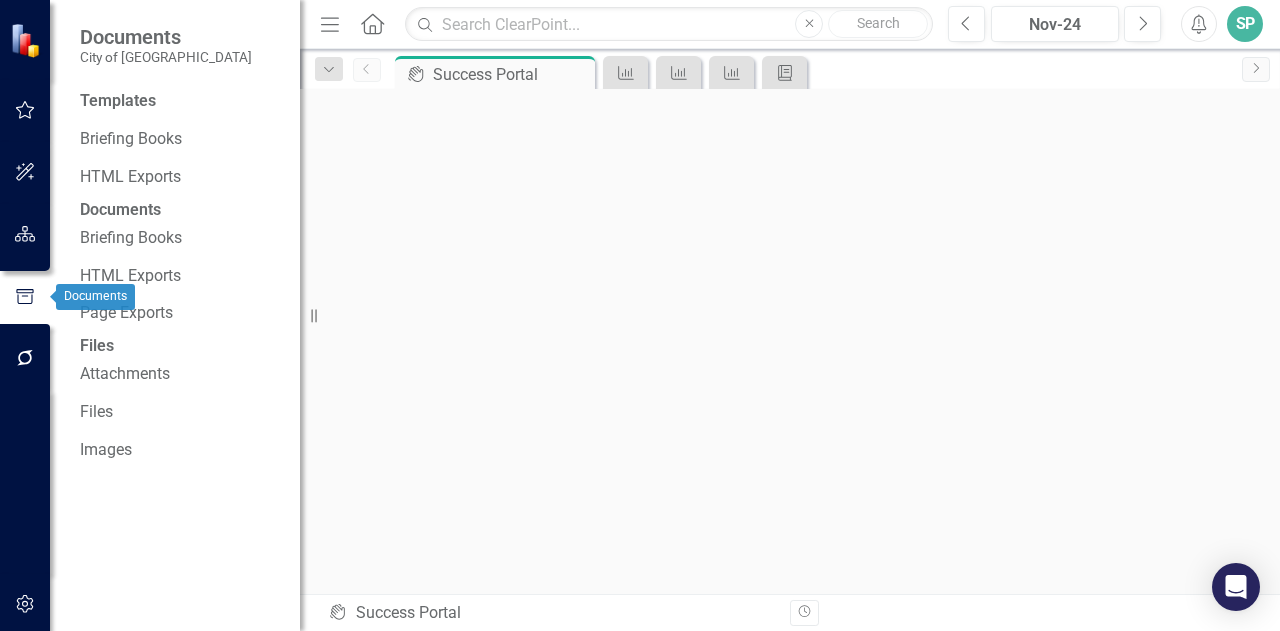 scroll, scrollTop: 0, scrollLeft: 0, axis: both 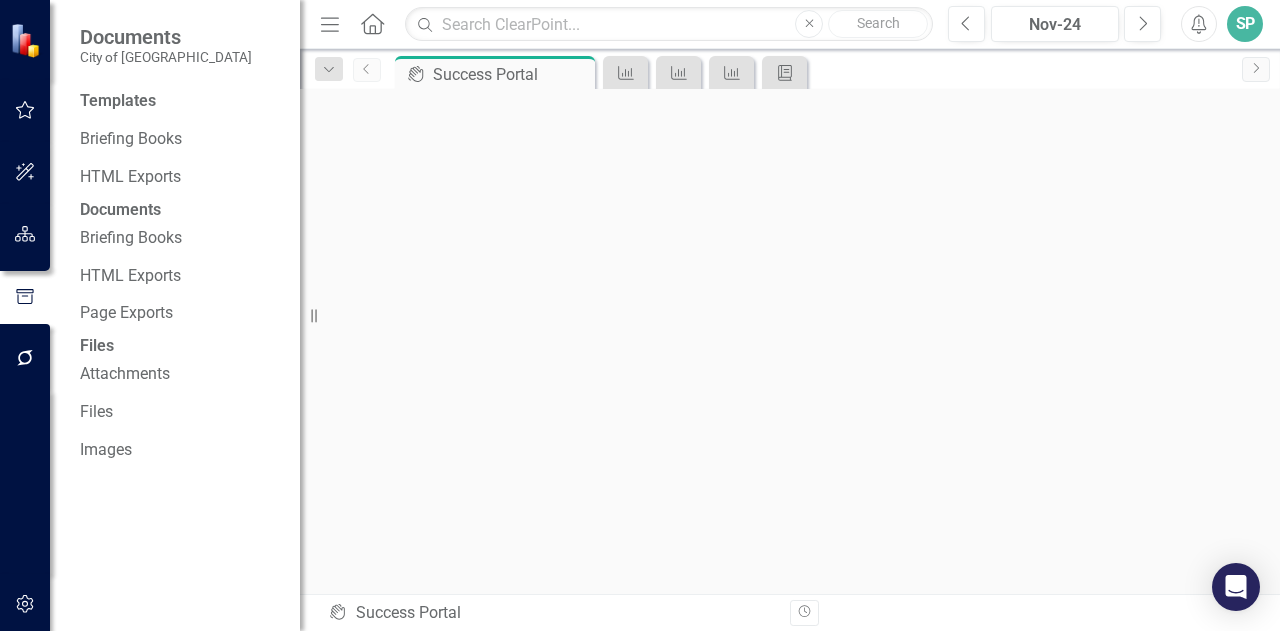 click on "Previous" 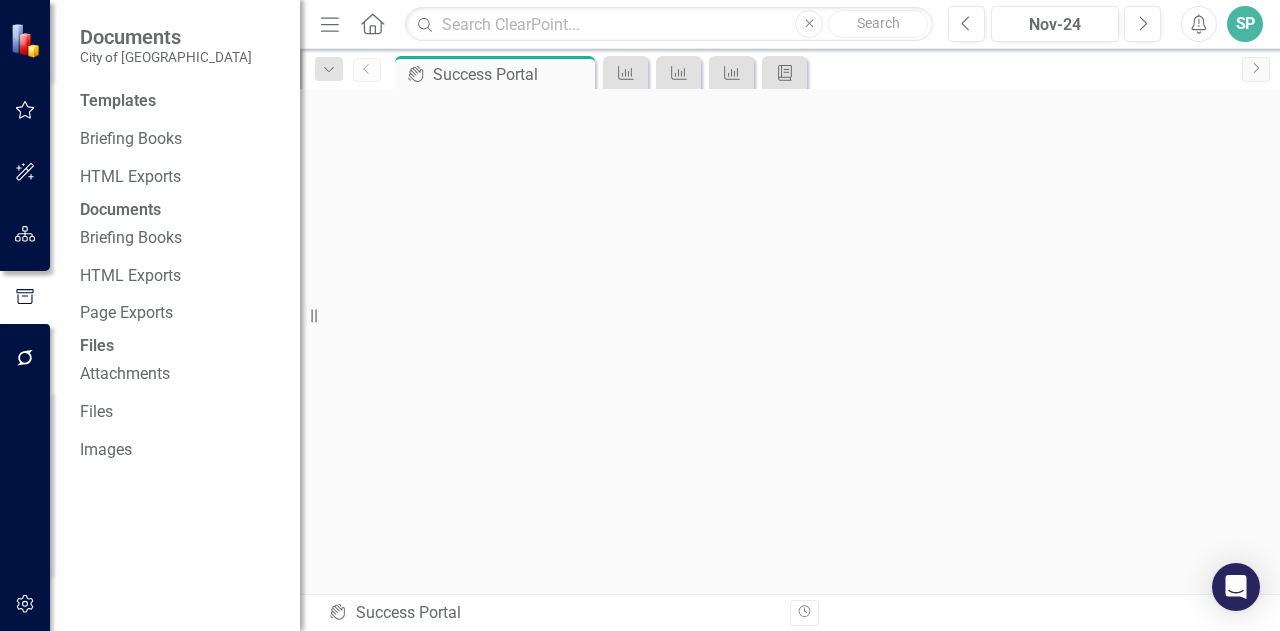 click on "SP" at bounding box center (1245, 24) 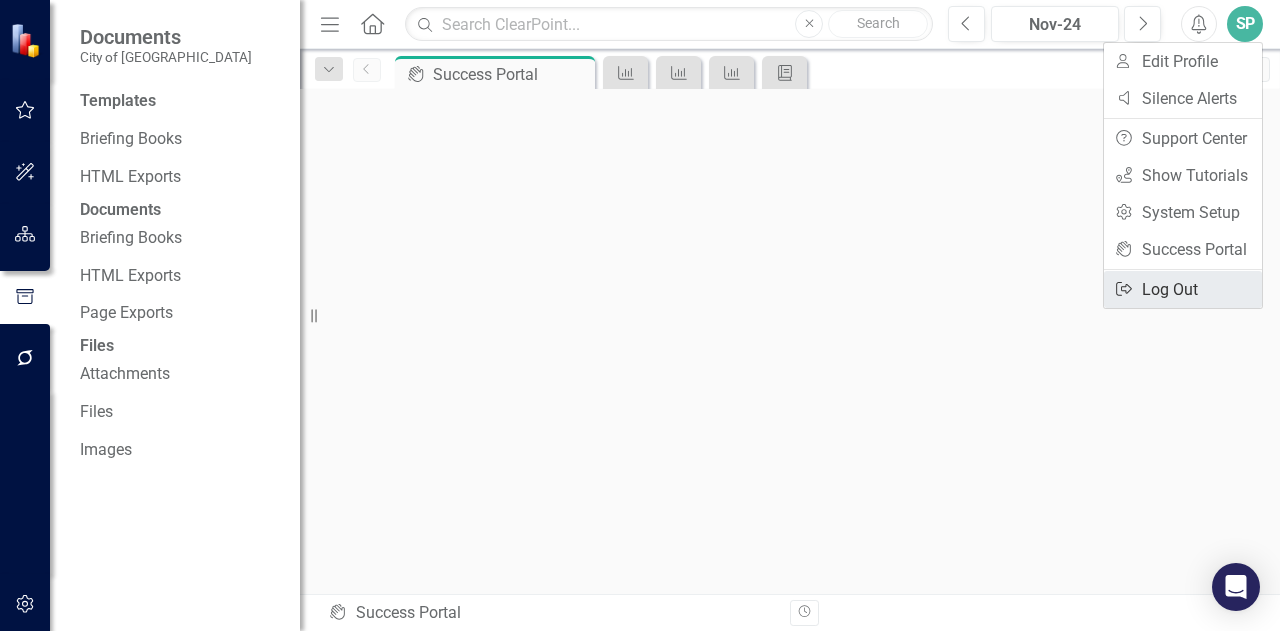 click on "Logout Log Out" at bounding box center [1183, 289] 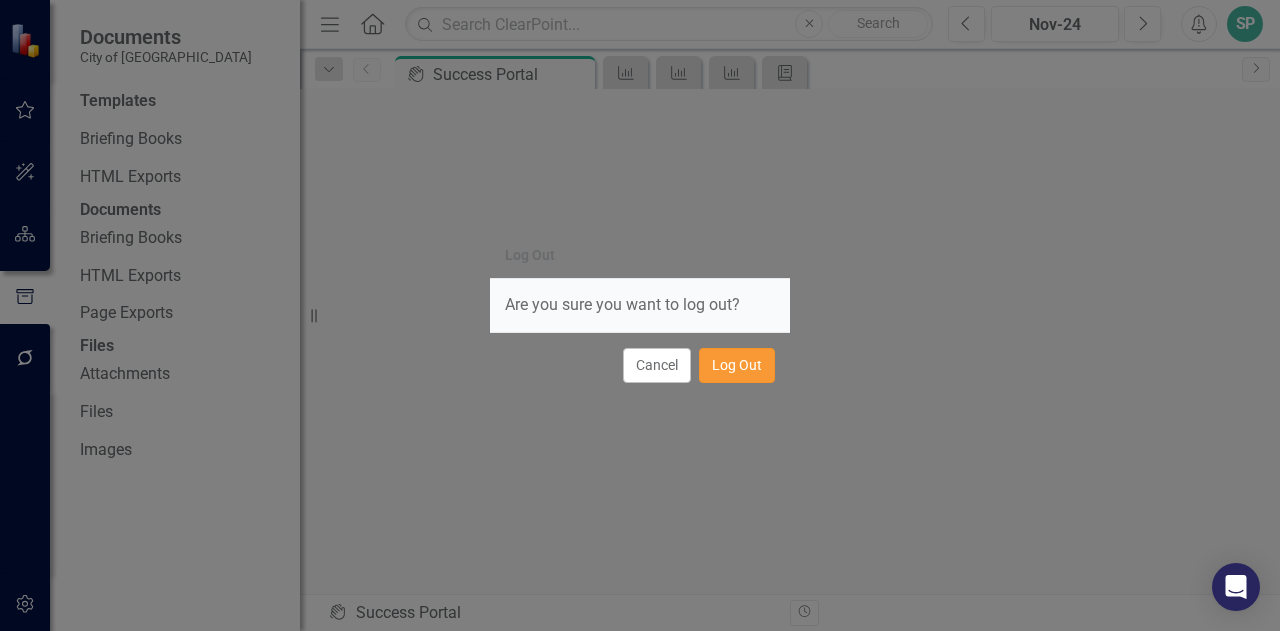 click on "Log Out" at bounding box center [737, 365] 